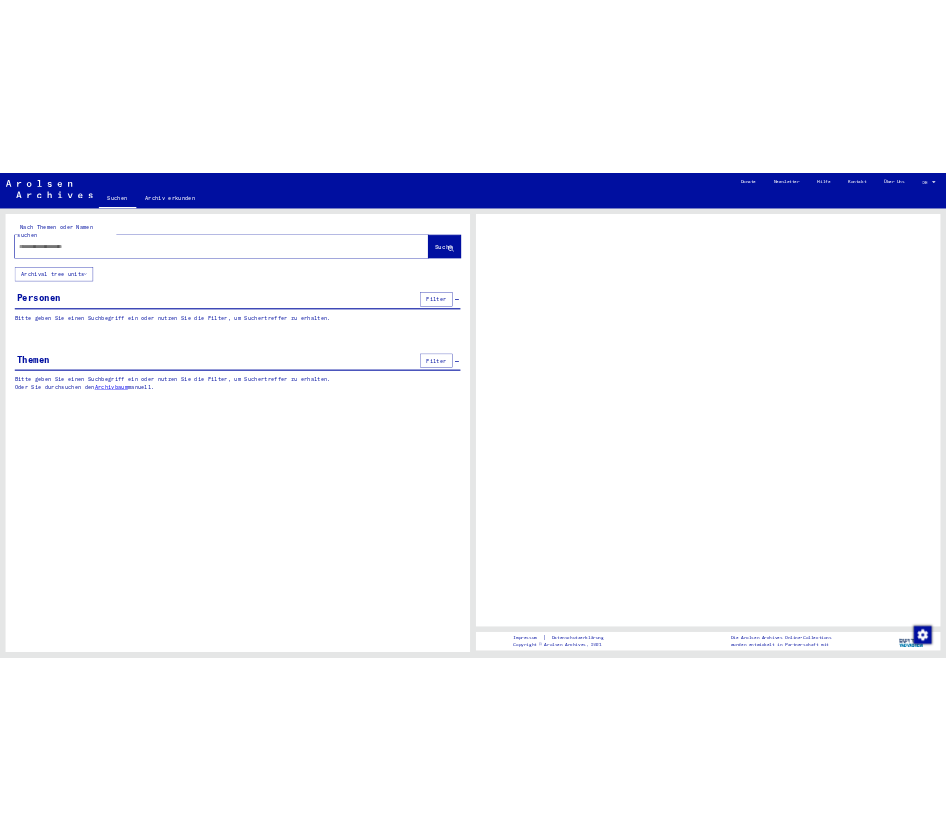 scroll, scrollTop: 0, scrollLeft: 0, axis: both 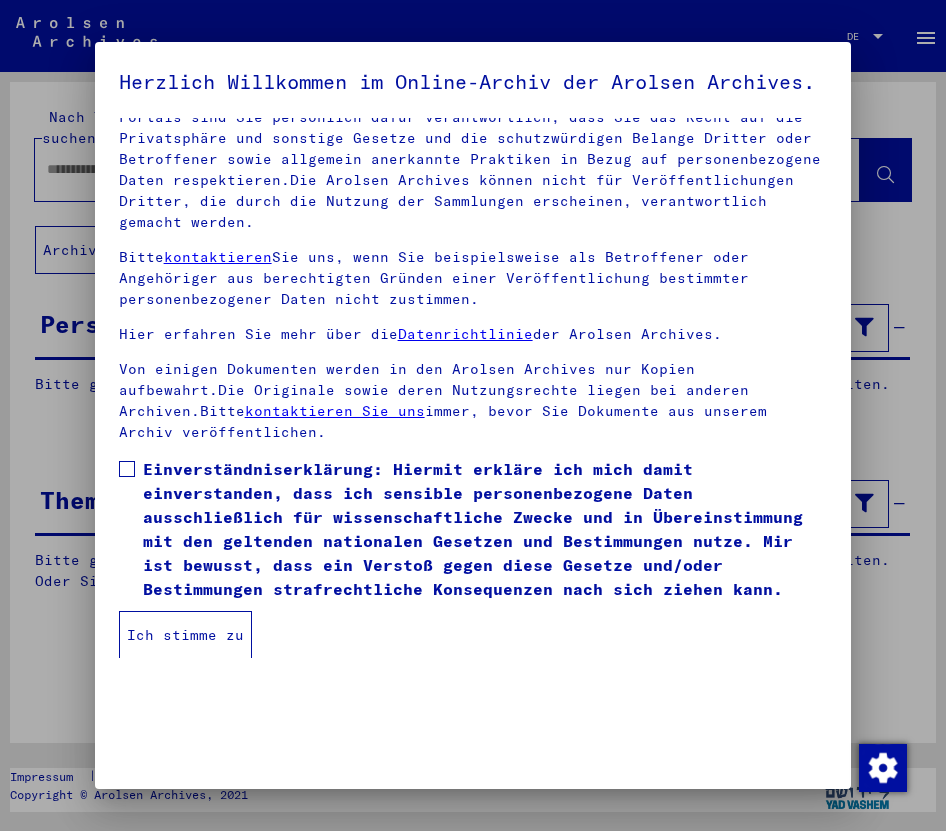 click at bounding box center (127, 469) 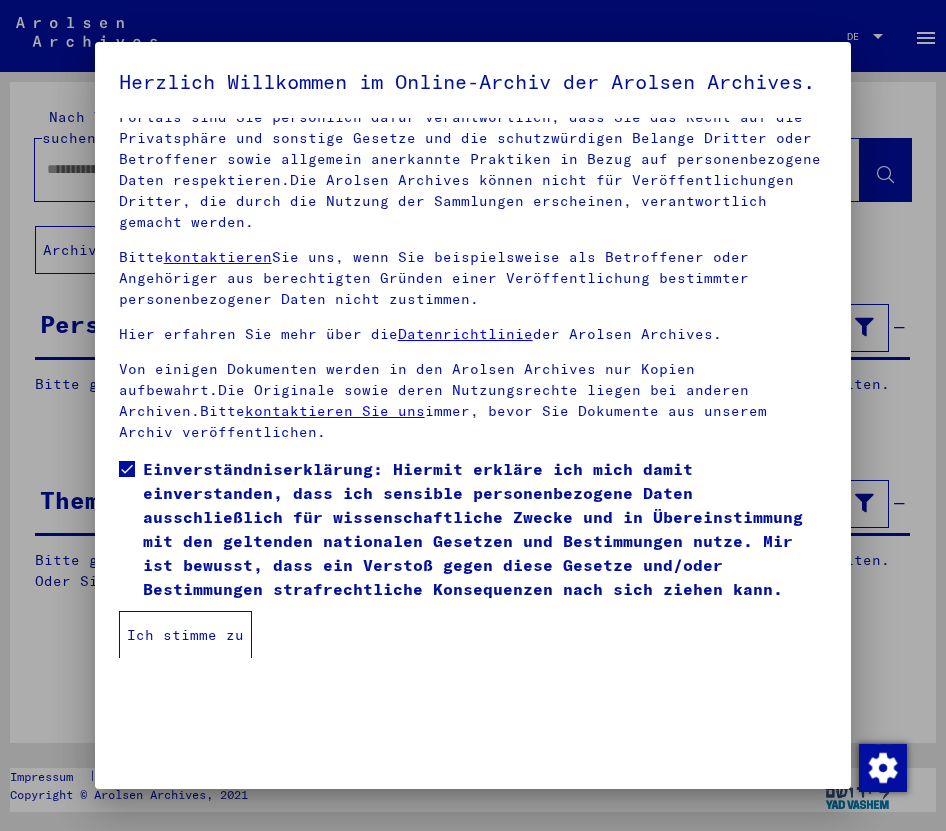 click on "Ich stimme zu" at bounding box center (185, 635) 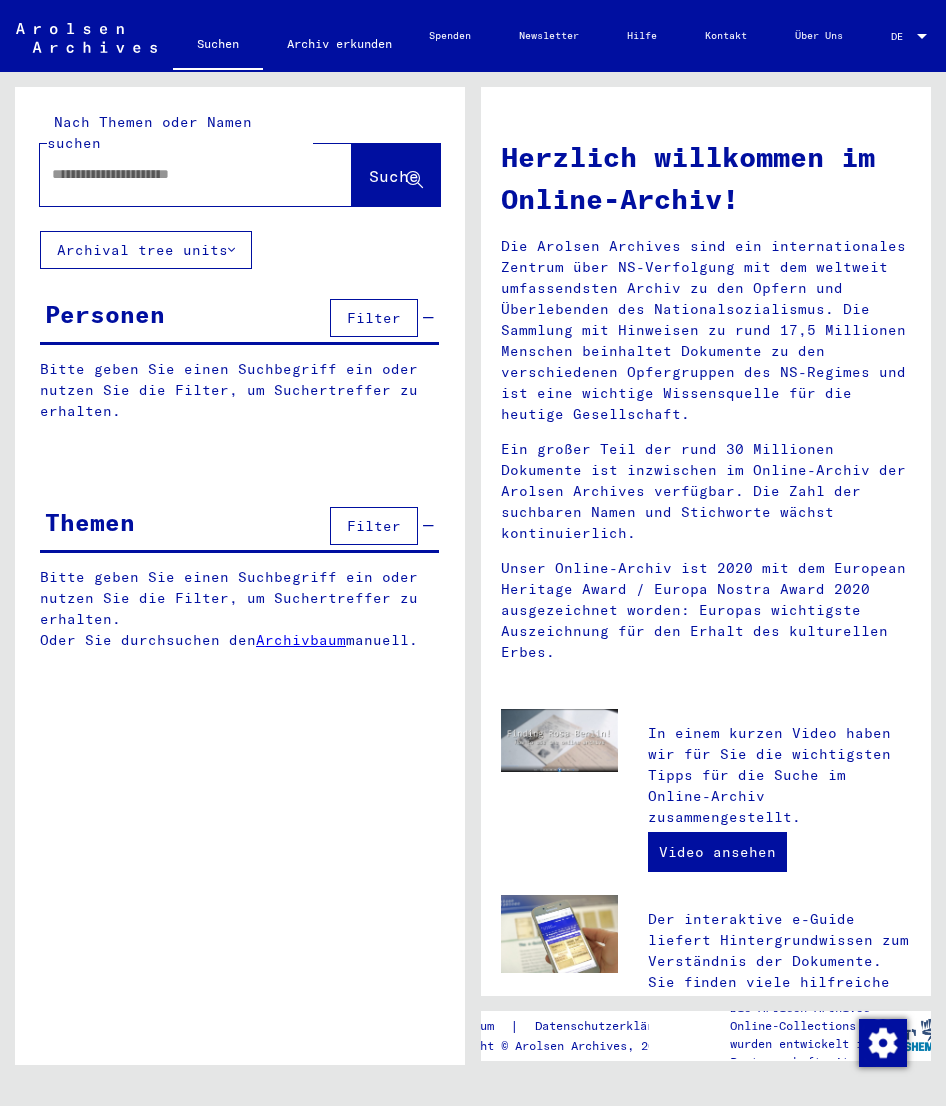 click at bounding box center [172, 174] 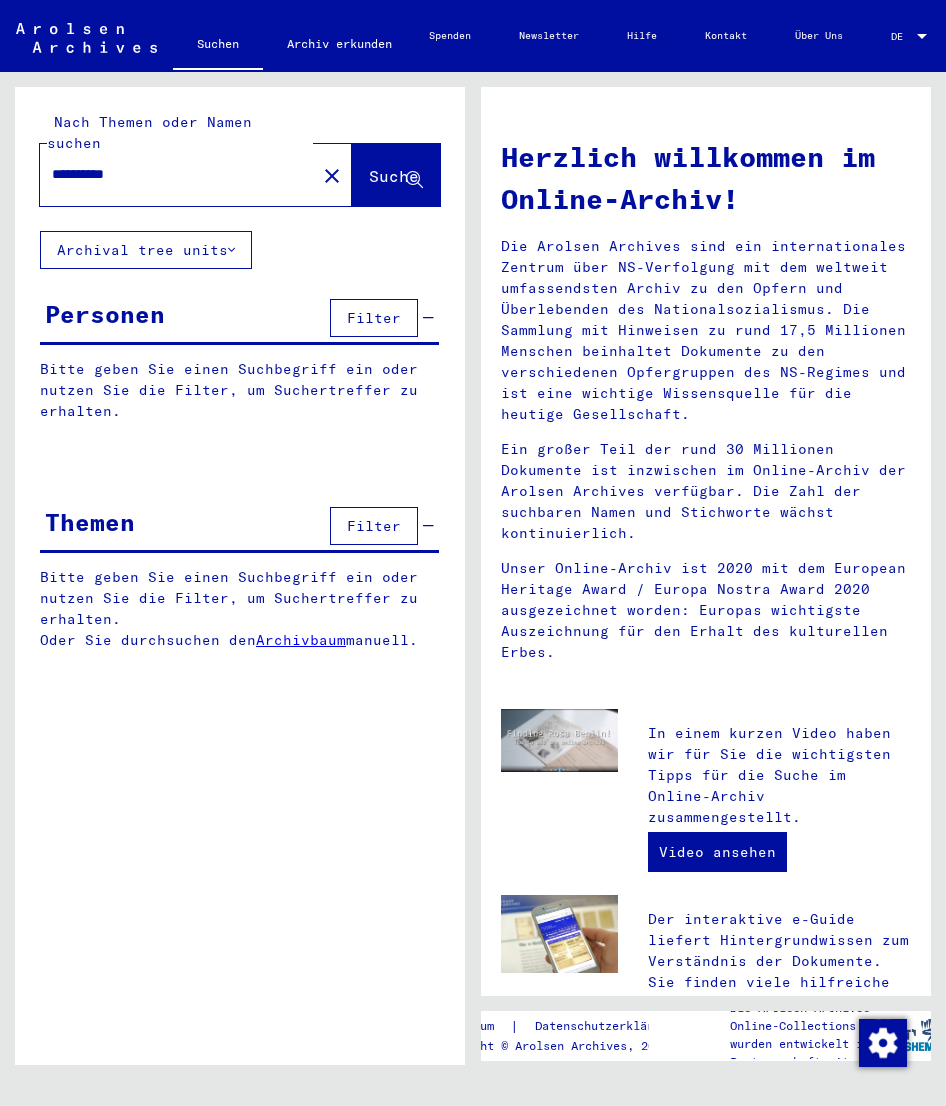 type on "**********" 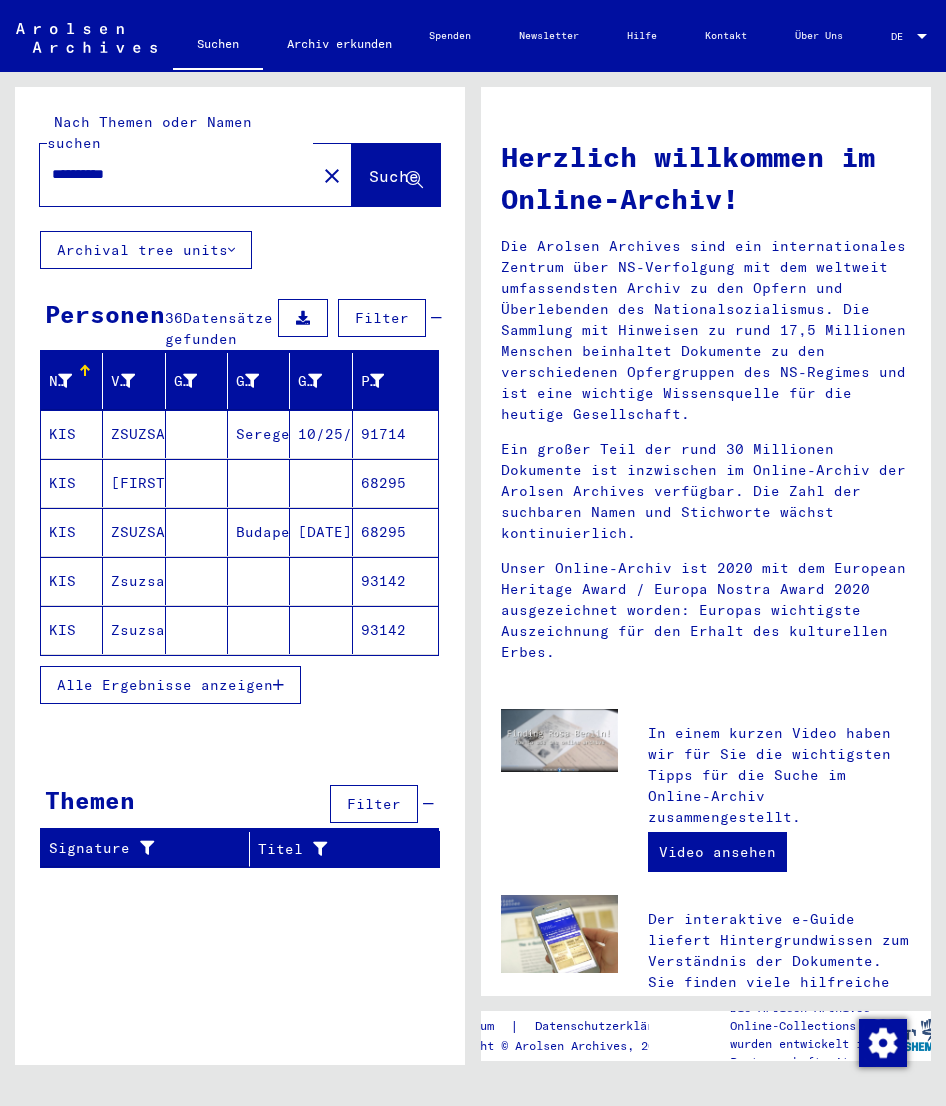 click on "KIS" at bounding box center [72, 483] 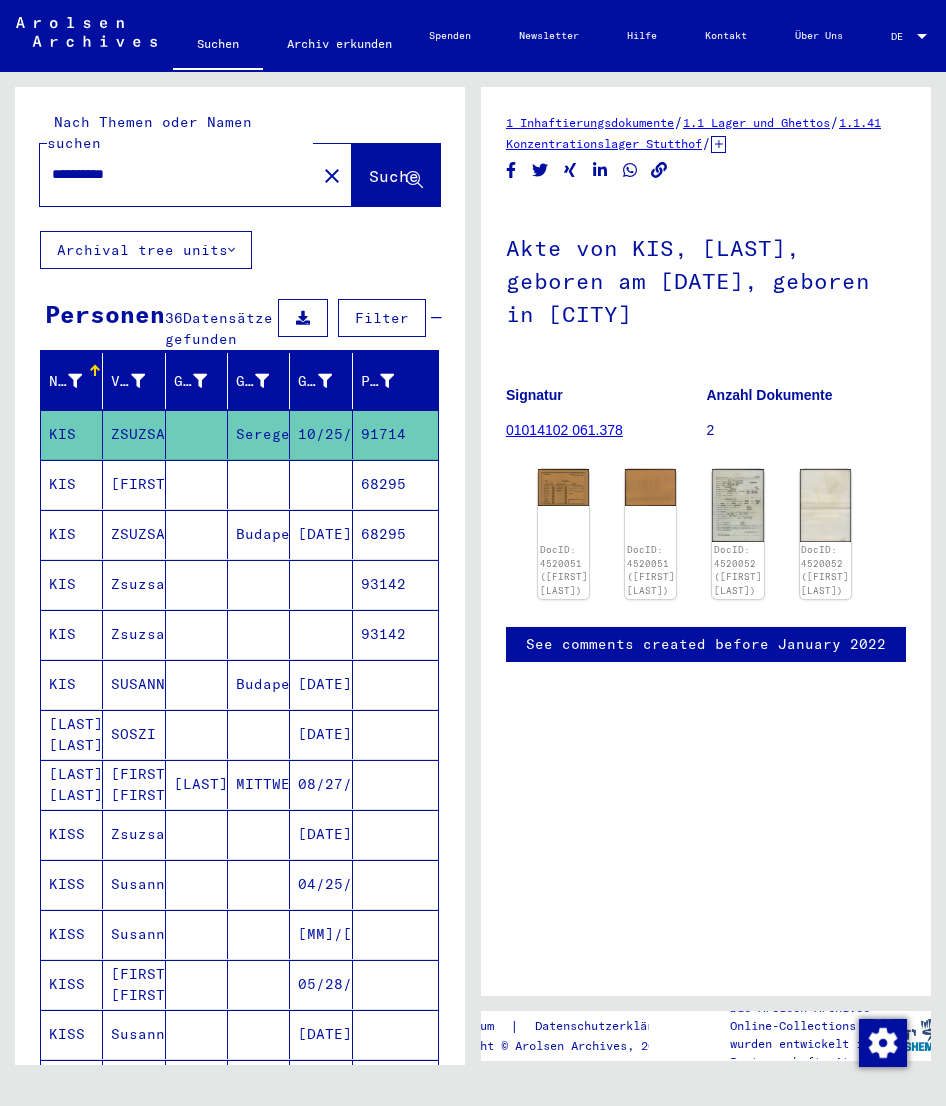 scroll, scrollTop: 0, scrollLeft: 0, axis: both 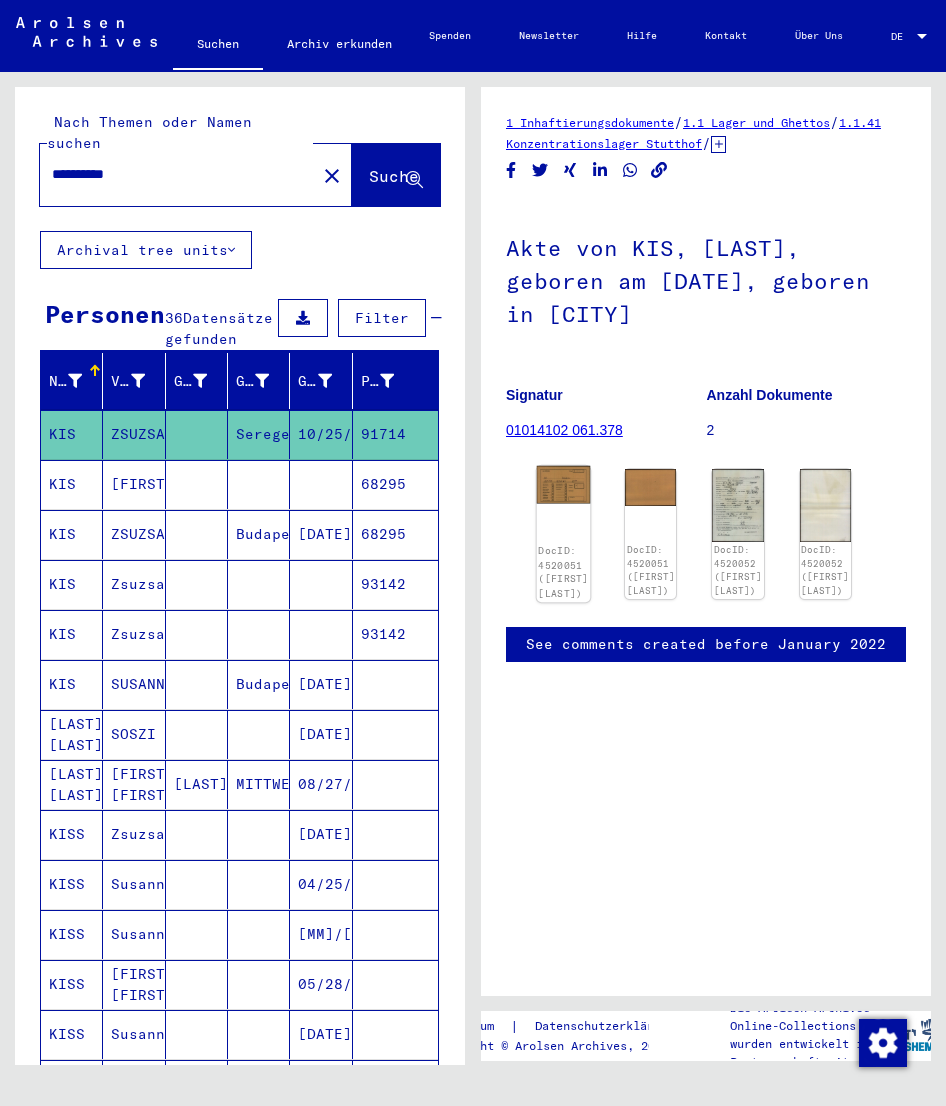 click on "DocID: 4520051 ([FIRST] [LAST])" 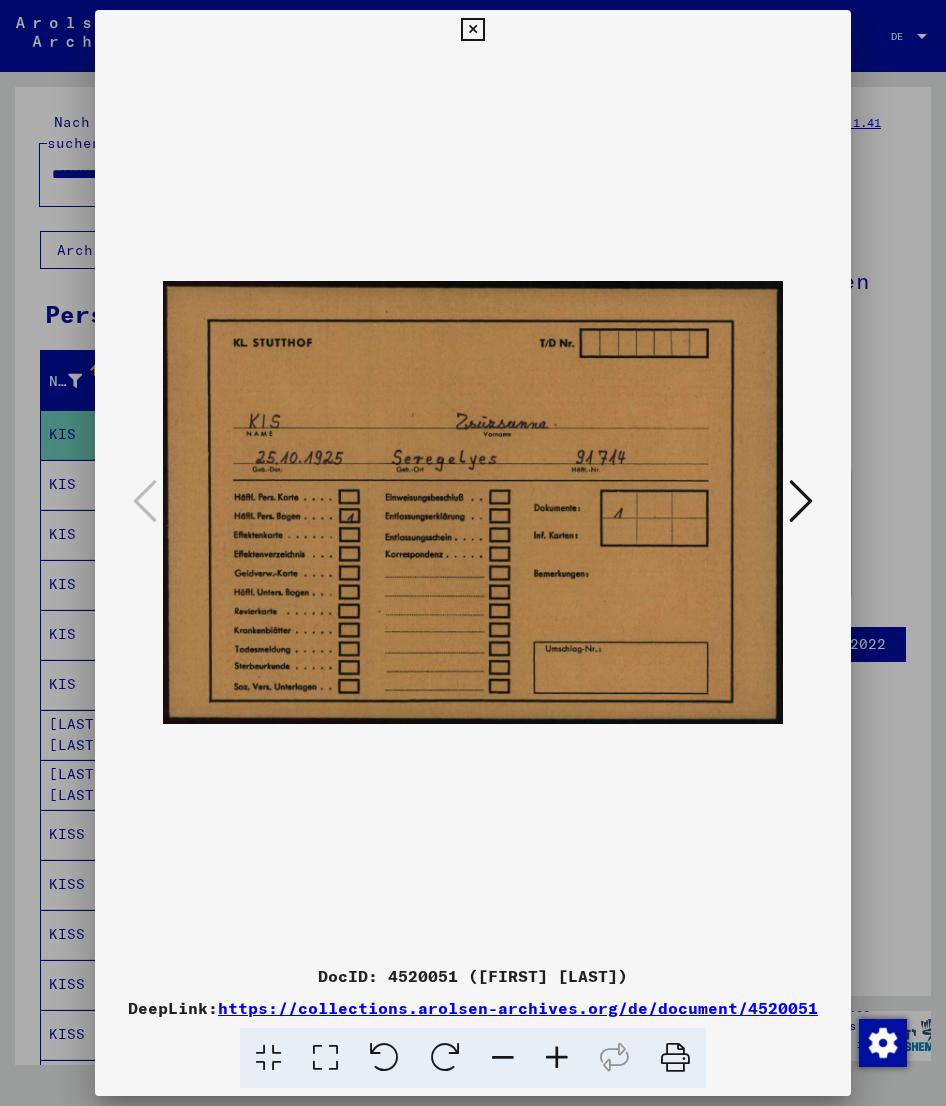 click at bounding box center [801, 501] 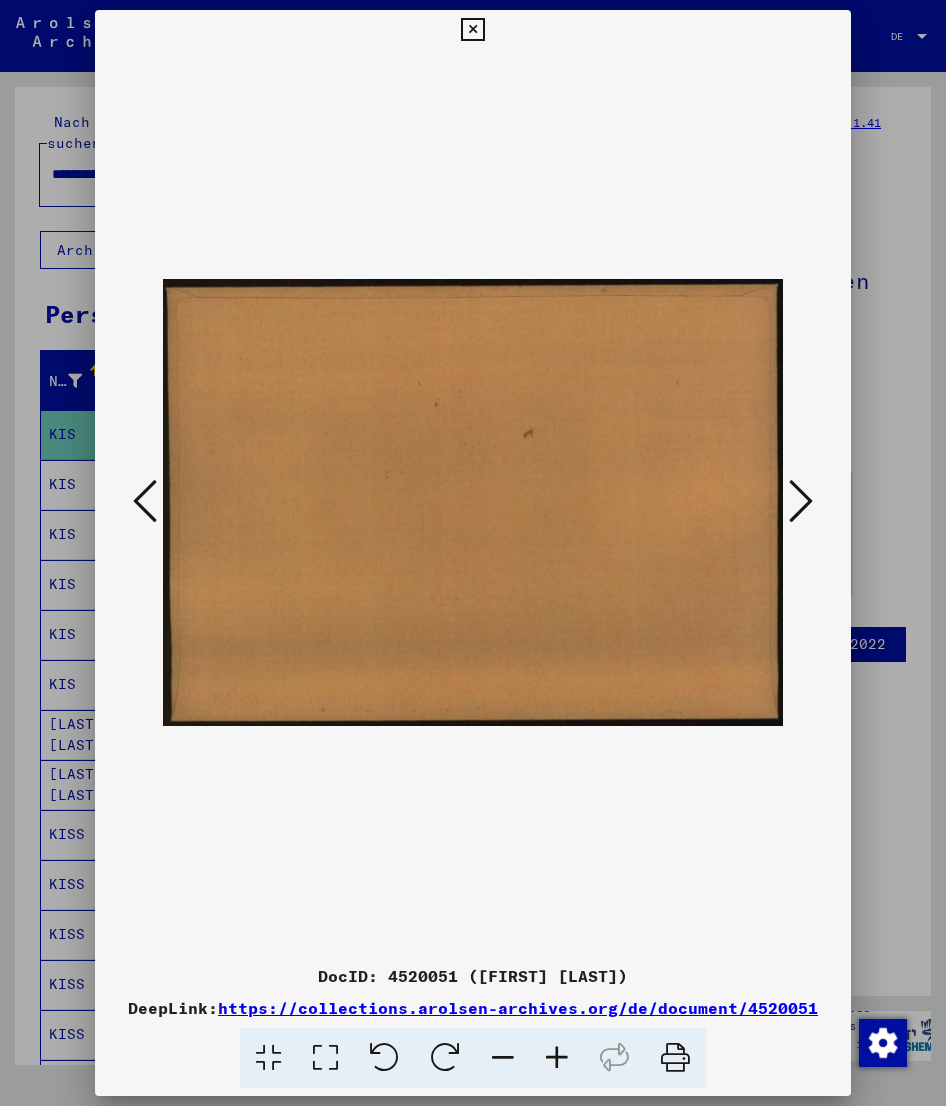 click at bounding box center [801, 501] 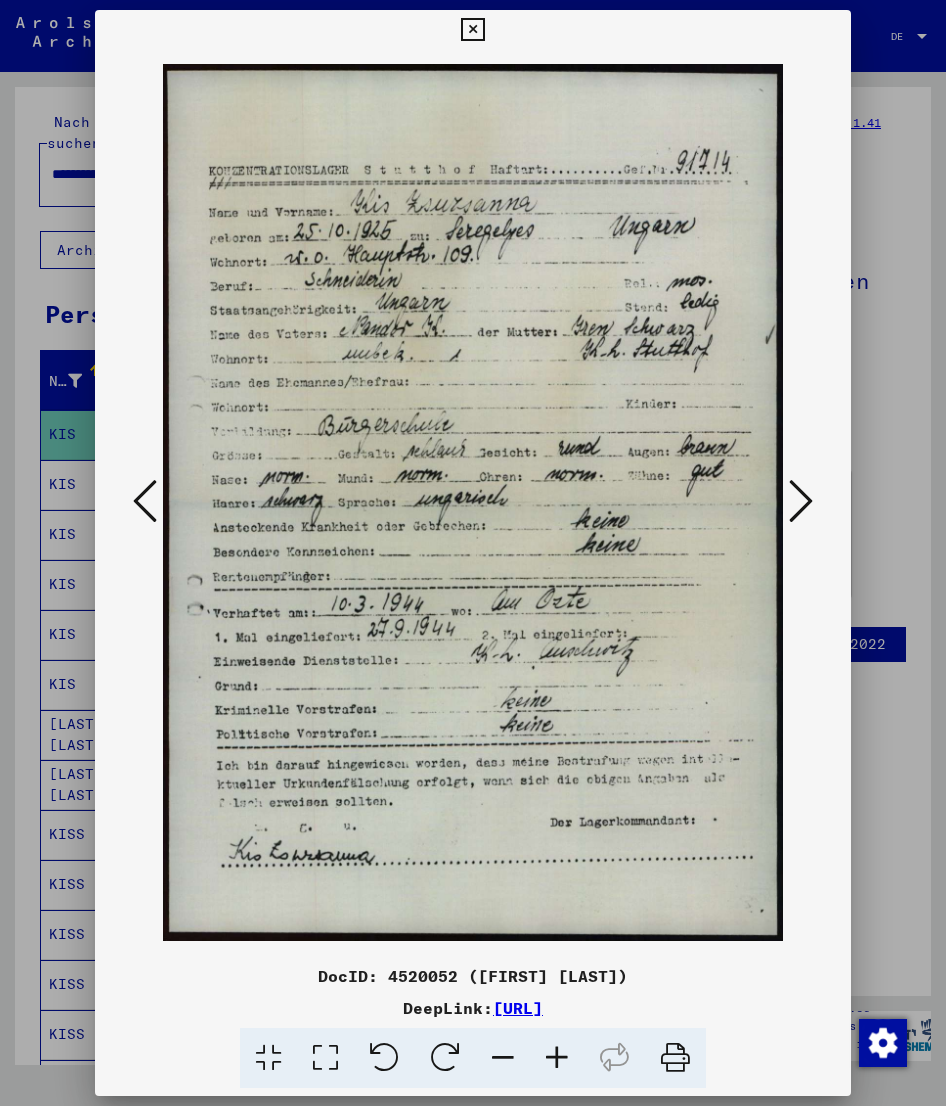 click at bounding box center [801, 501] 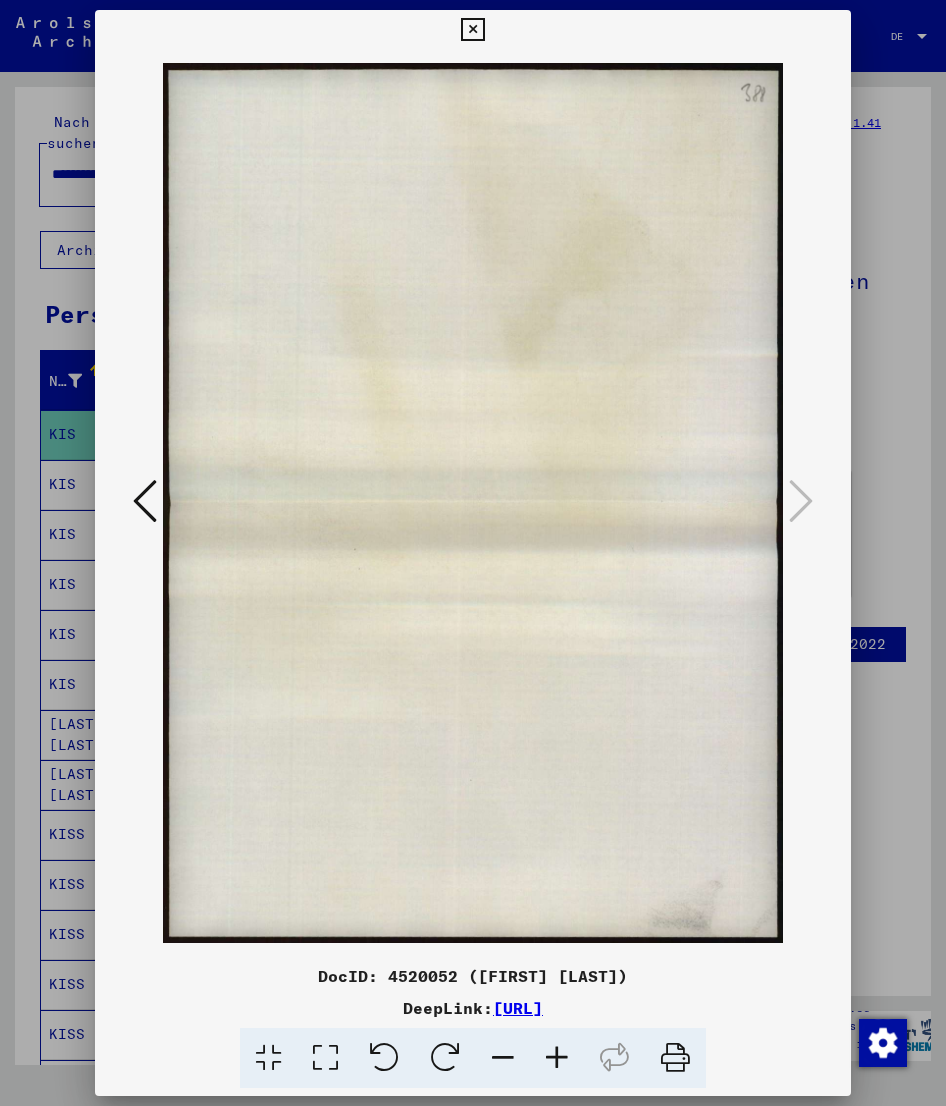 click at bounding box center [472, 30] 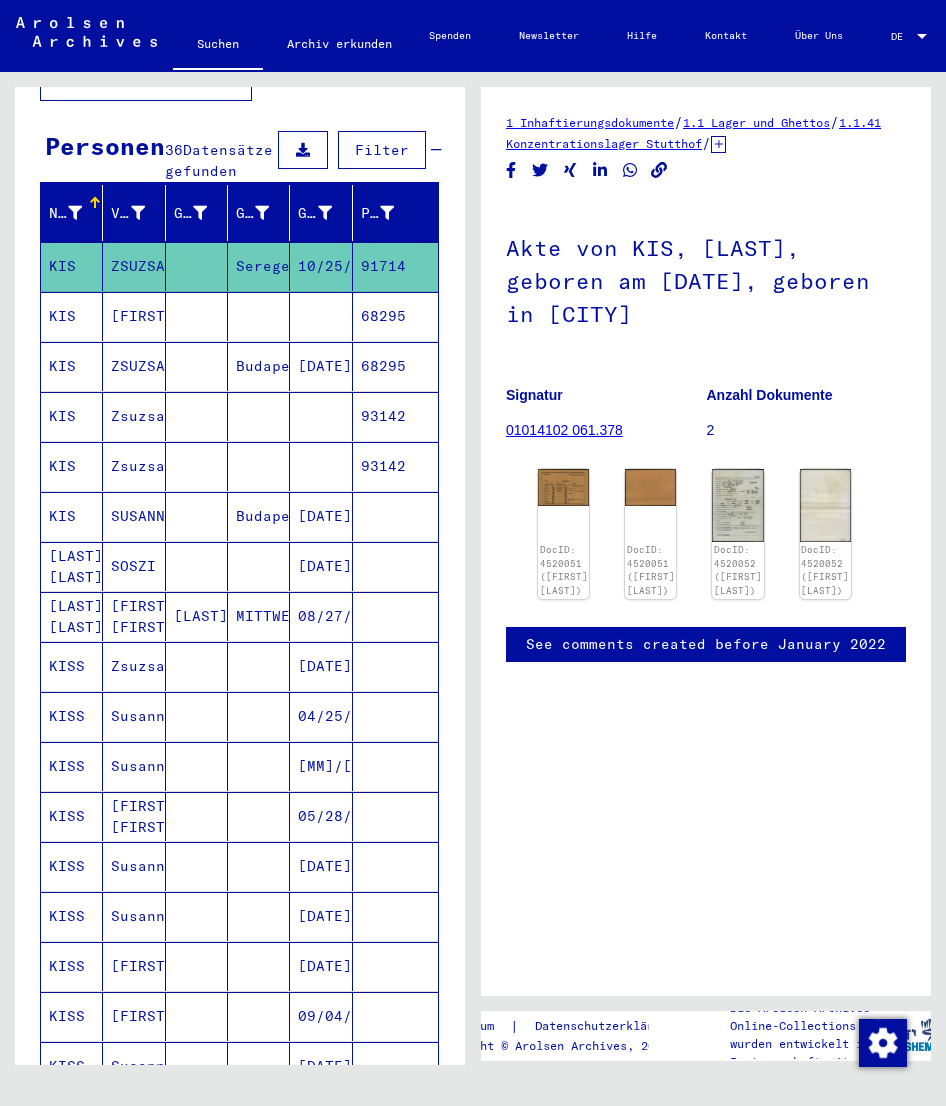 scroll, scrollTop: 200, scrollLeft: 0, axis: vertical 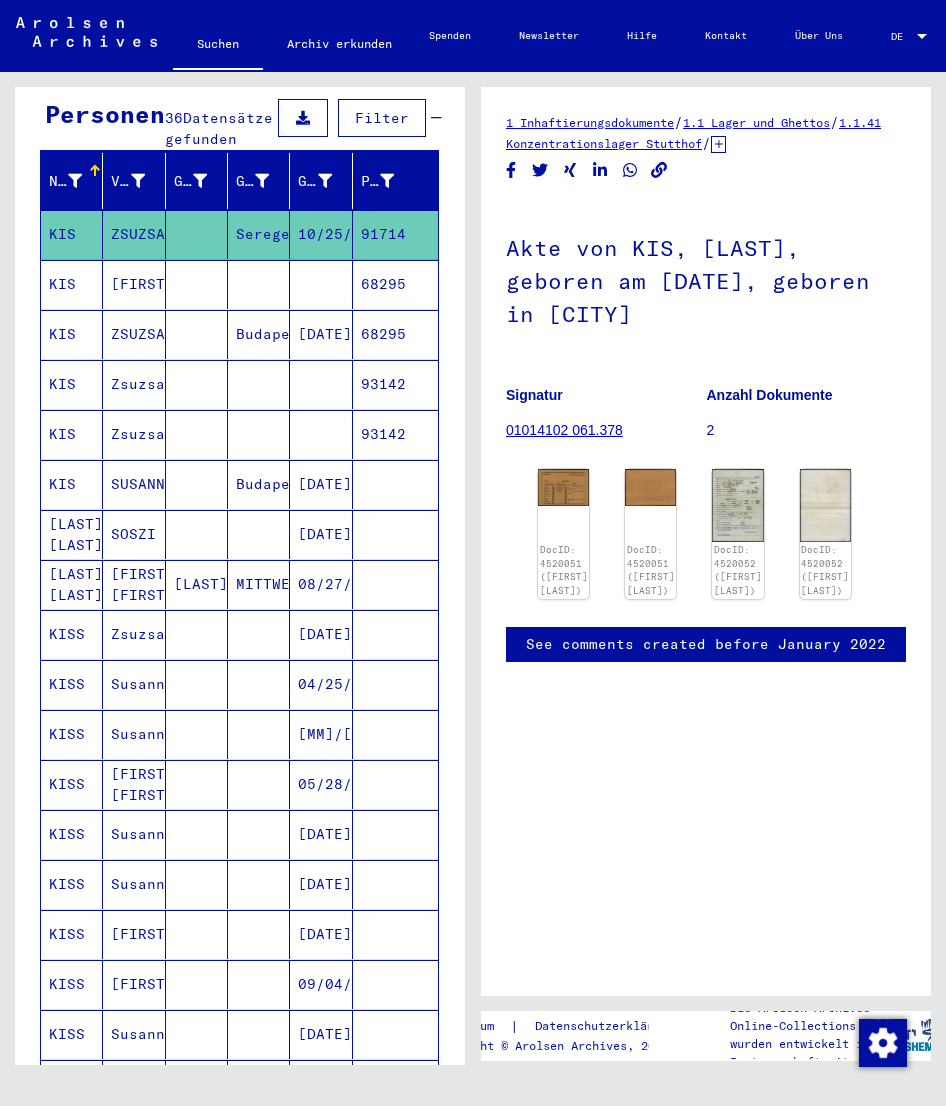 click on "1.1.41 Konzentrationslager Stutthof" 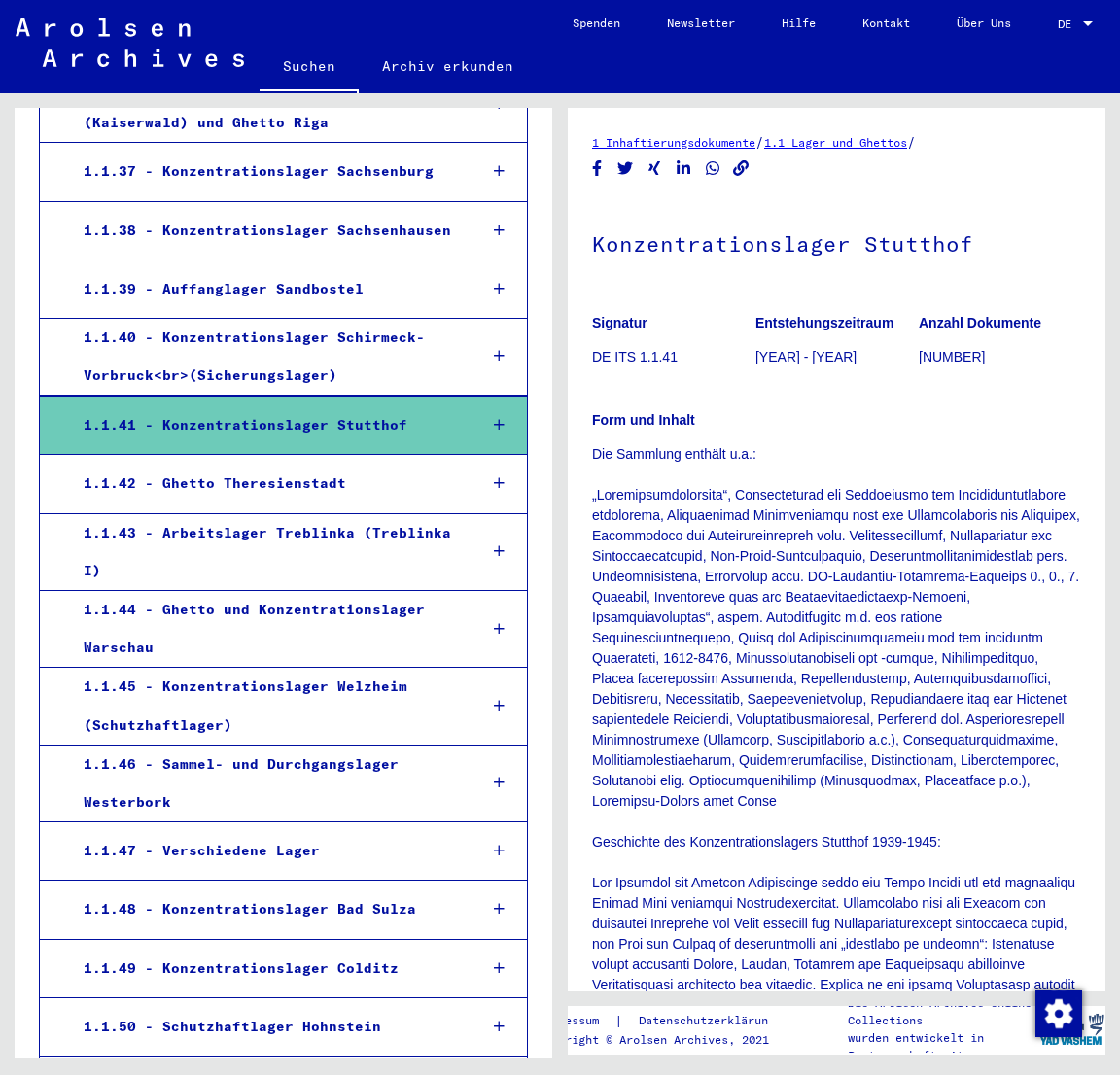 scroll, scrollTop: 2731, scrollLeft: 0, axis: vertical 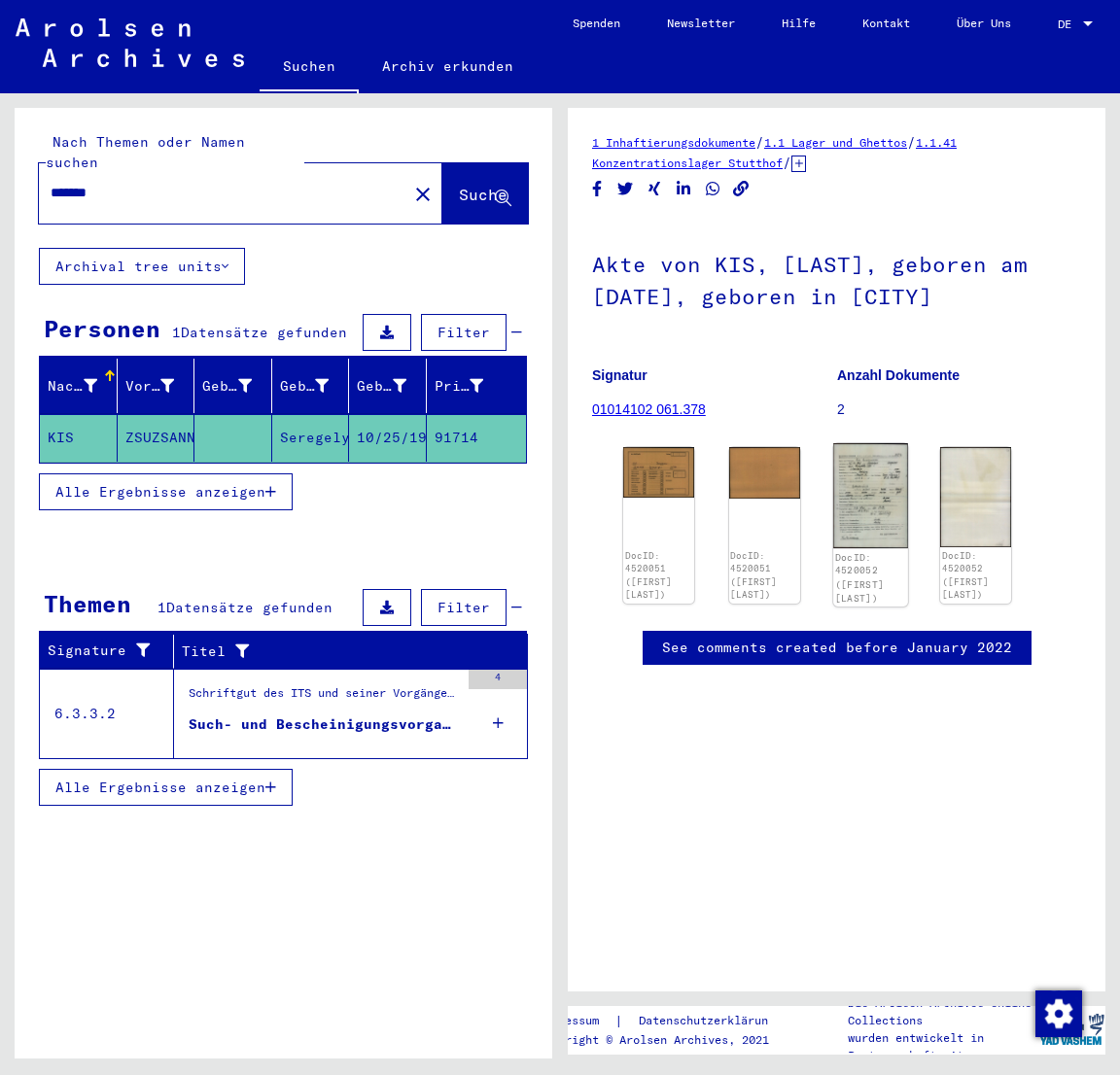 click 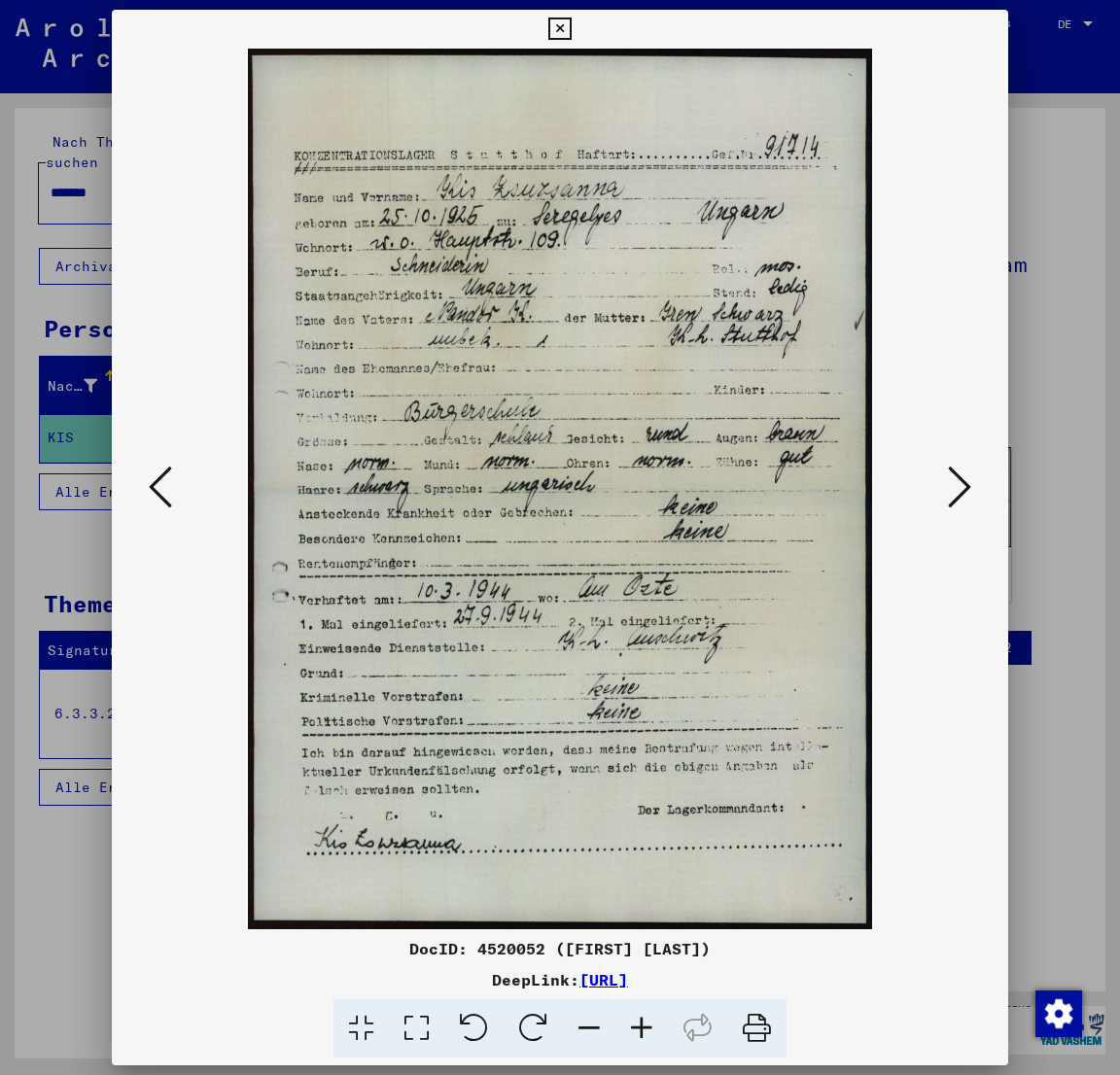 click at bounding box center [560, 538] 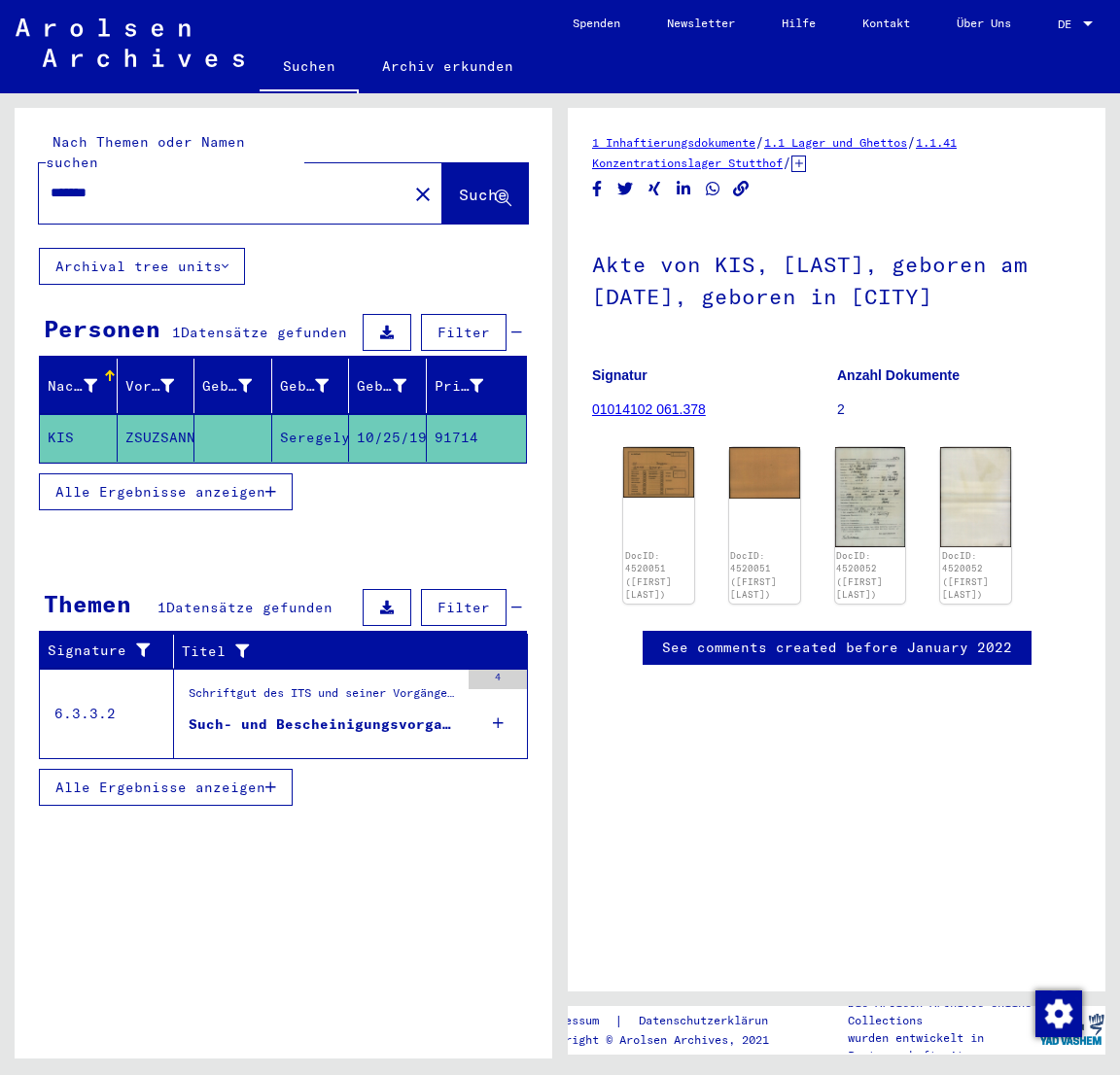 click on "Alle Ergebnisse anzeigen" at bounding box center [160, 492] 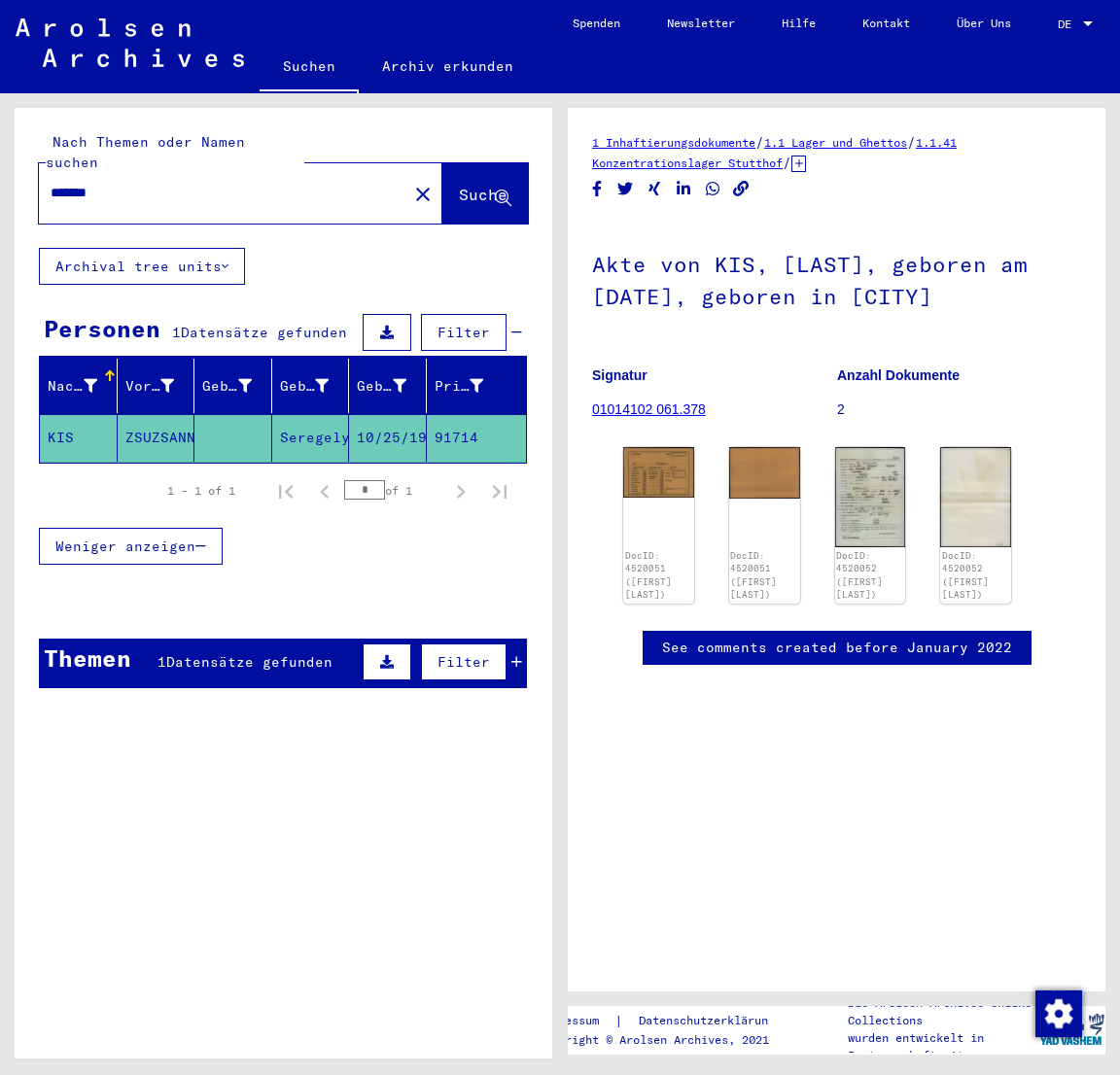 click on "Datensätze gefunden" at bounding box center (249, 662) 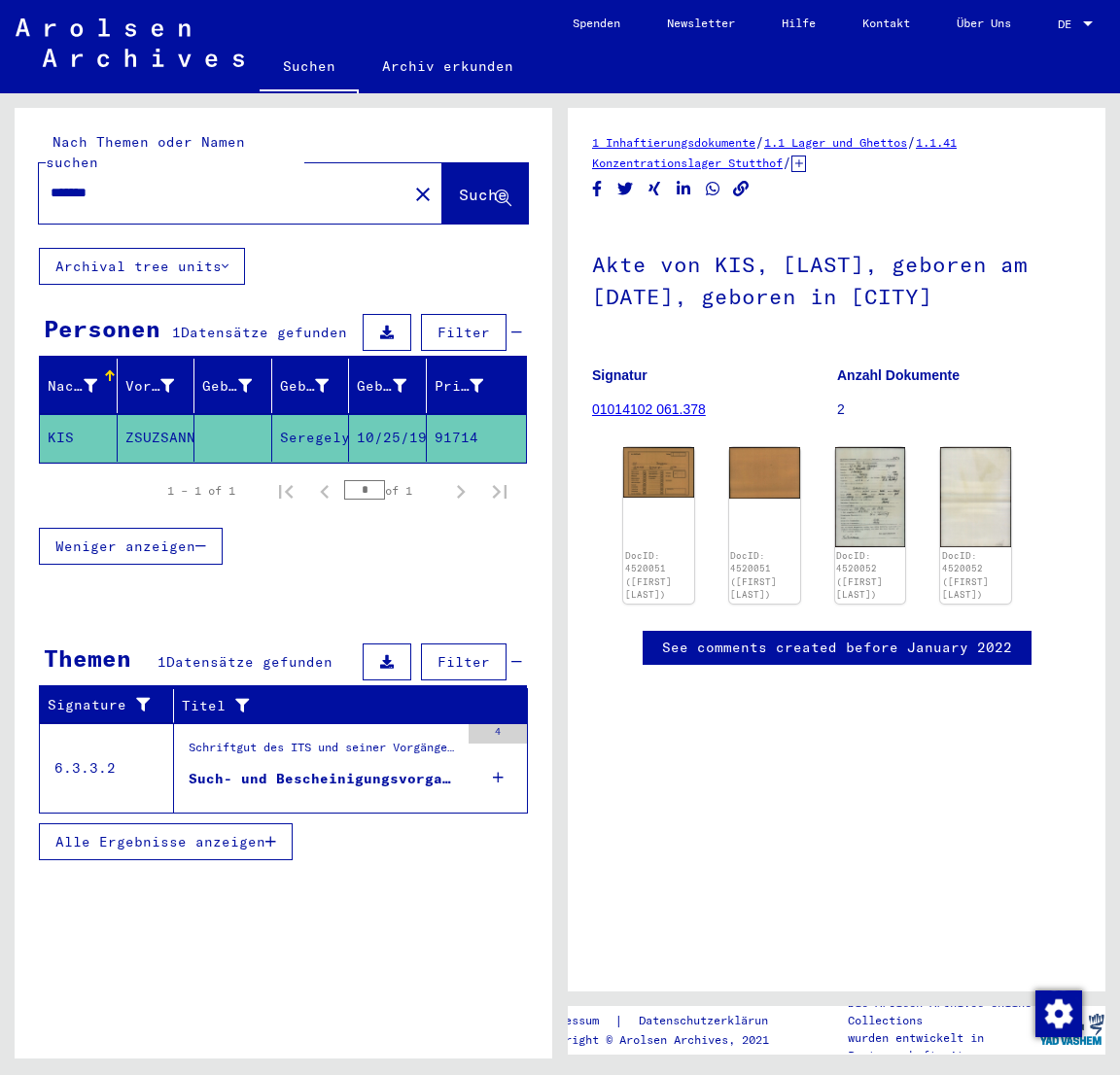 click on "Such- und Bescheinigungsvorgang Nr. [NUMBER] für VAN BOEKEL, [FIRST] geboren [DATE]" at bounding box center [324, 779] 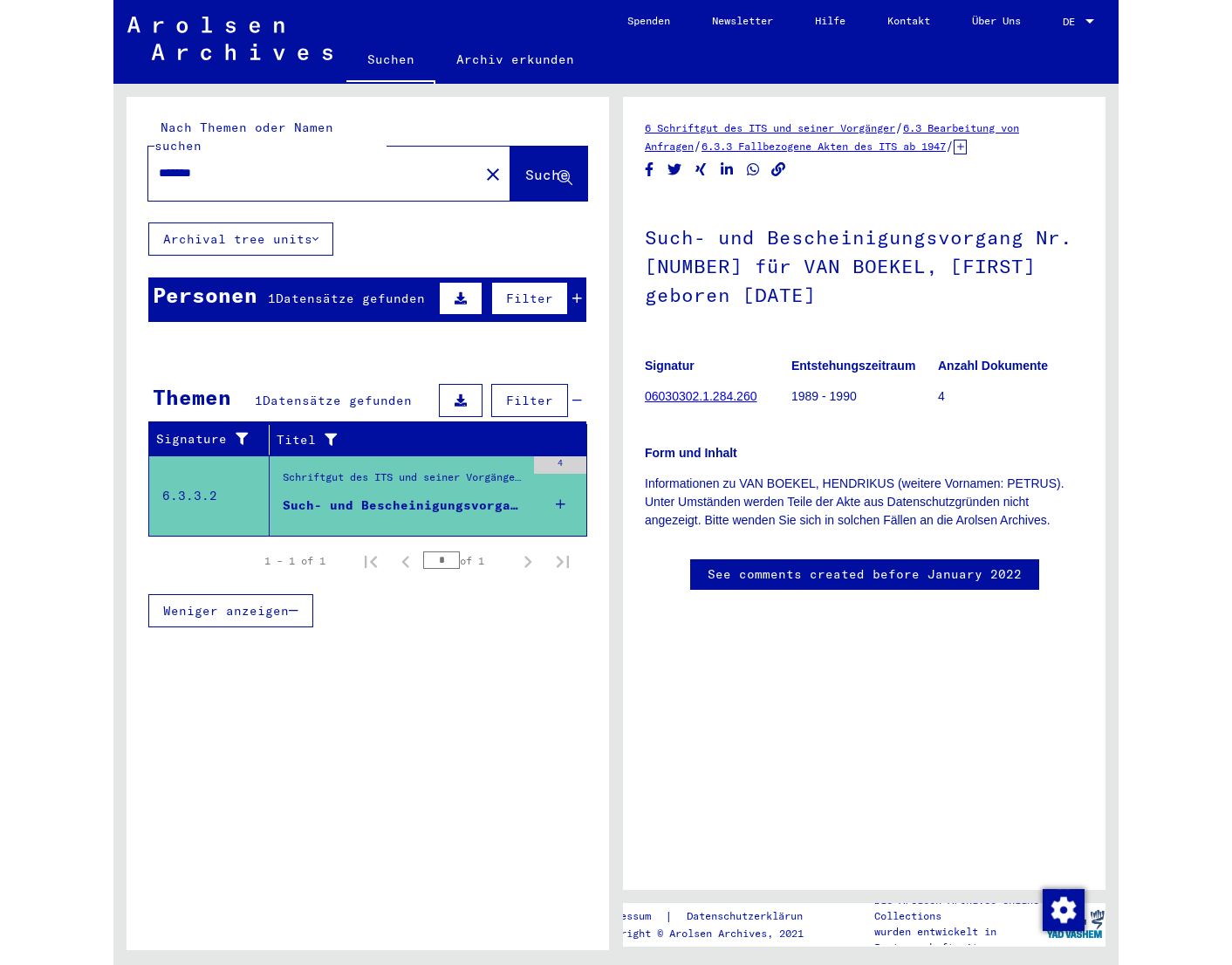 scroll, scrollTop: 0, scrollLeft: 0, axis: both 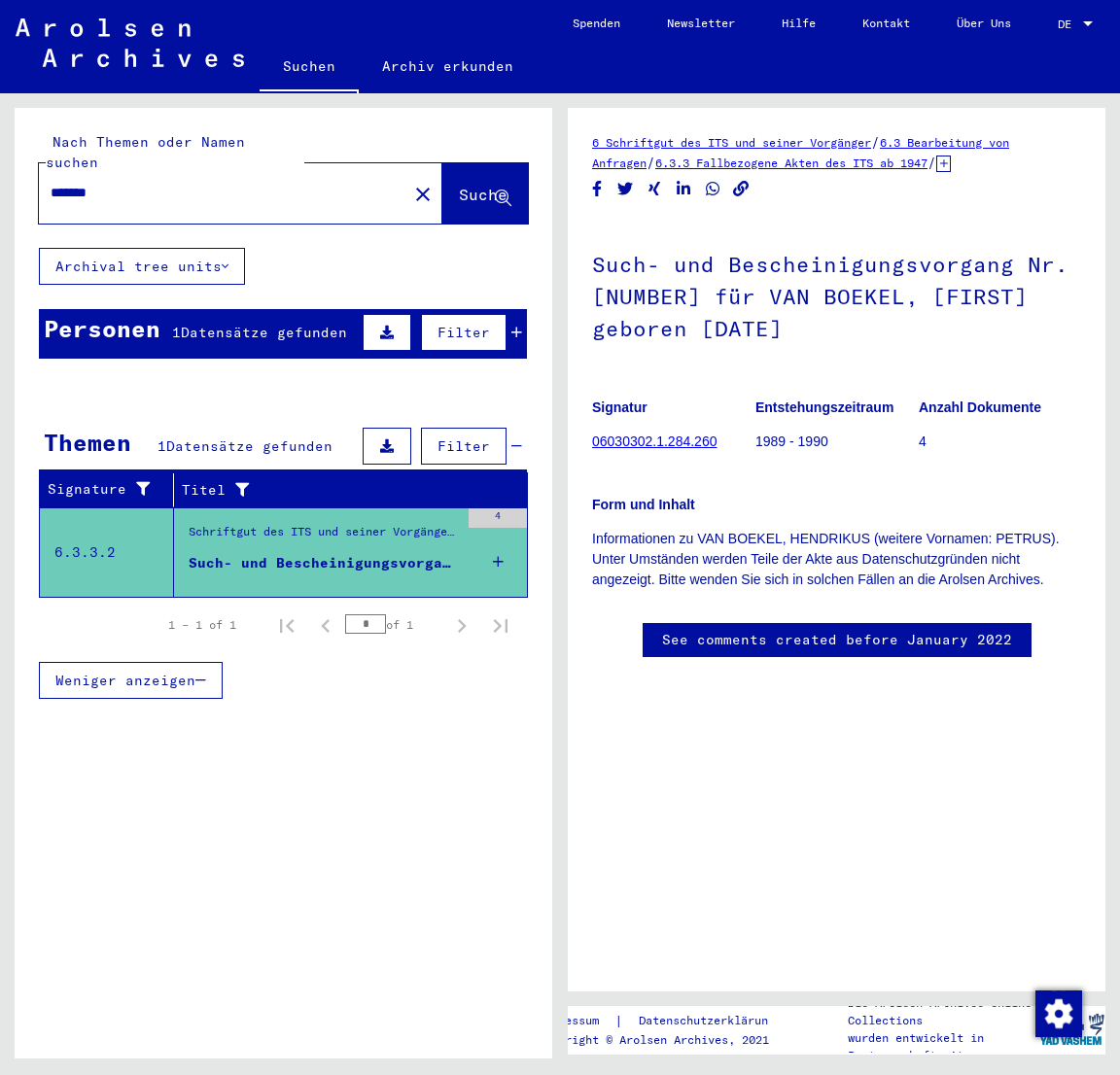 click on "close" 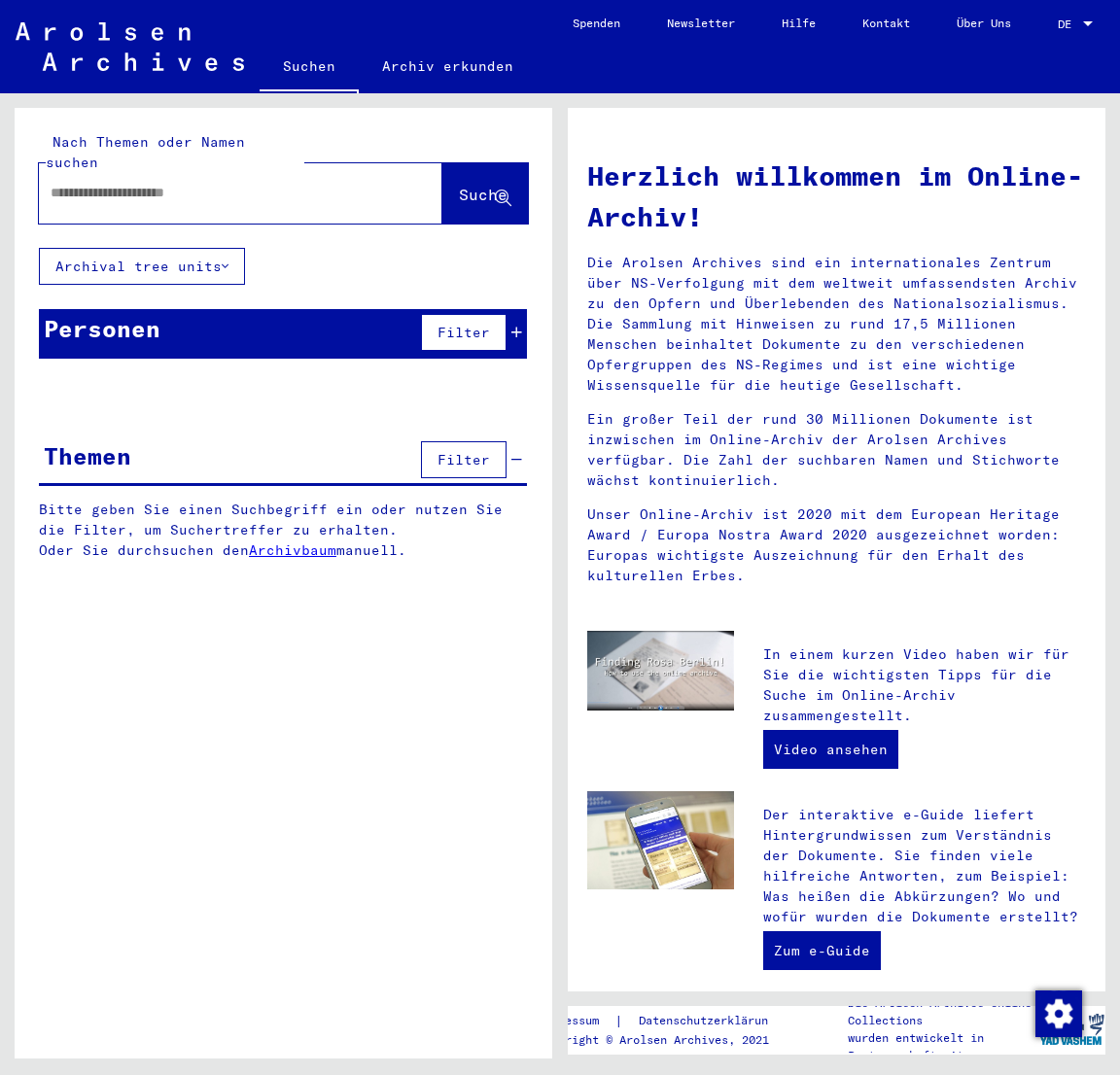 click at bounding box center (217, 192) 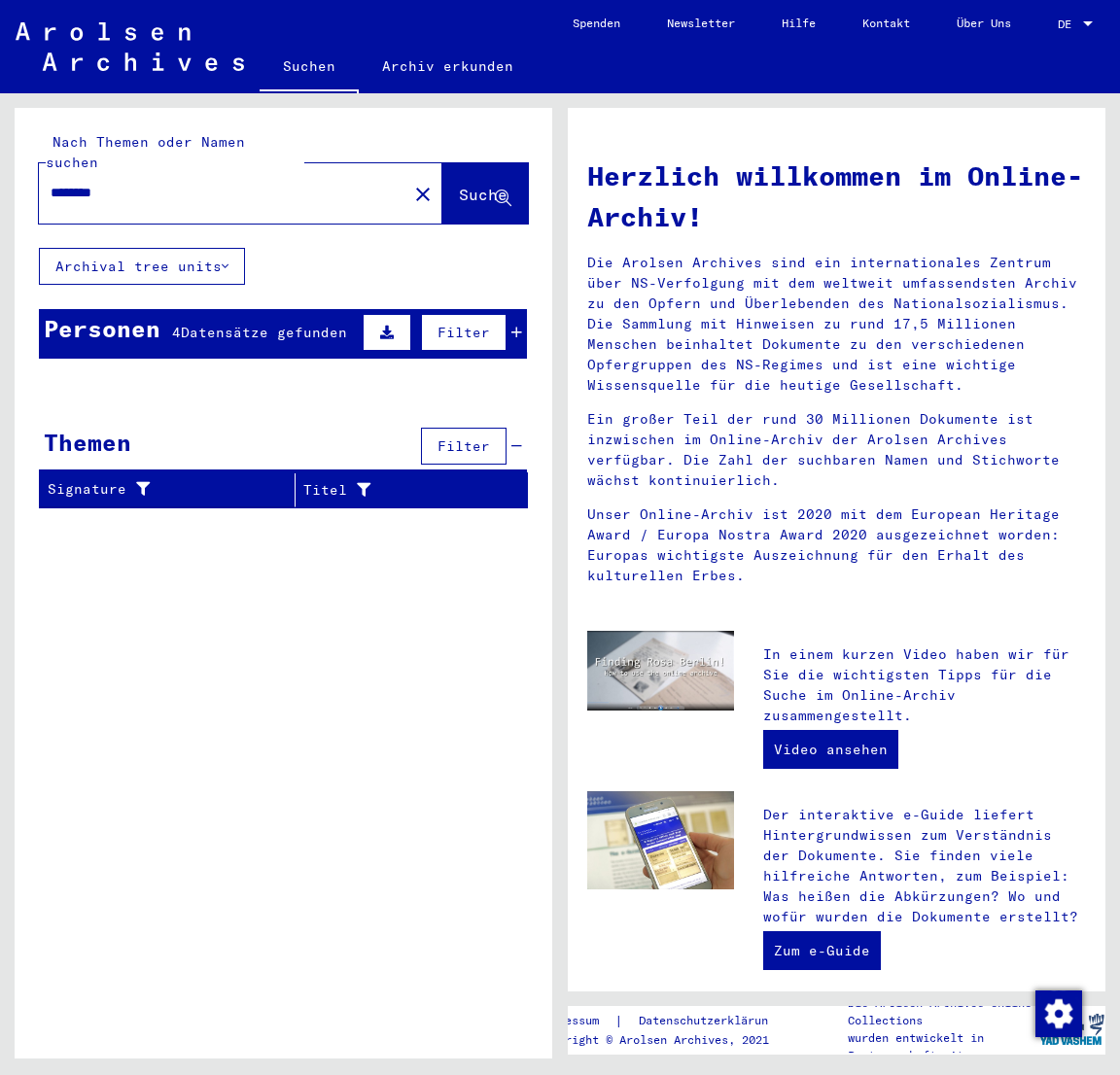 click on "Datensätze gefunden" at bounding box center [263, 332] 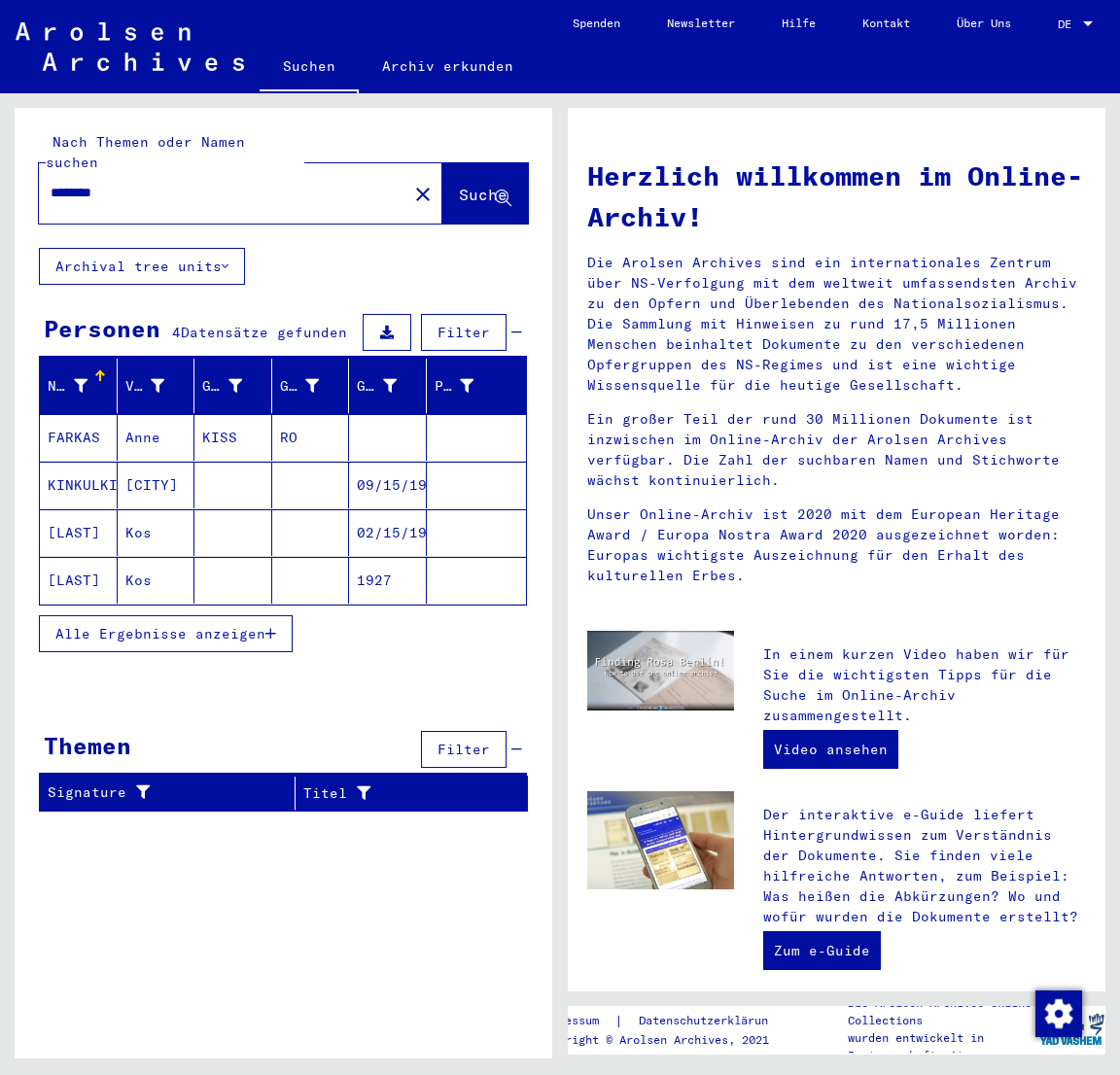 drag, startPoint x: 144, startPoint y: 174, endPoint x: -37, endPoint y: 155, distance: 181.99451 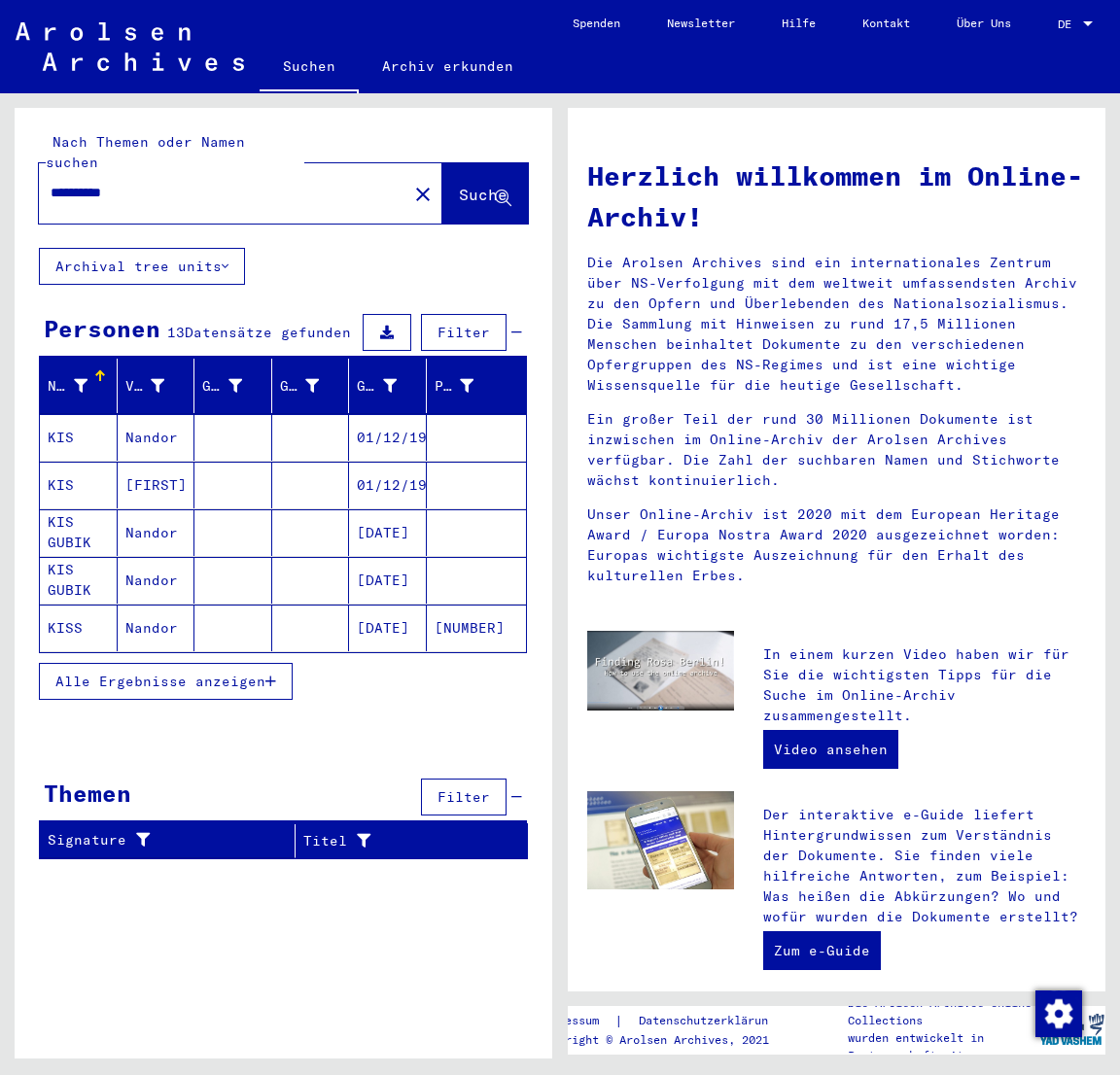 type on "**********" 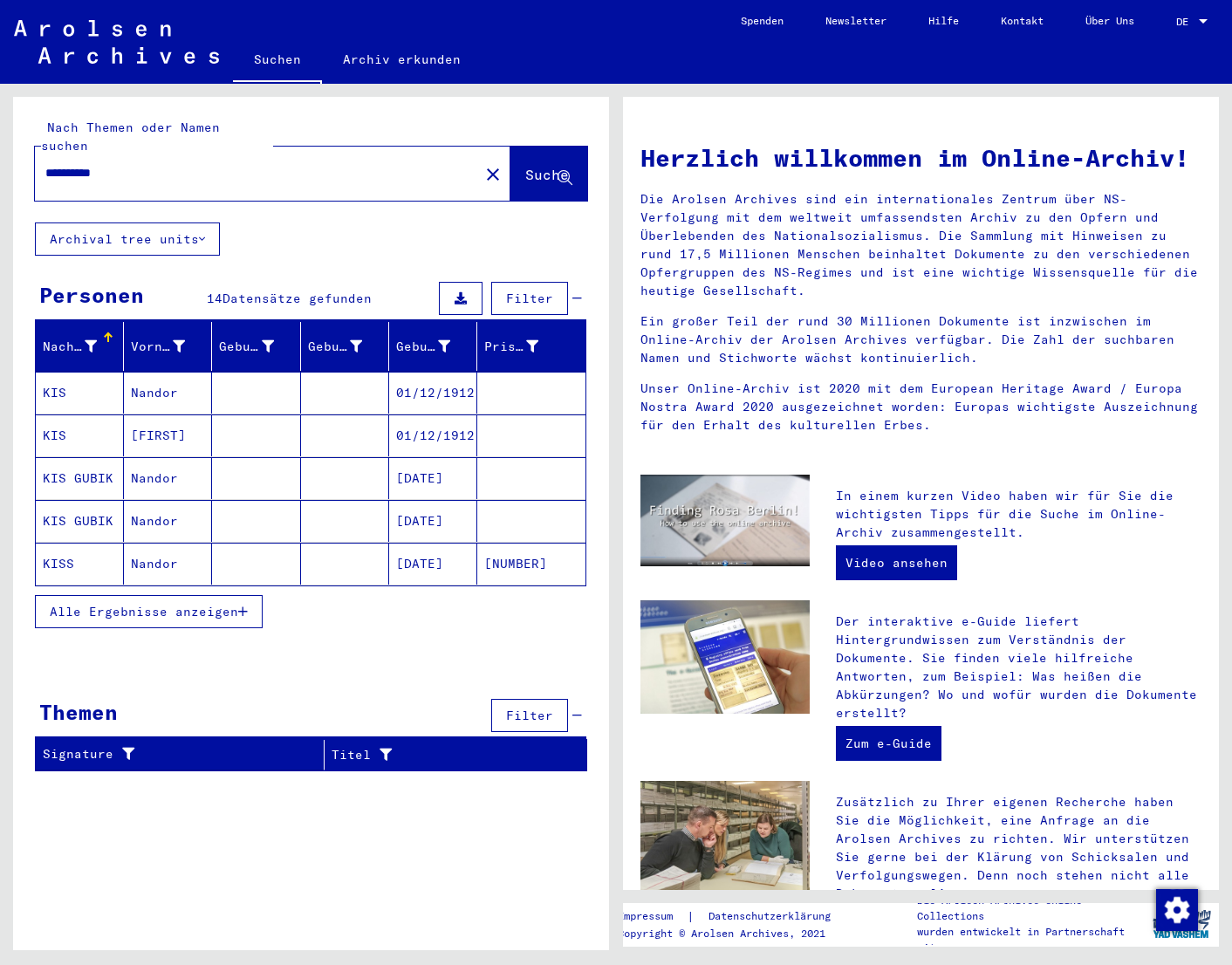 click on "KIS GUBIK" at bounding box center (79, 521) 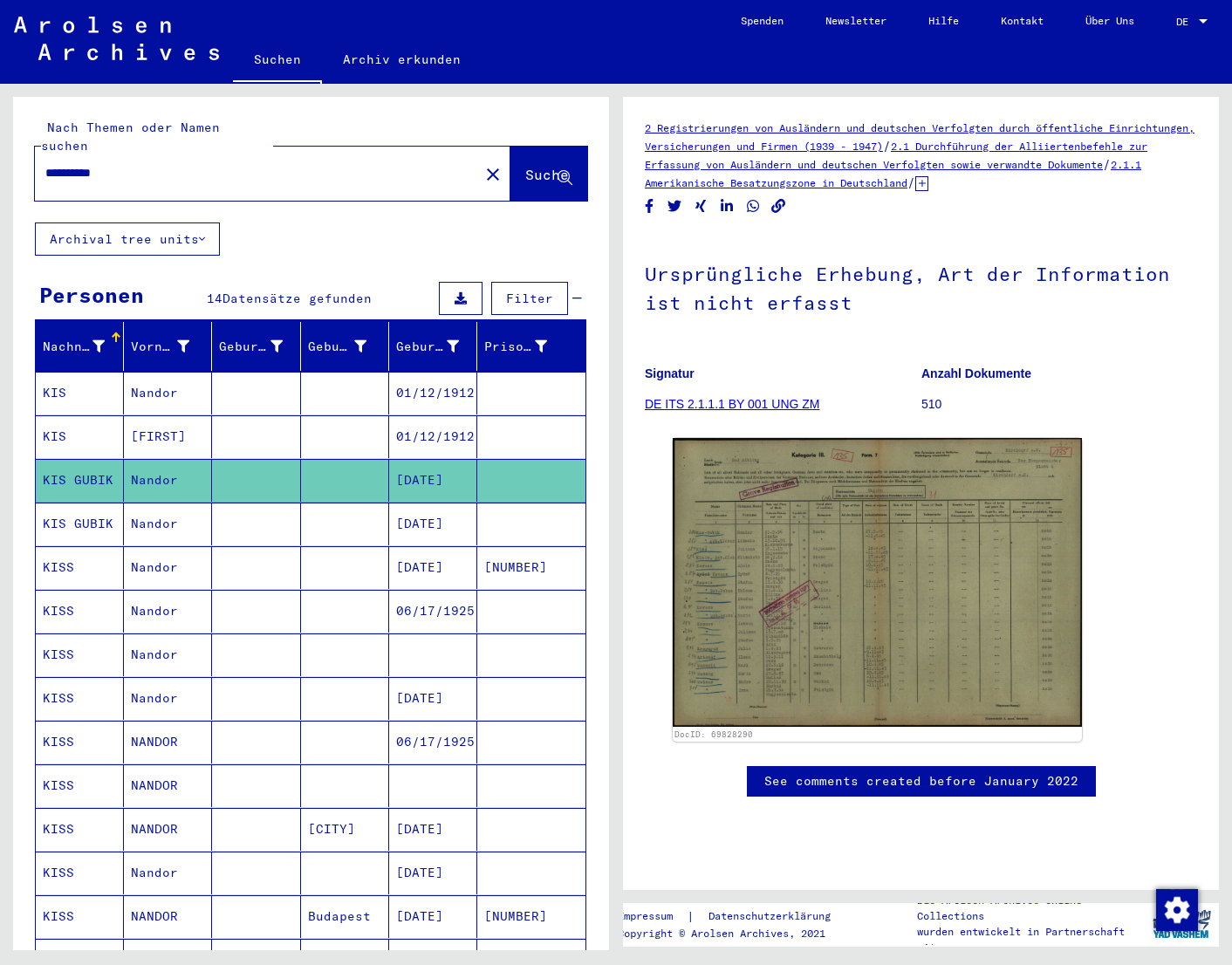 scroll, scrollTop: 0, scrollLeft: 0, axis: both 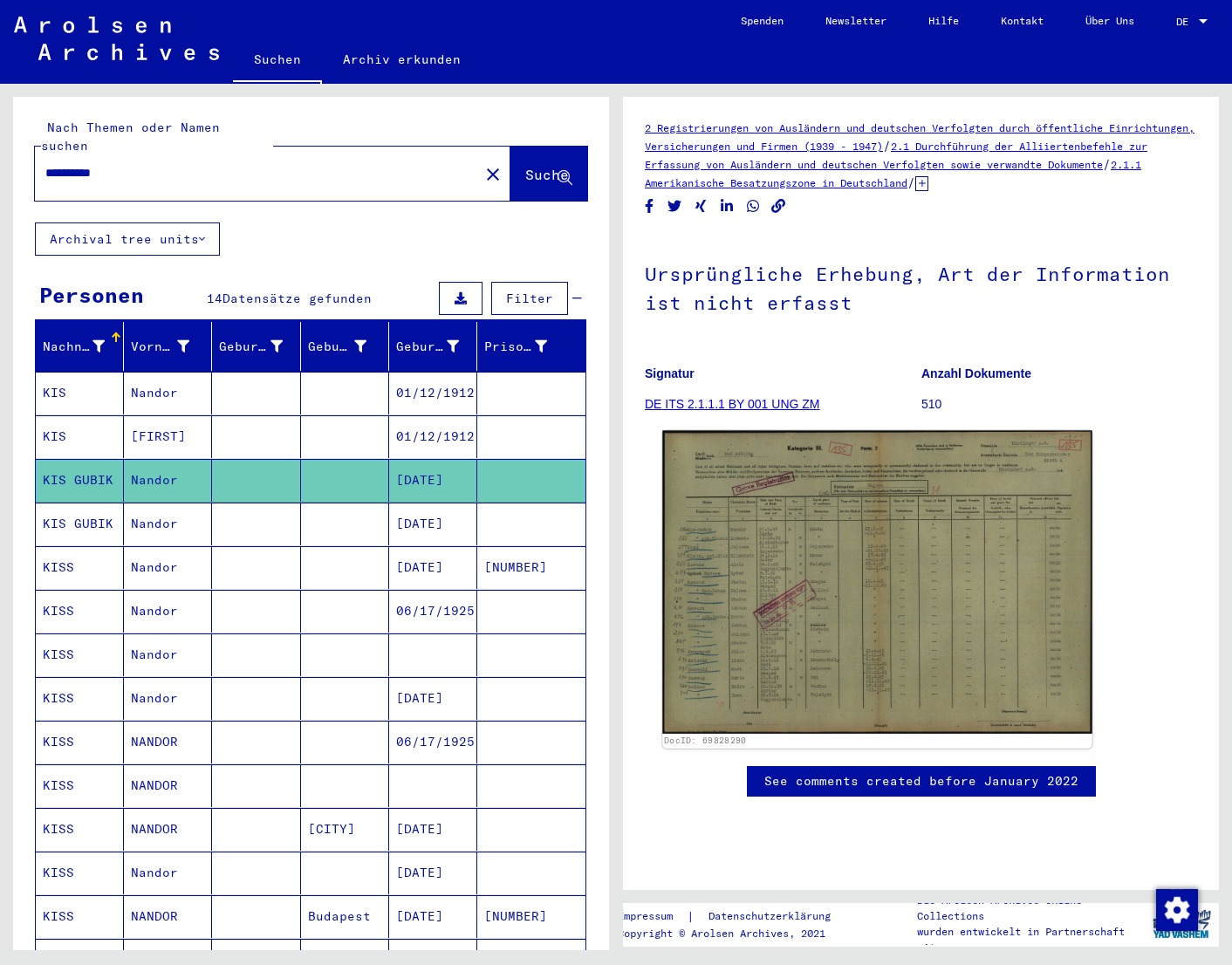 click 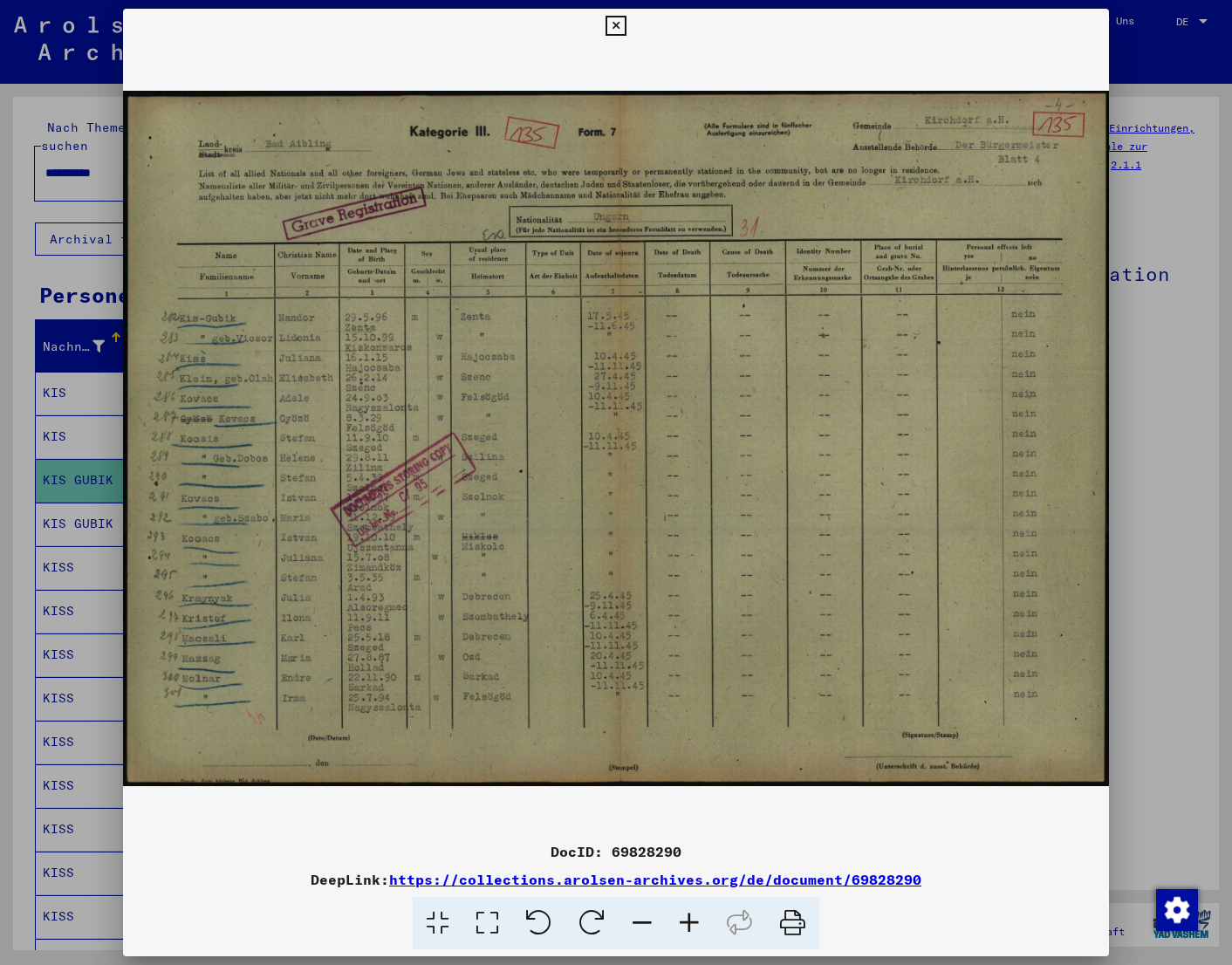 click at bounding box center [616, 482] 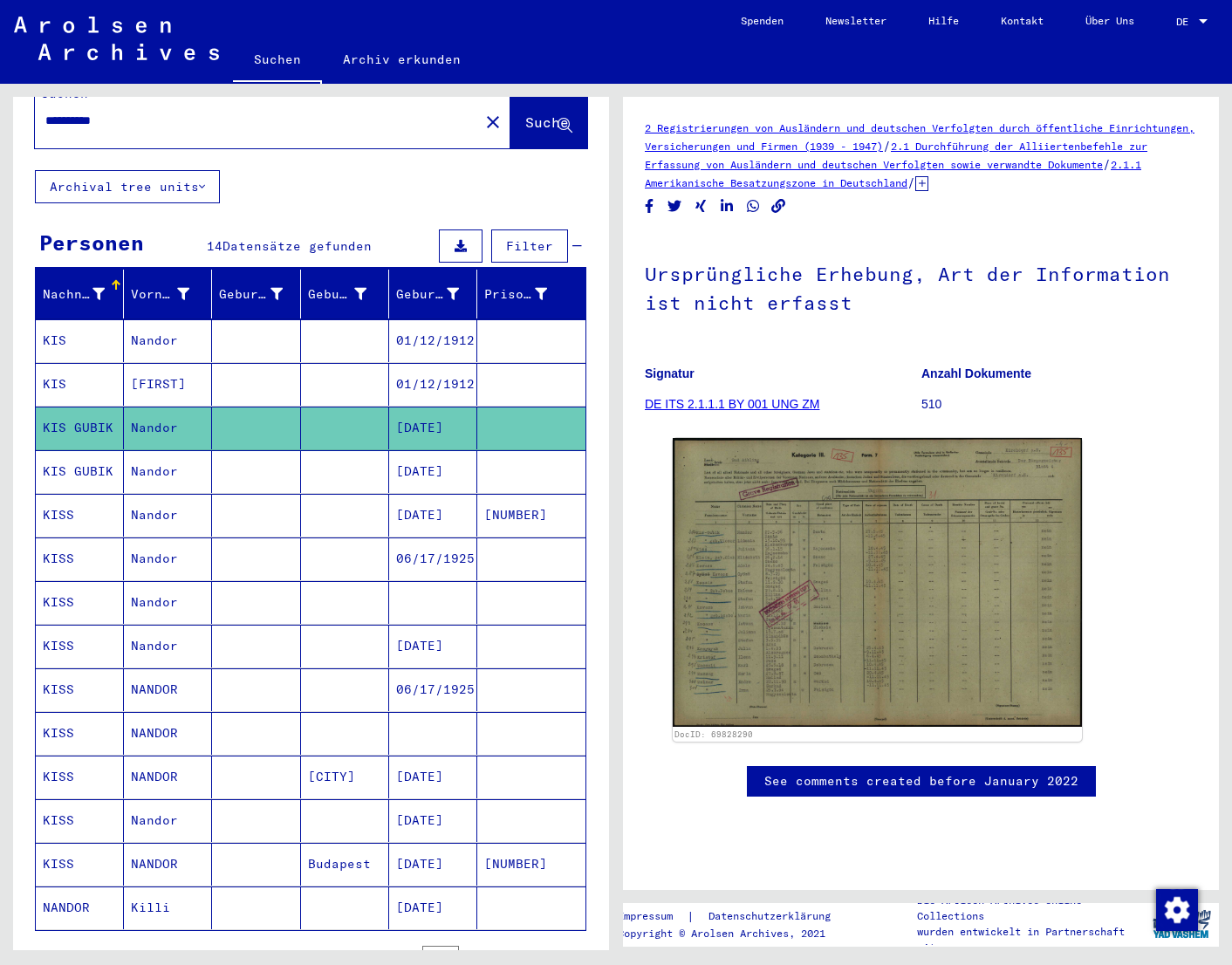 scroll, scrollTop: 87, scrollLeft: 0, axis: vertical 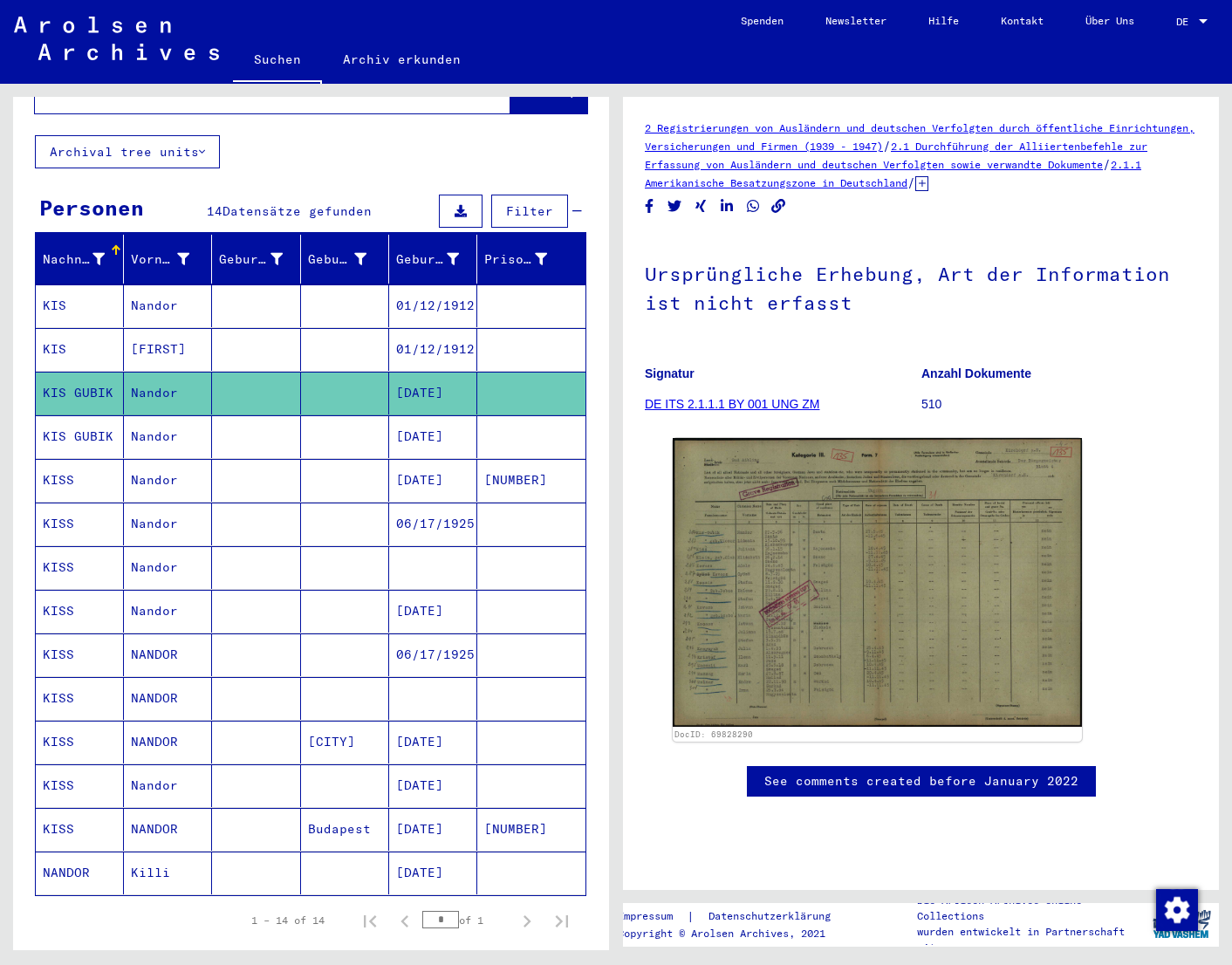 click on "KISS" at bounding box center [79, 611] 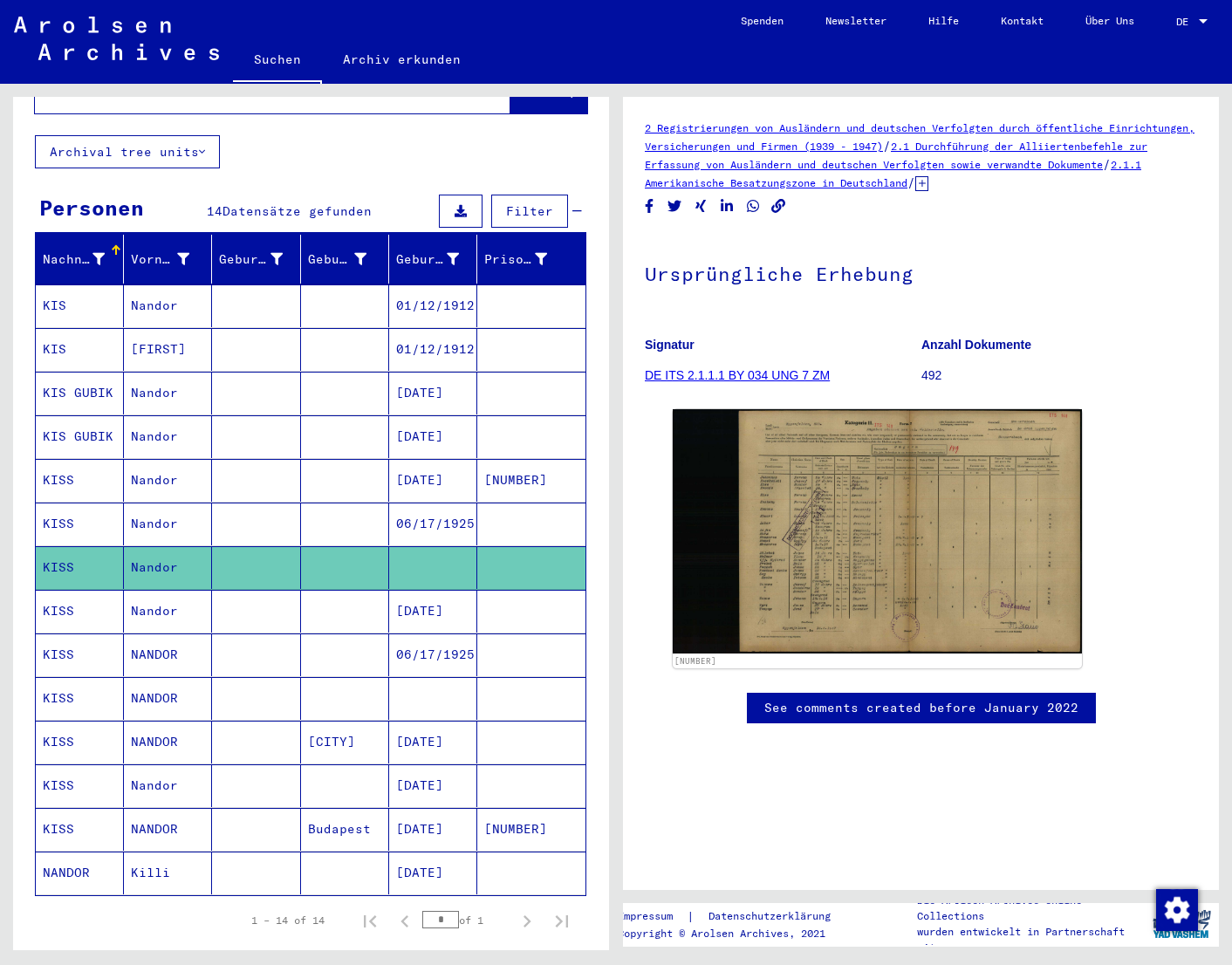 scroll, scrollTop: 0, scrollLeft: 0, axis: both 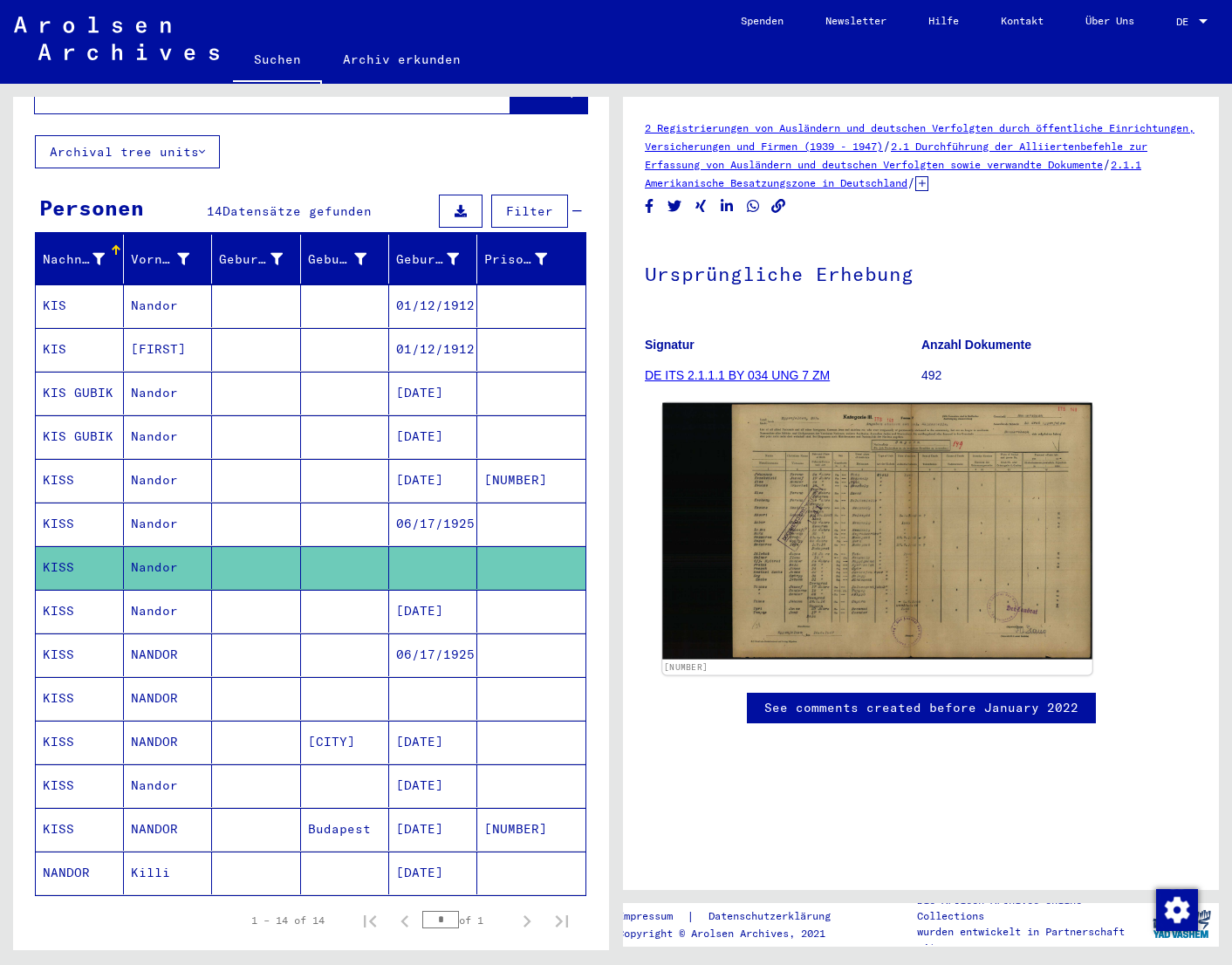 click 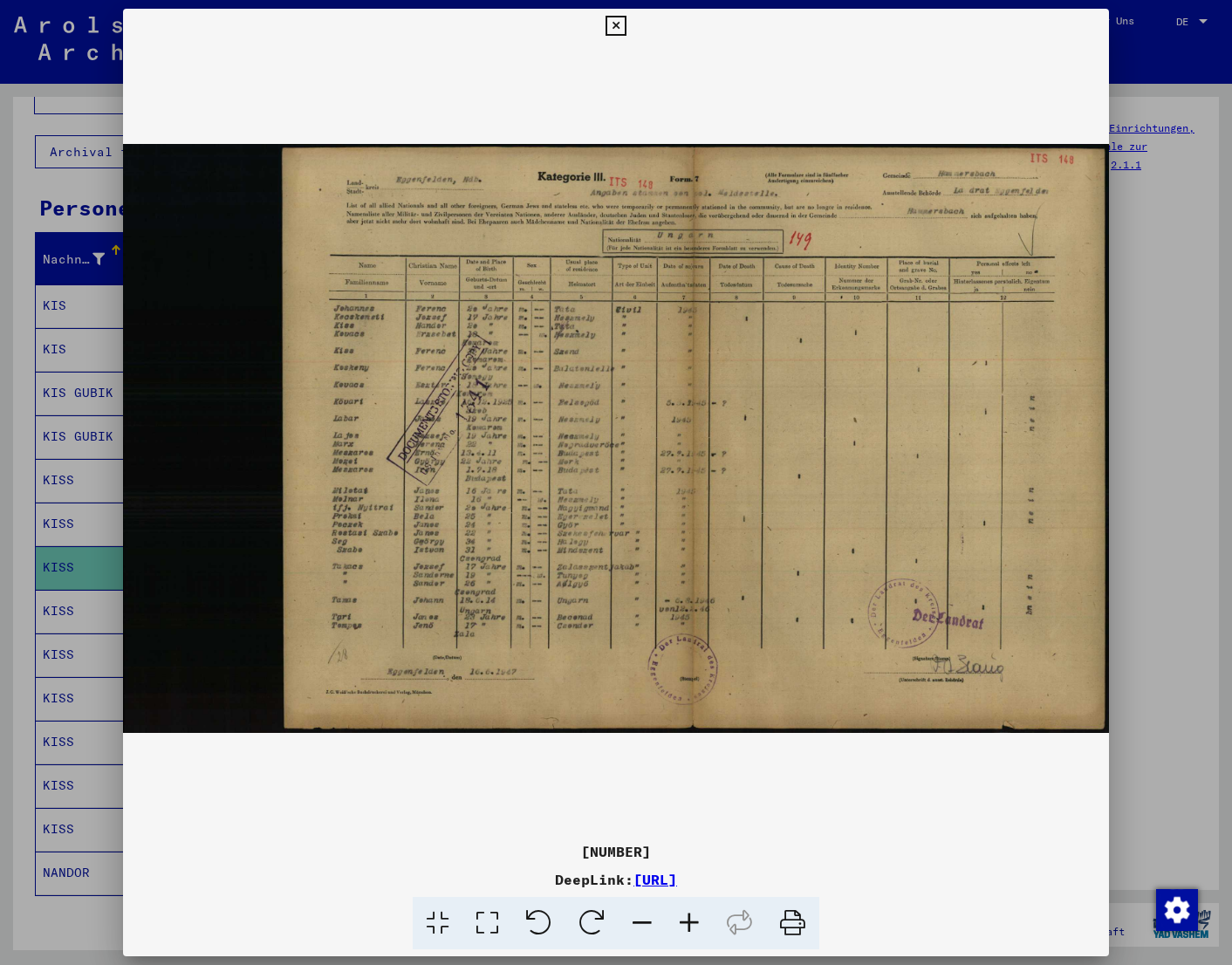 click at bounding box center (615, 26) 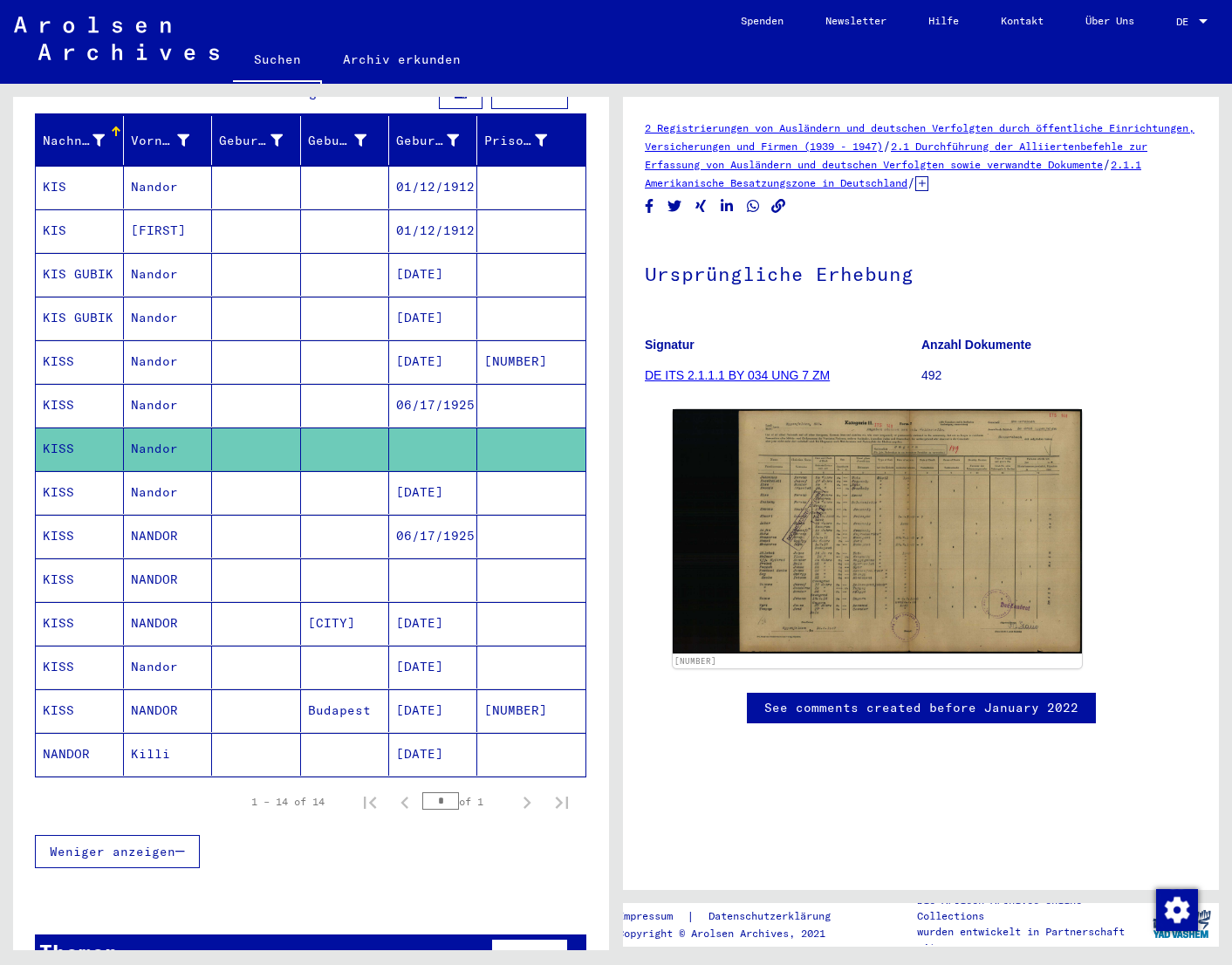 scroll, scrollTop: 222, scrollLeft: 0, axis: vertical 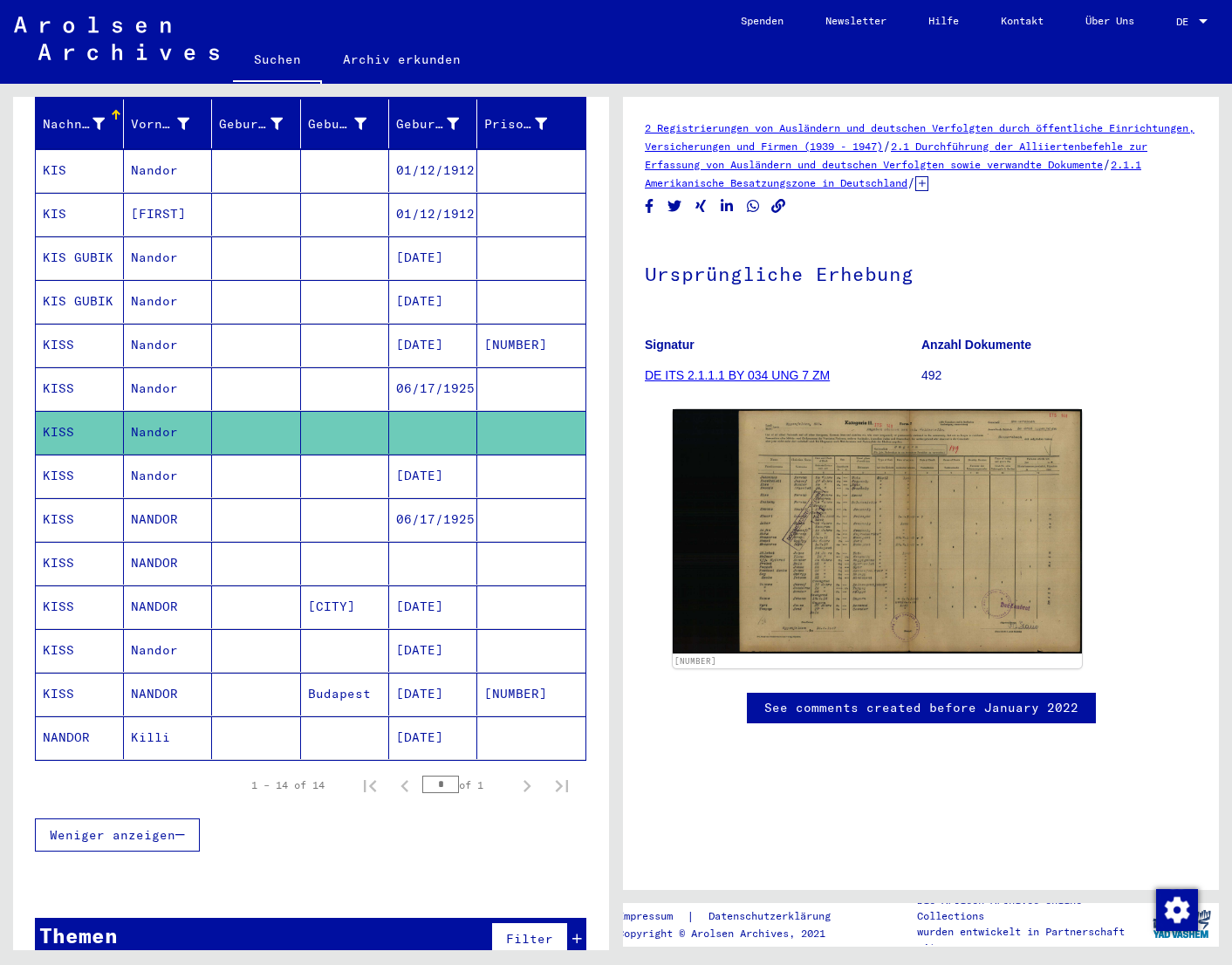 click on "KISS" at bounding box center (79, 606) 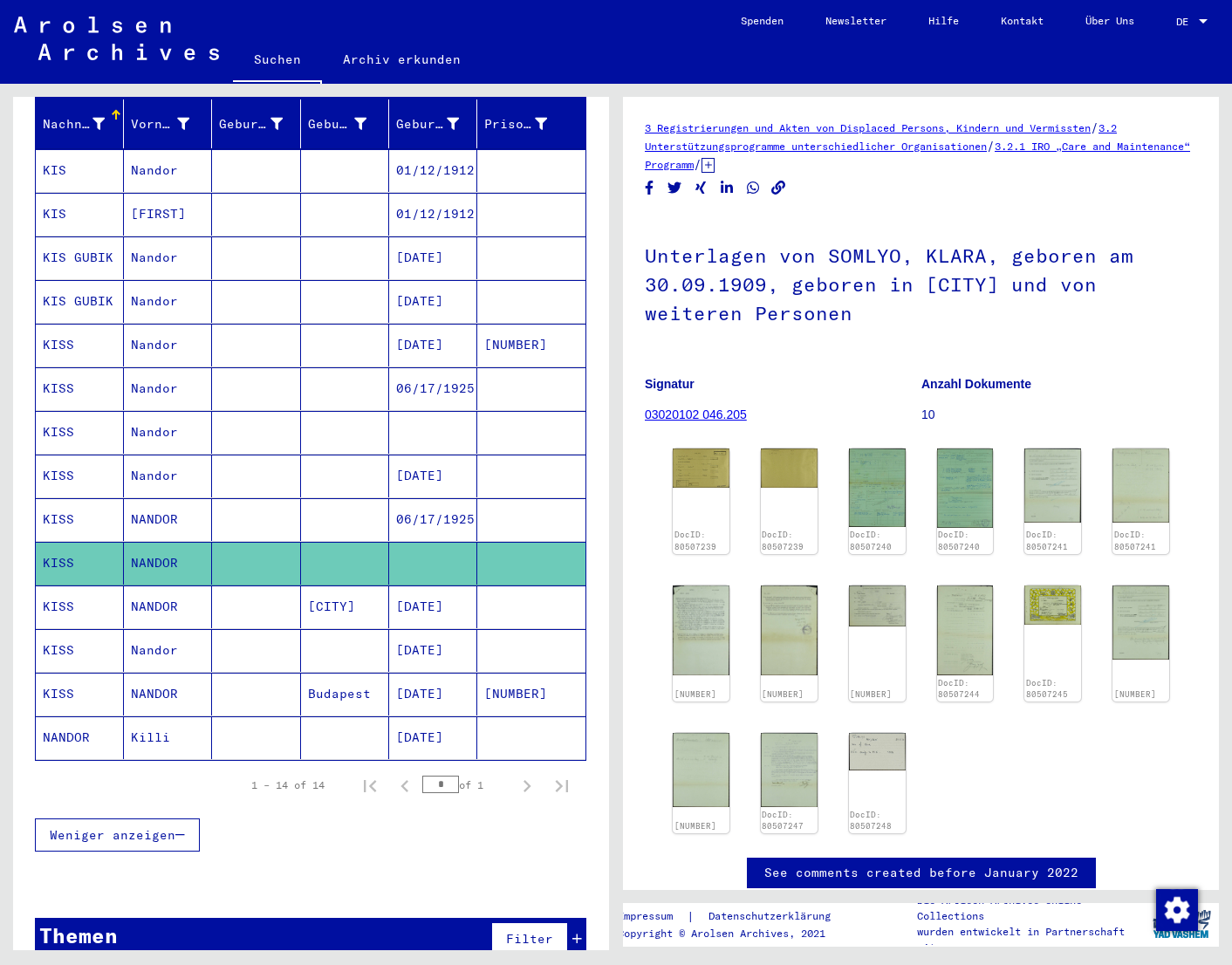 scroll, scrollTop: 0, scrollLeft: 0, axis: both 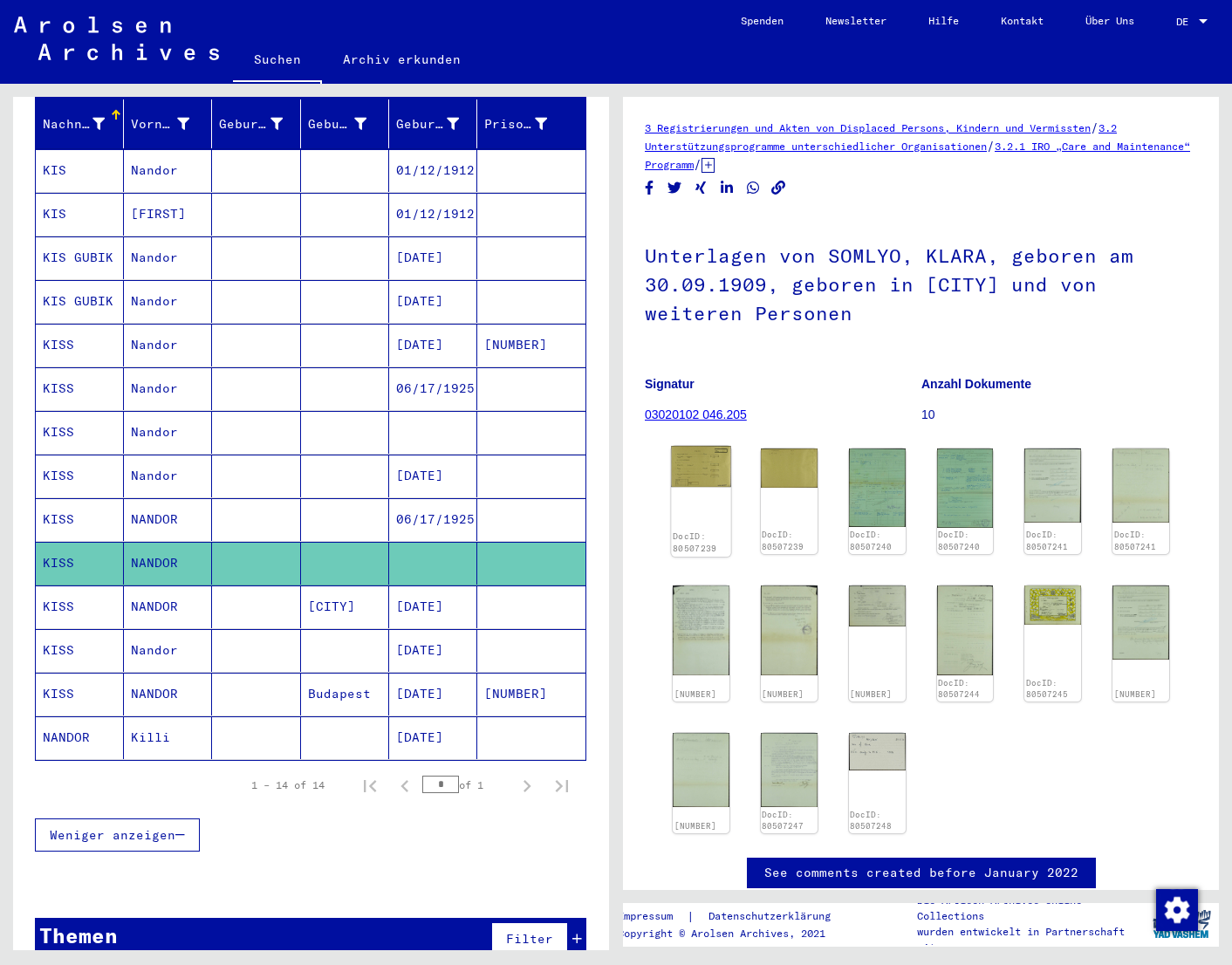 click 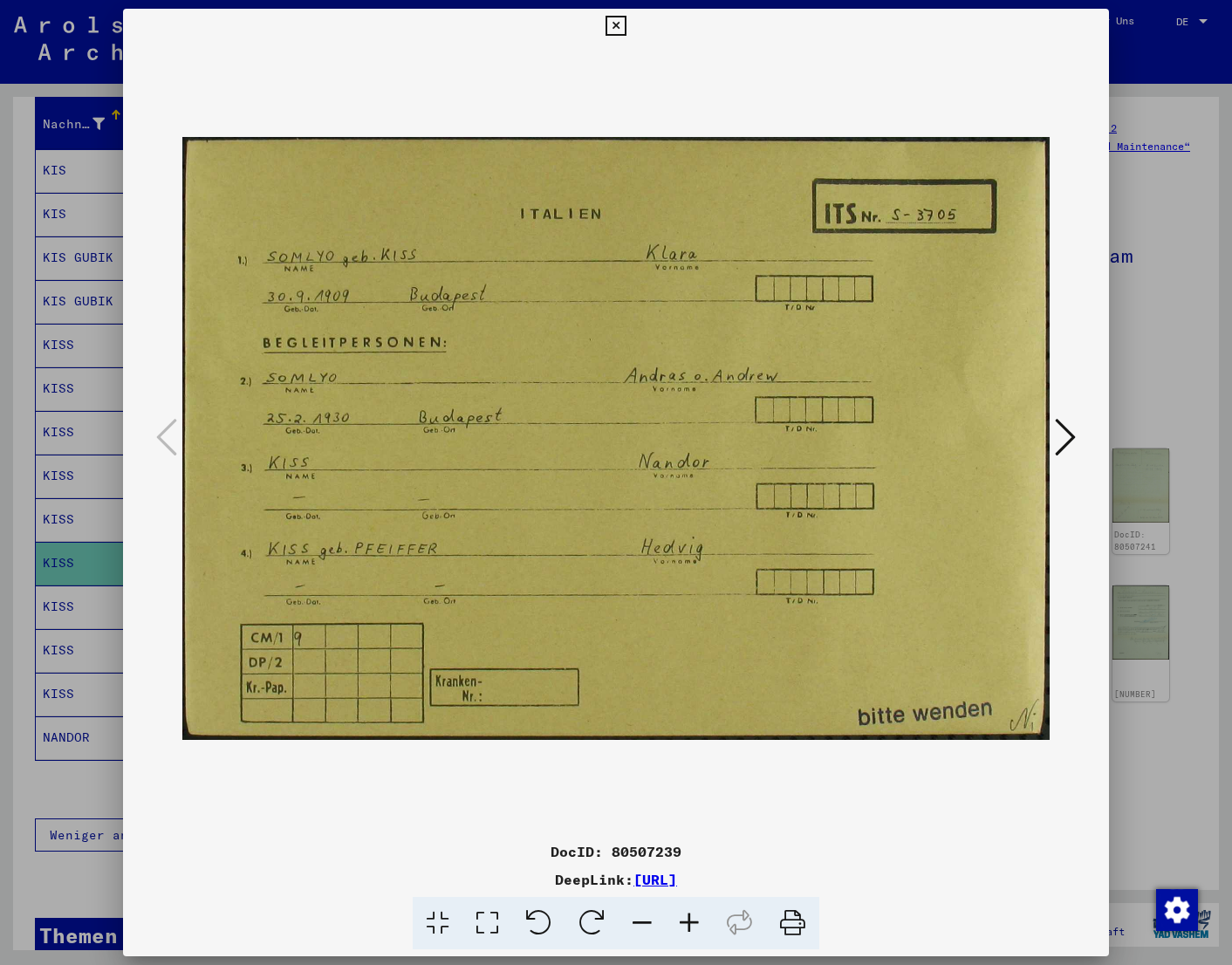 click at bounding box center (1065, 437) 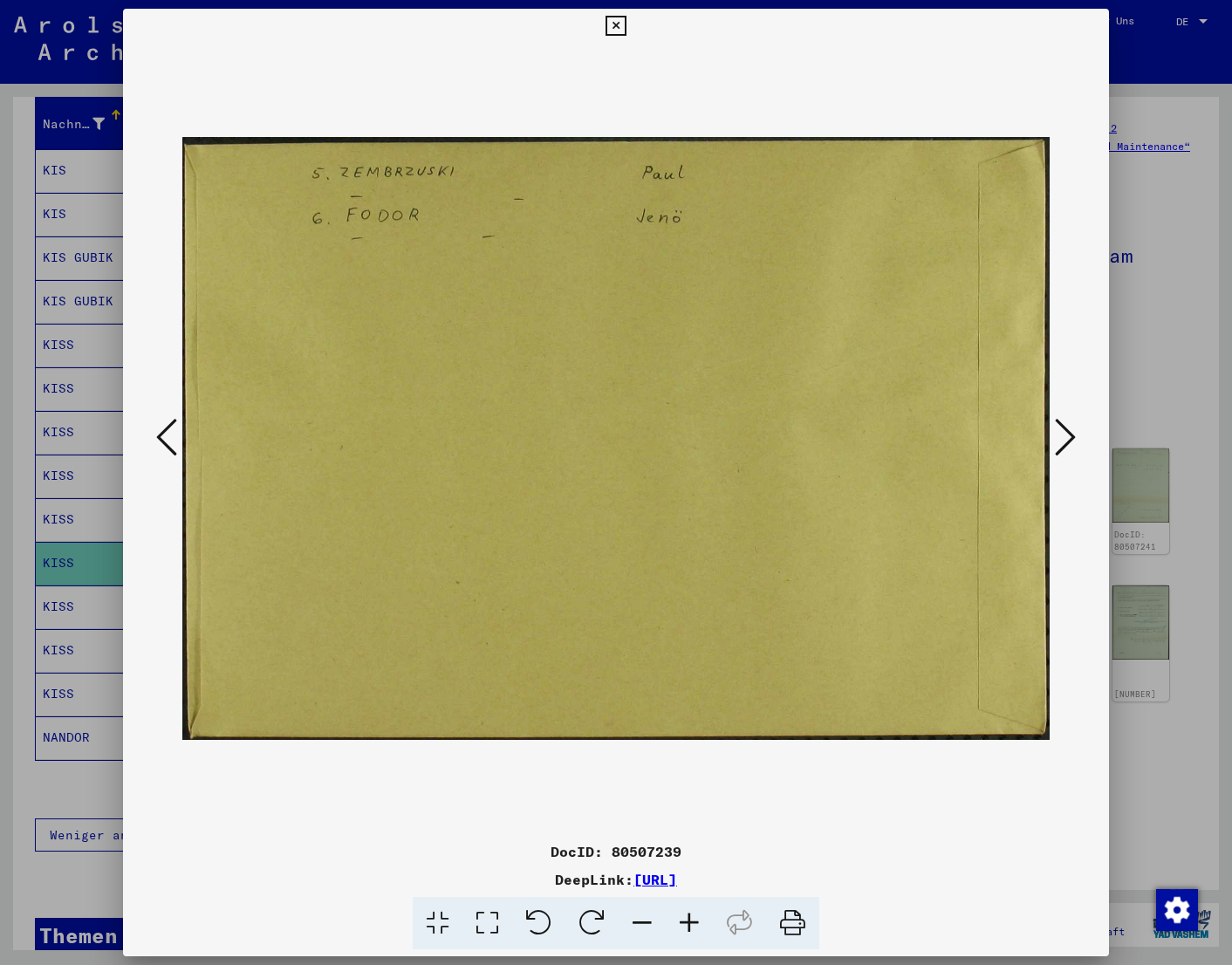 click at bounding box center [1065, 437] 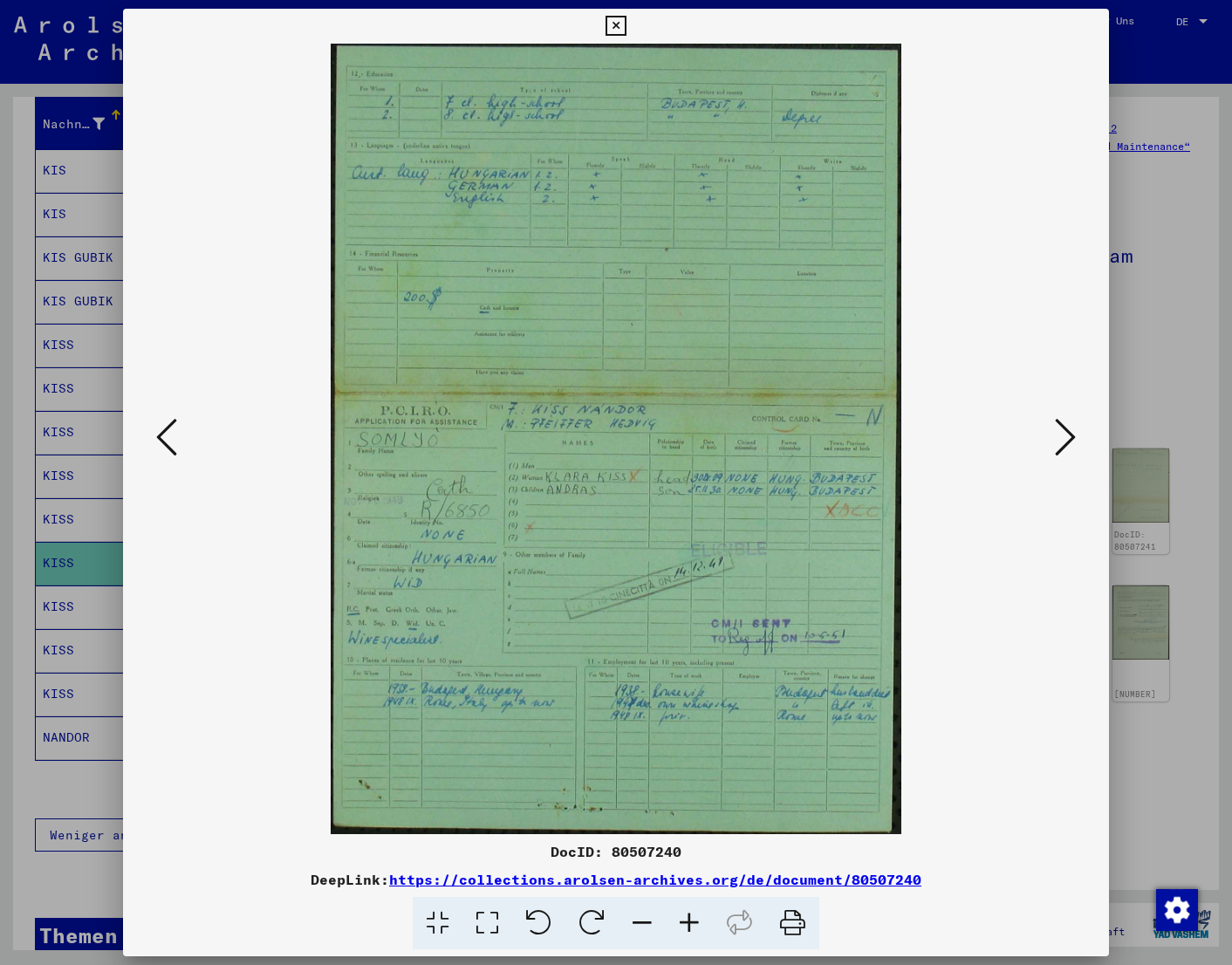 click at bounding box center [1065, 437] 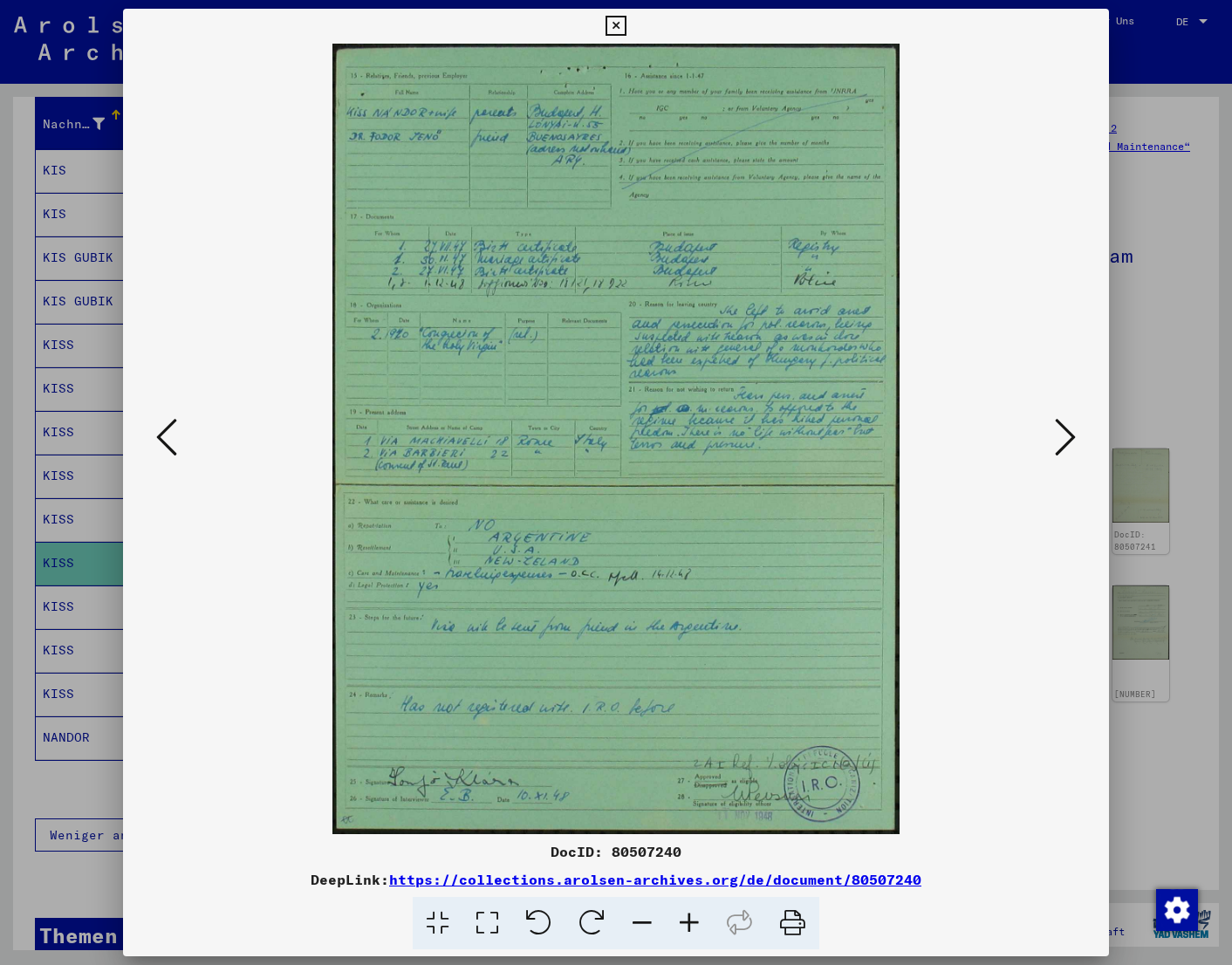 click at bounding box center [1065, 437] 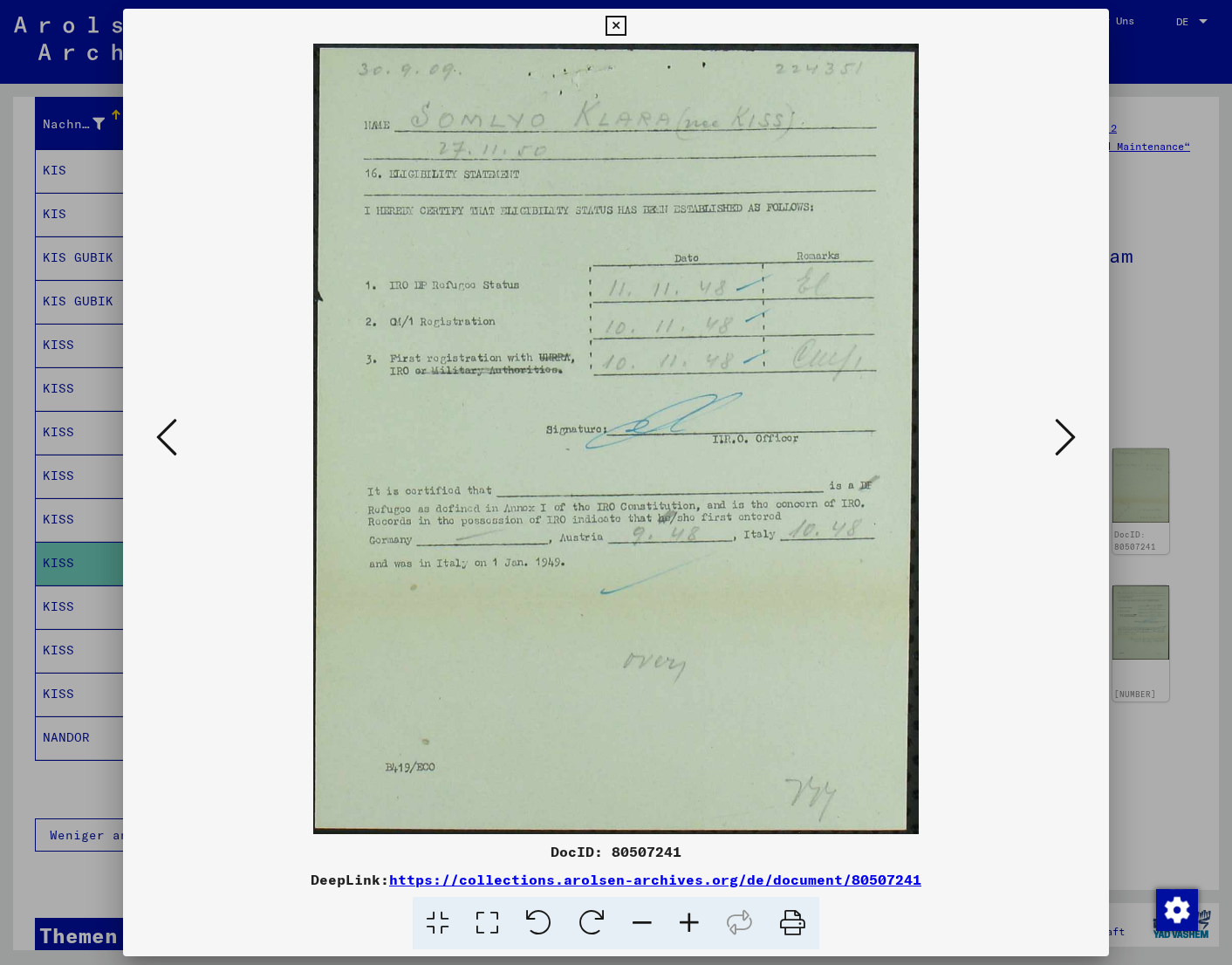 click at bounding box center (1065, 437) 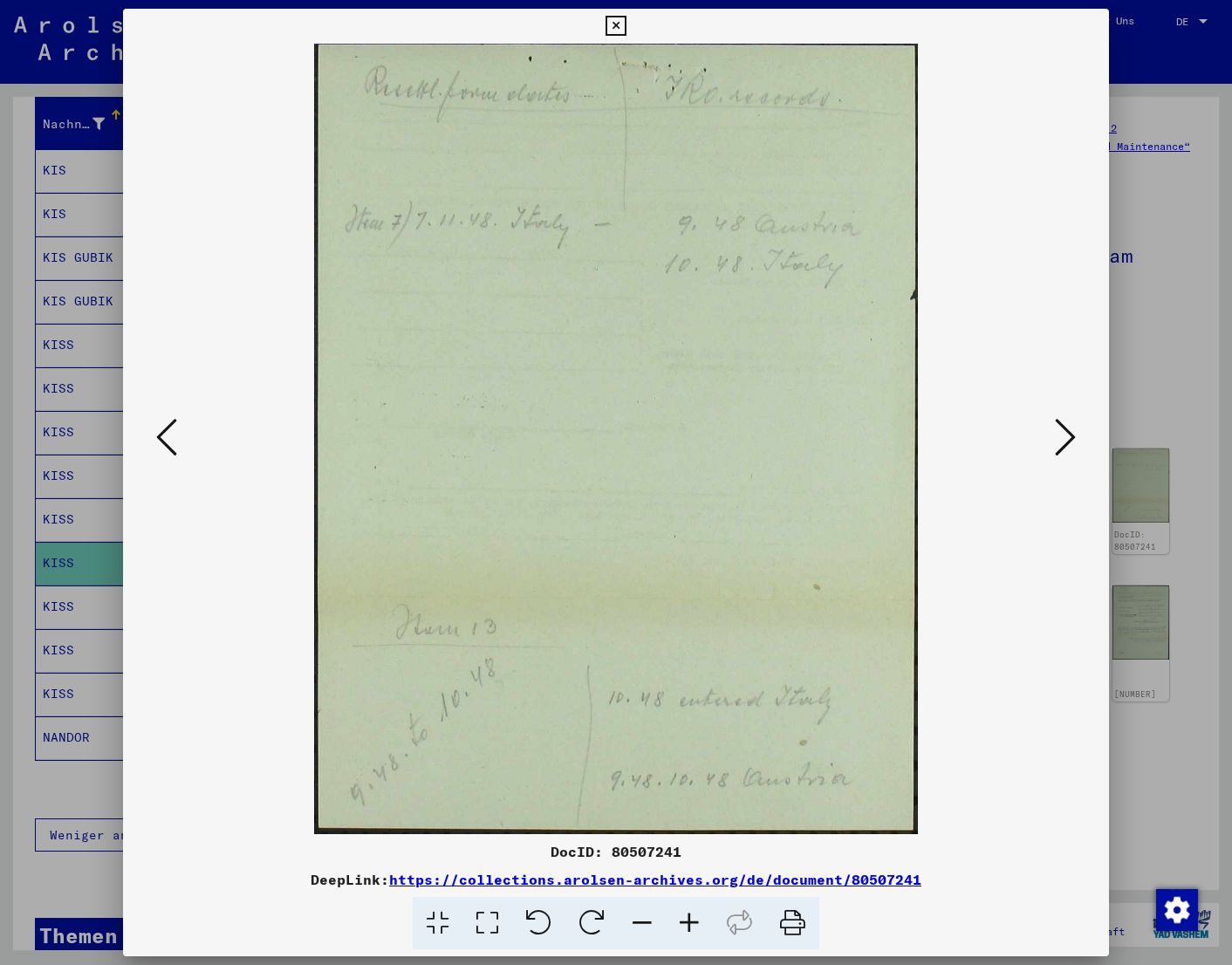 click at bounding box center (1065, 437) 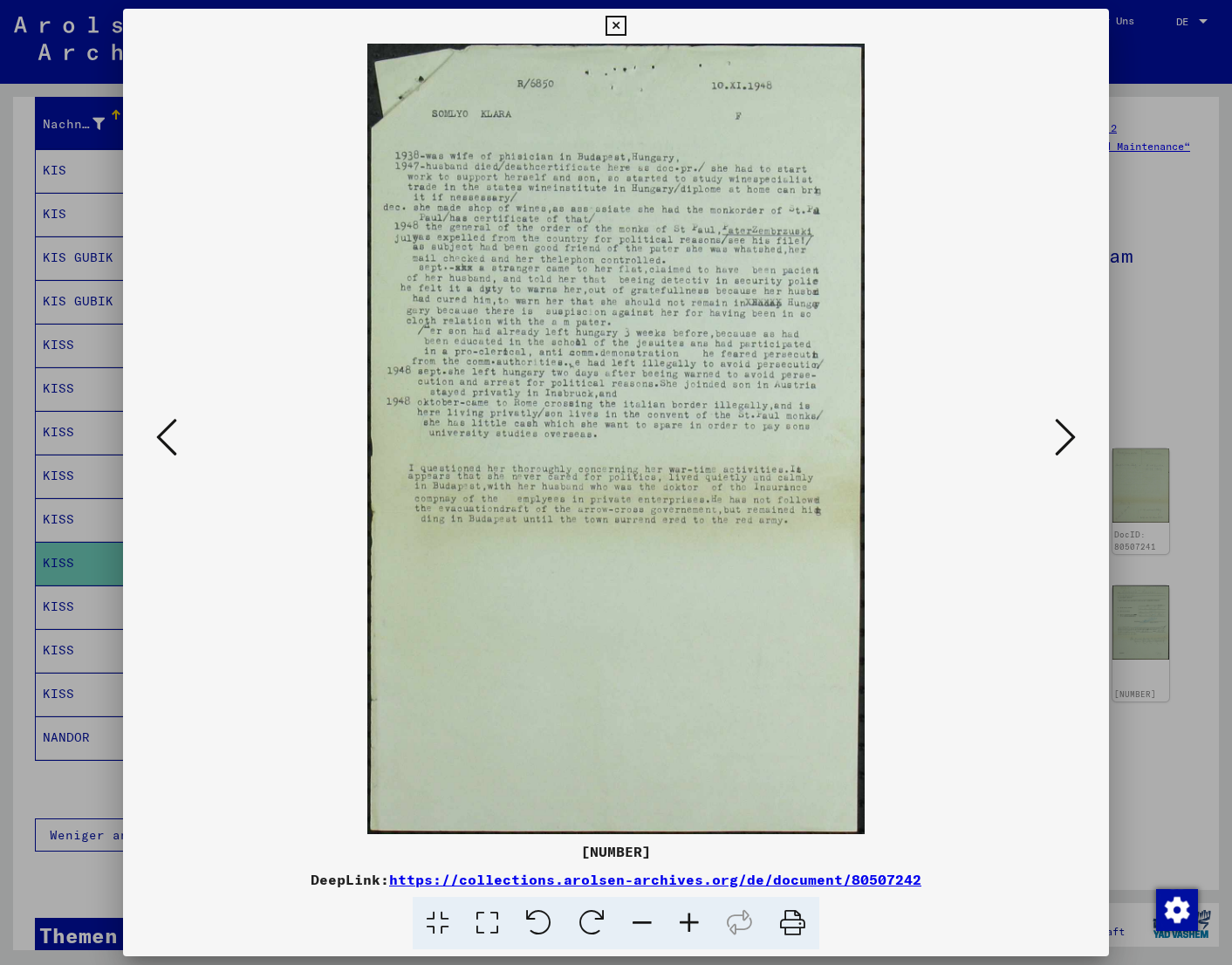 click at bounding box center [1065, 437] 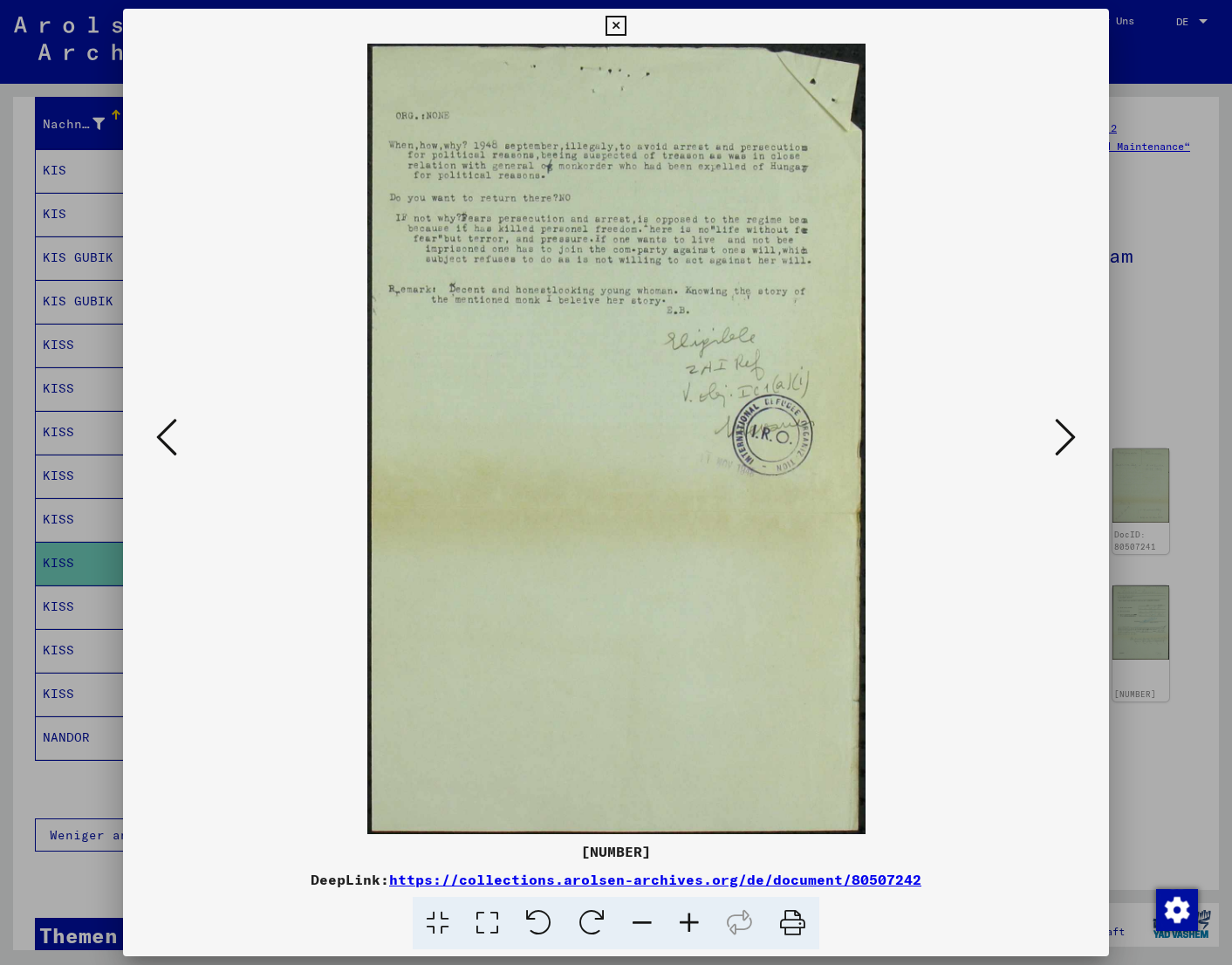 click at bounding box center (1065, 437) 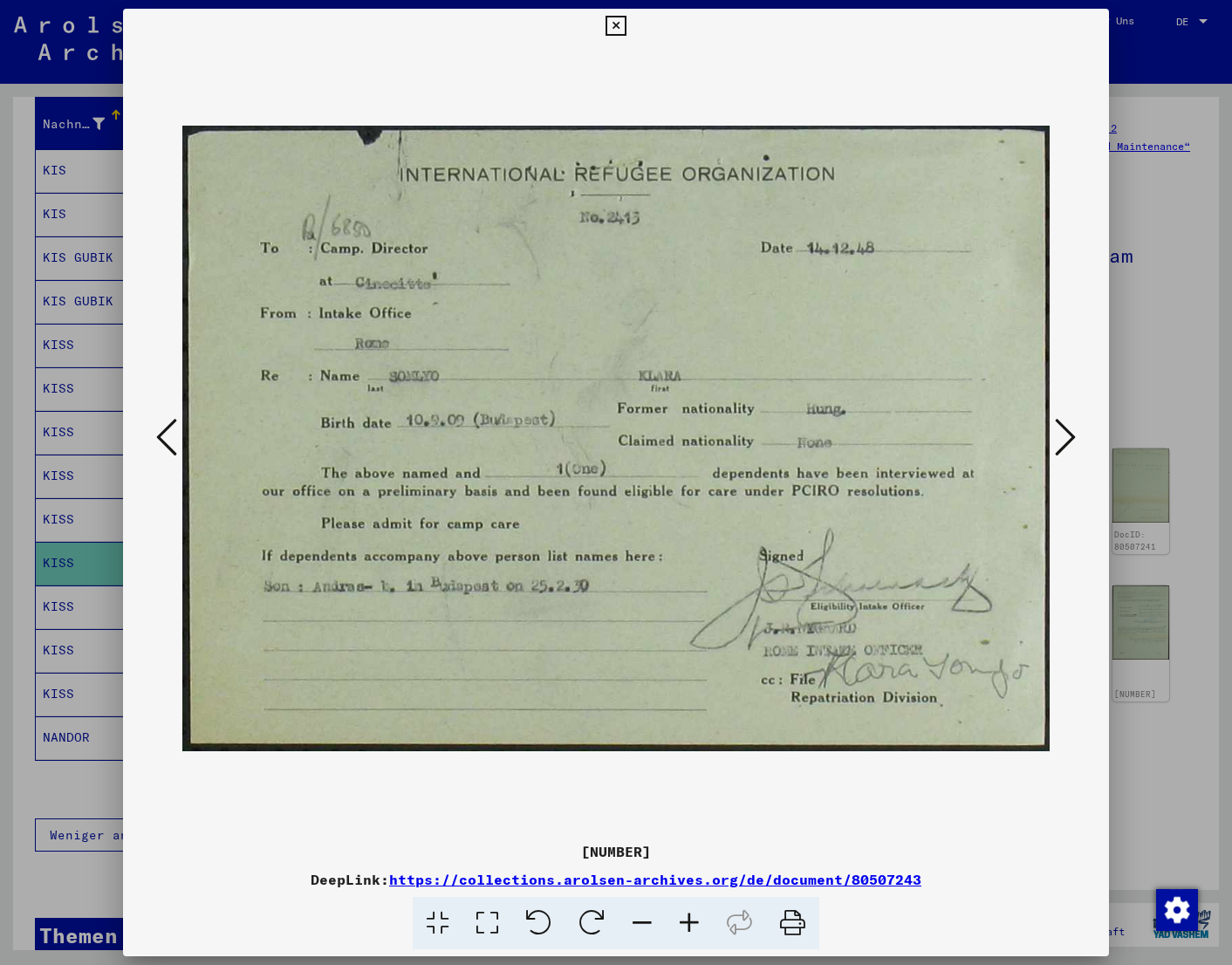 click at bounding box center (1065, 437) 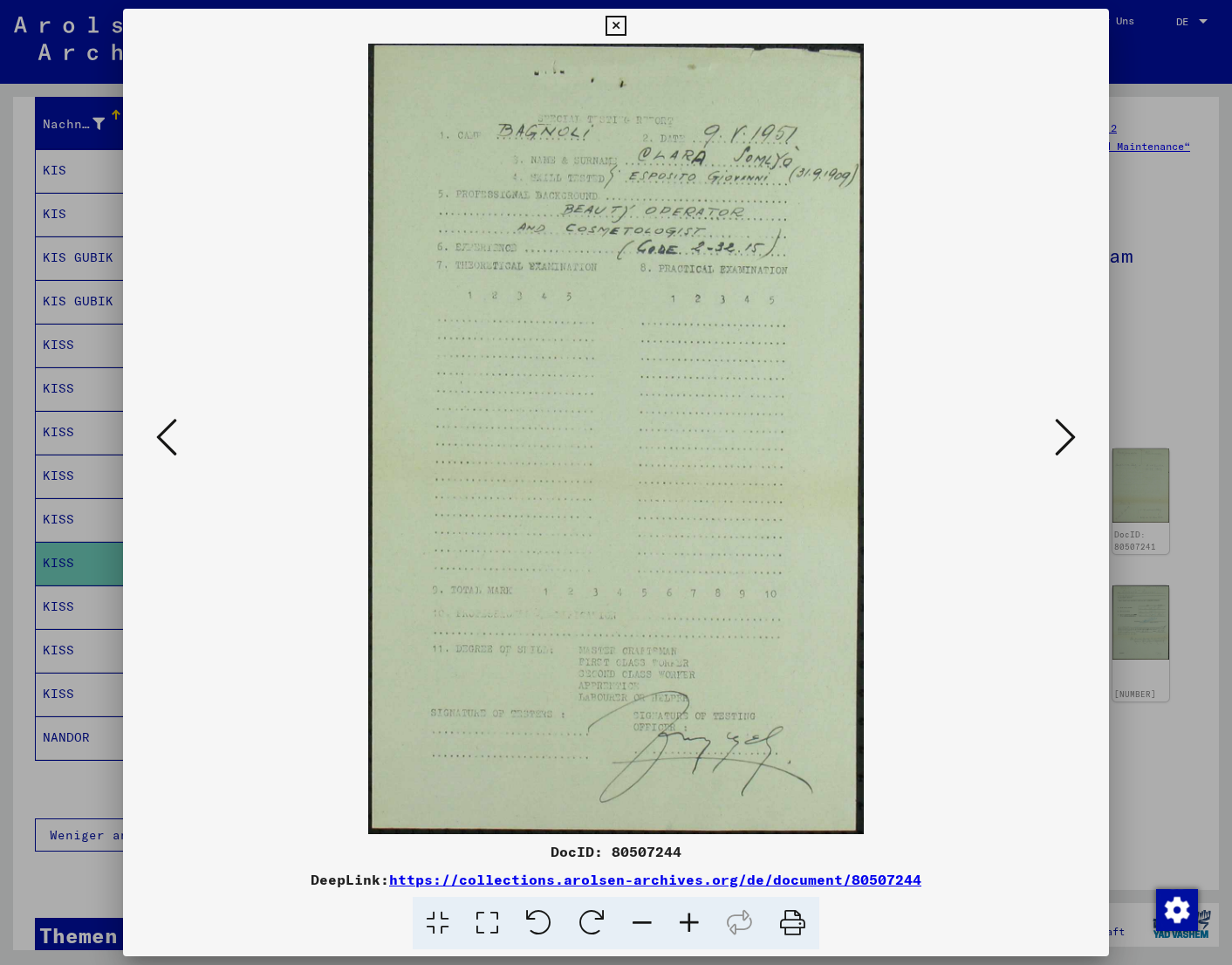 click at bounding box center (1065, 437) 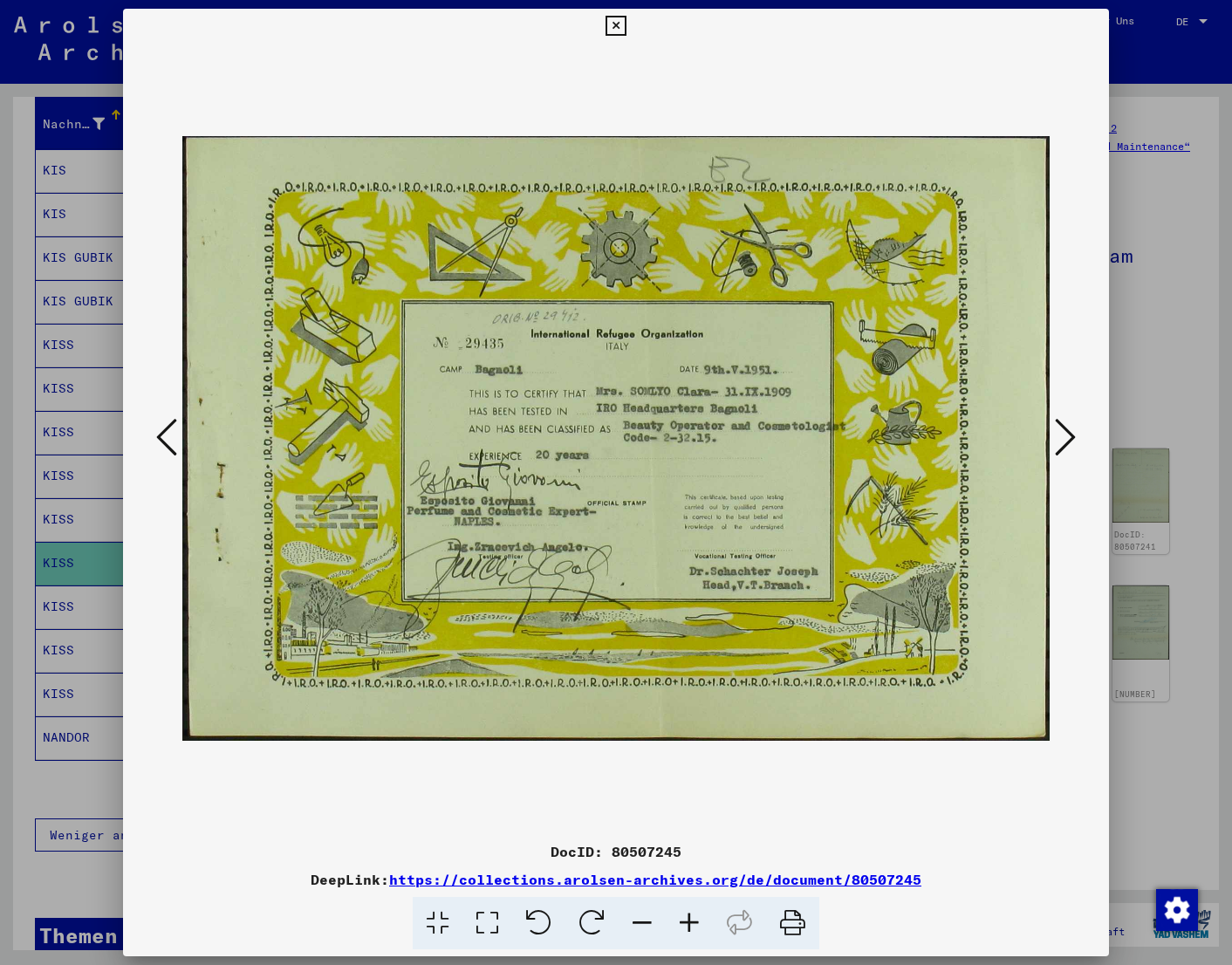 click at bounding box center [1065, 437] 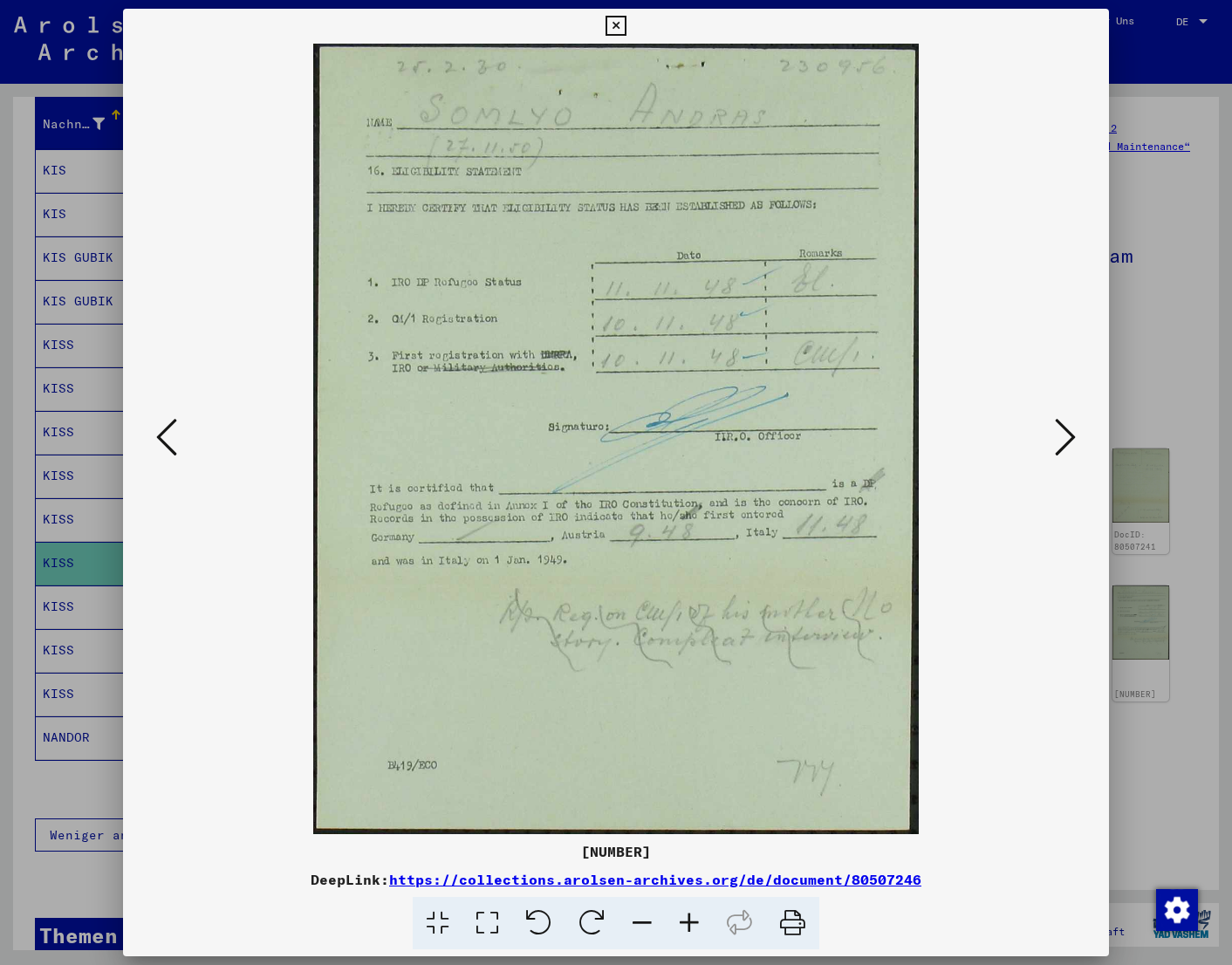 click at bounding box center [1065, 437] 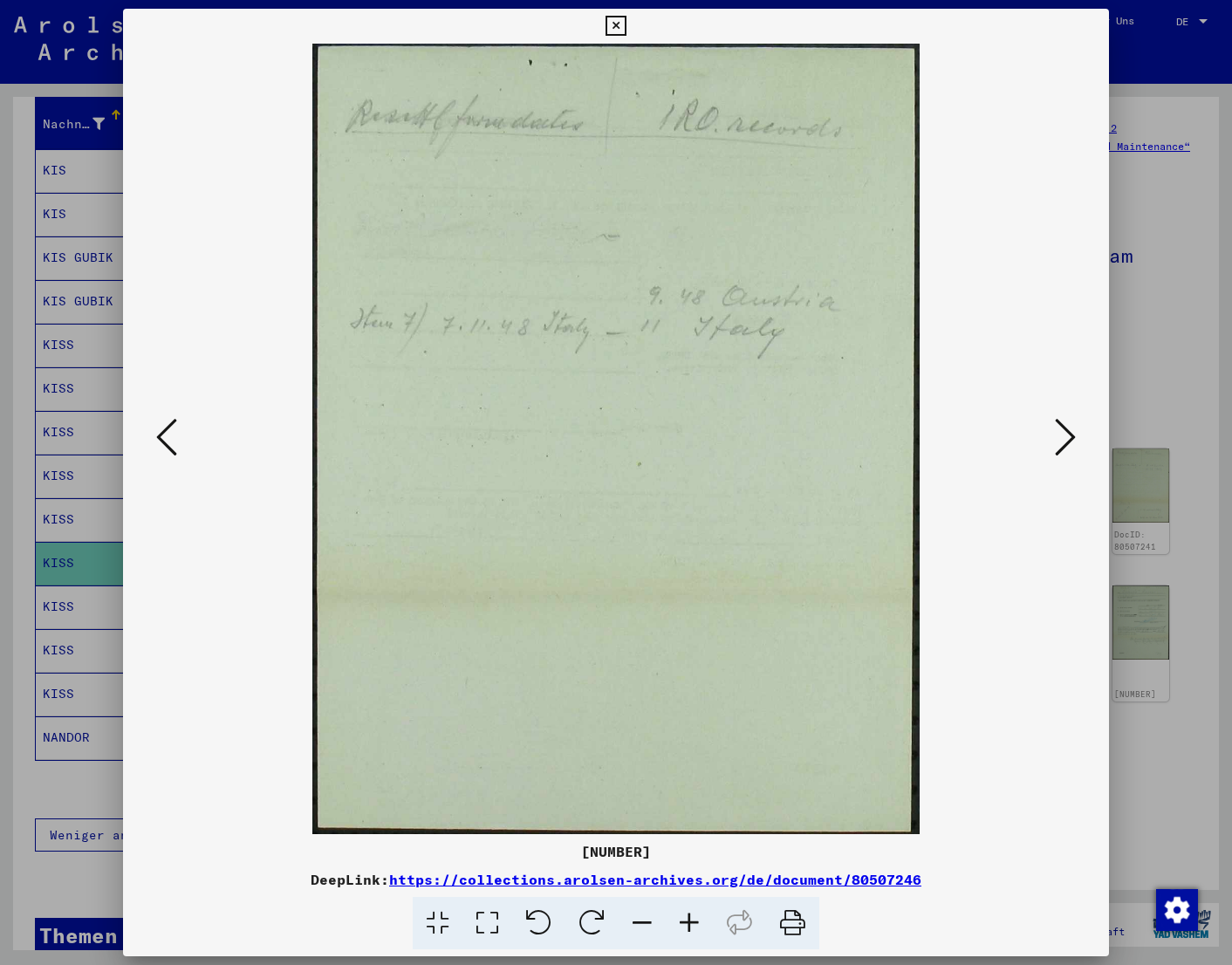 click at bounding box center [615, 26] 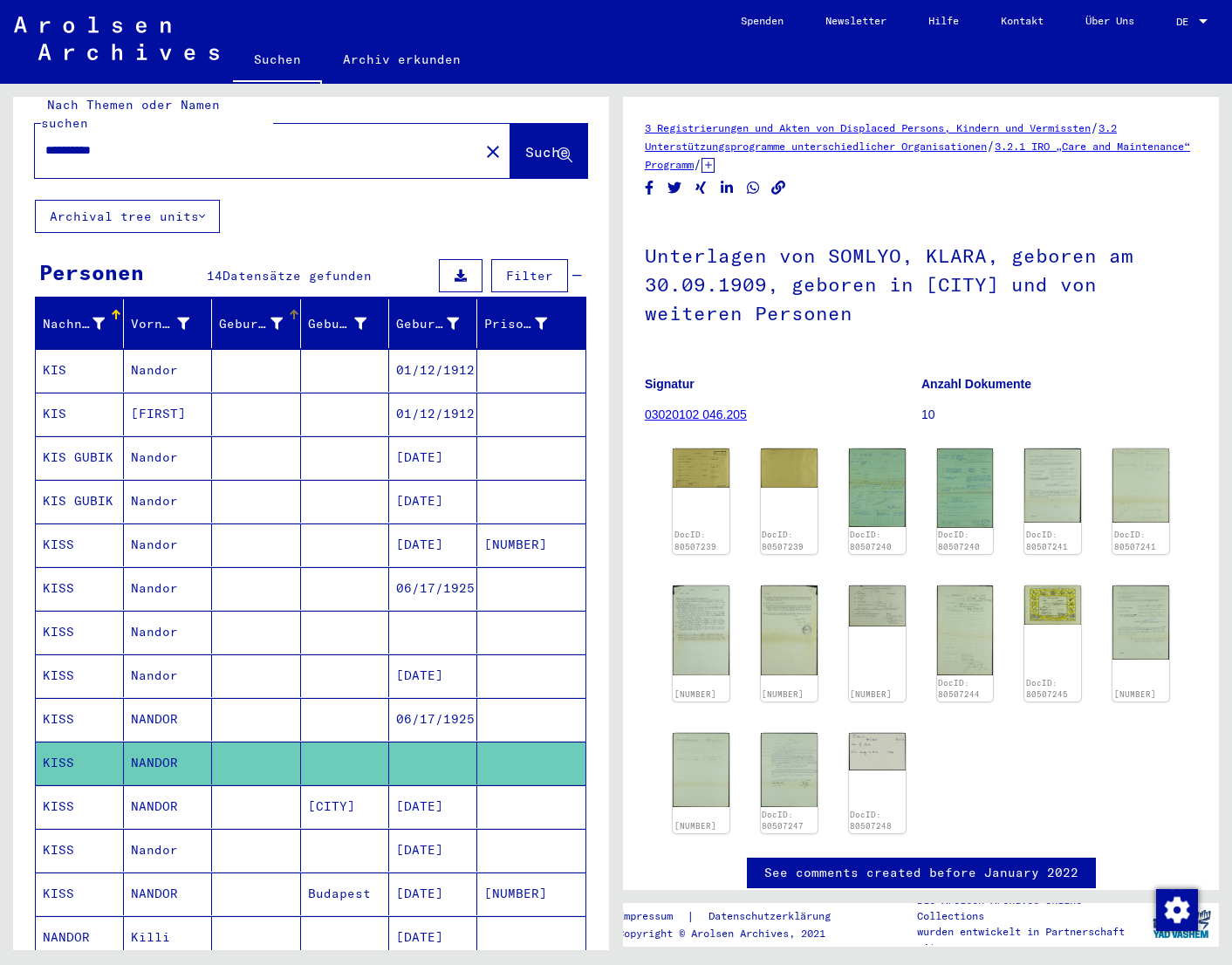 scroll, scrollTop: 0, scrollLeft: 0, axis: both 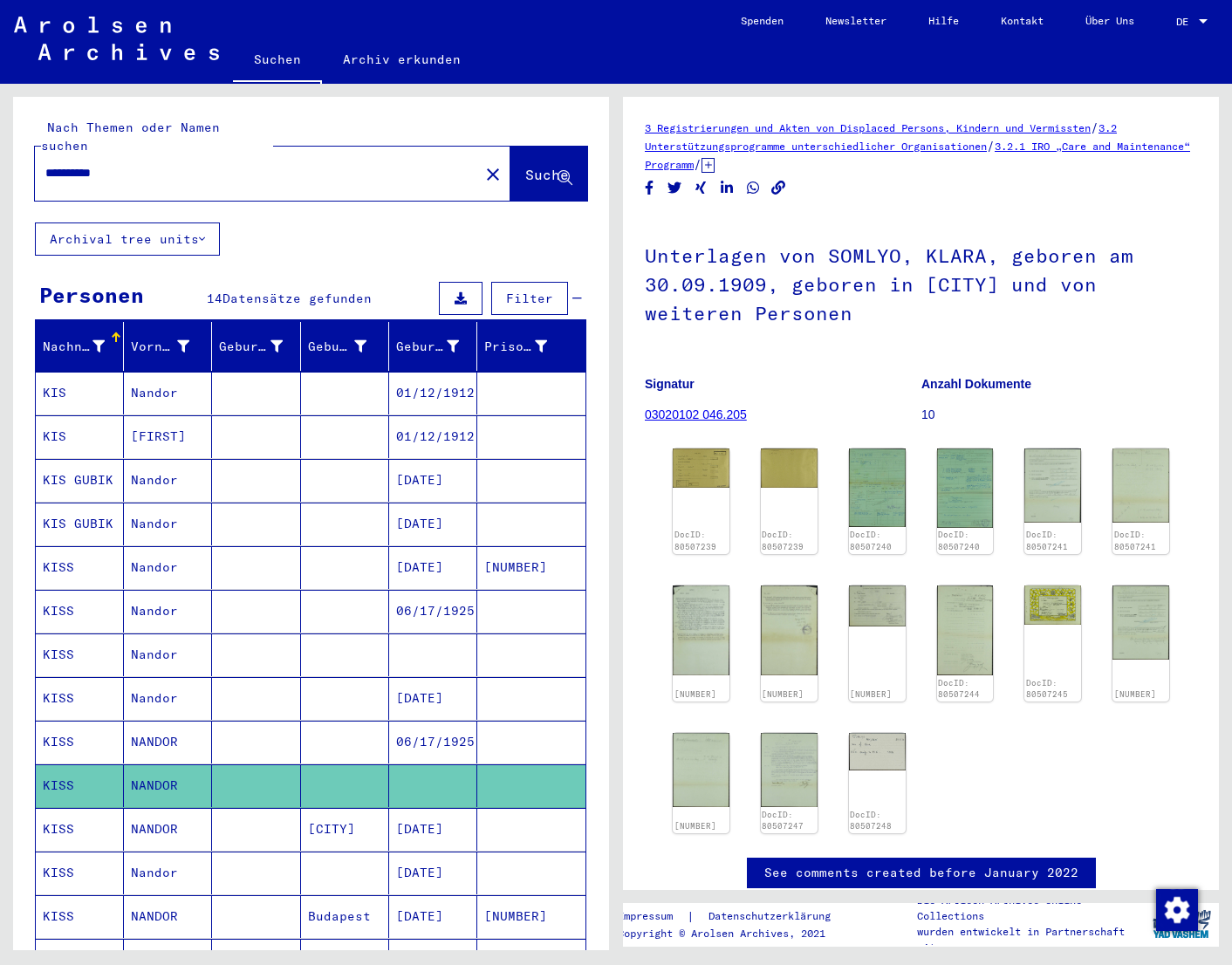 drag, startPoint x: 161, startPoint y: 171, endPoint x: 17, endPoint y: 162, distance: 144.281 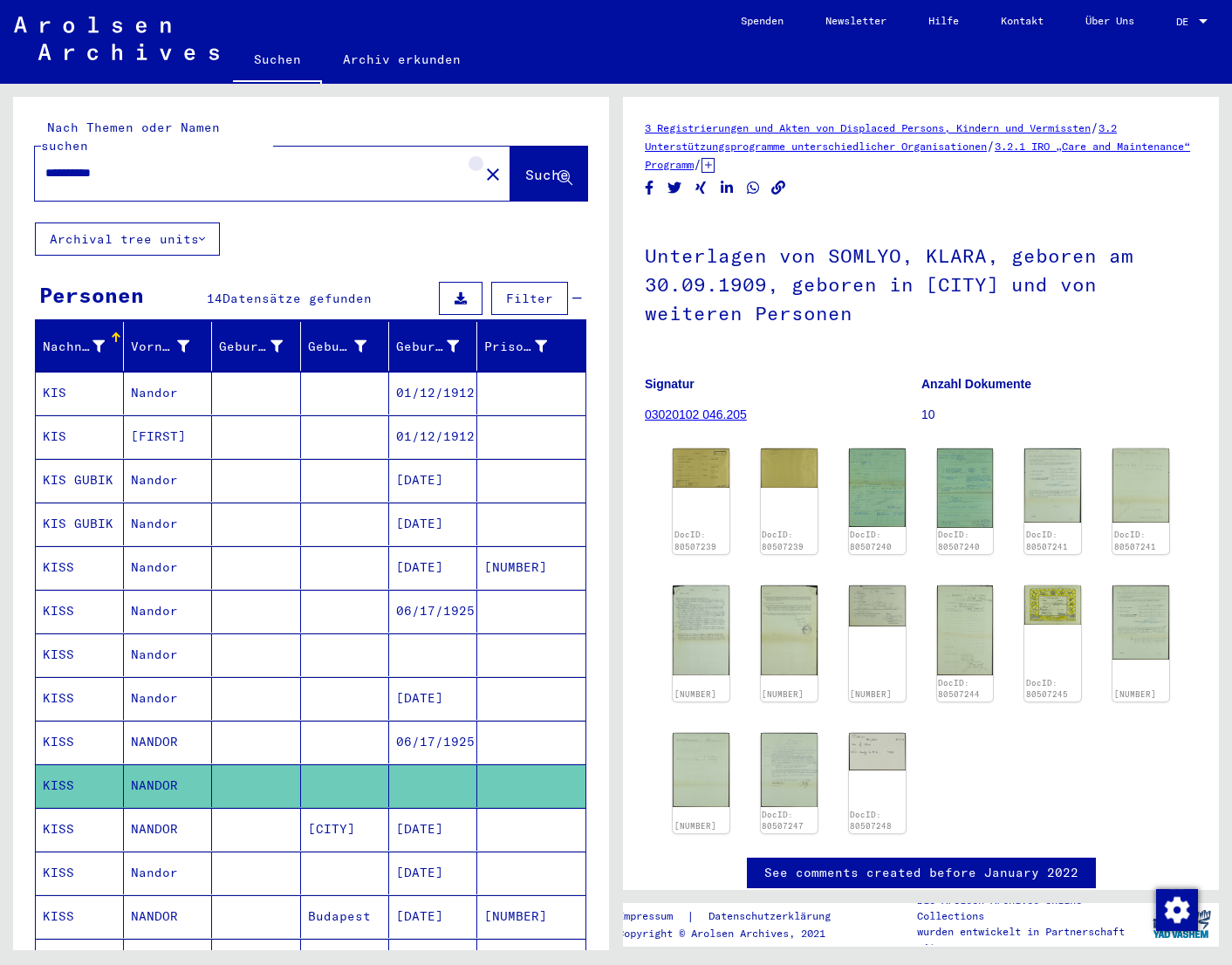 click on "close" 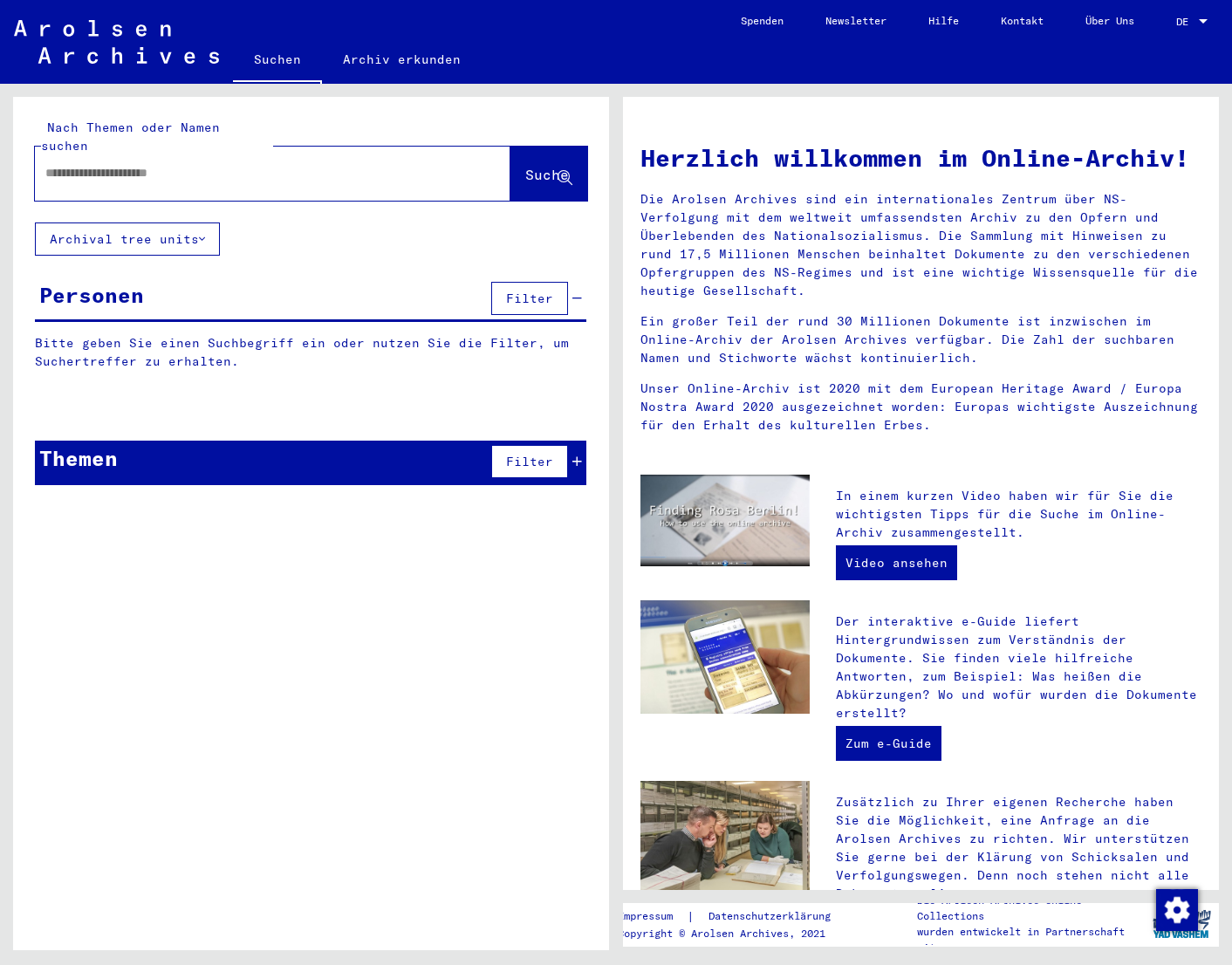 click at bounding box center (251, 173) 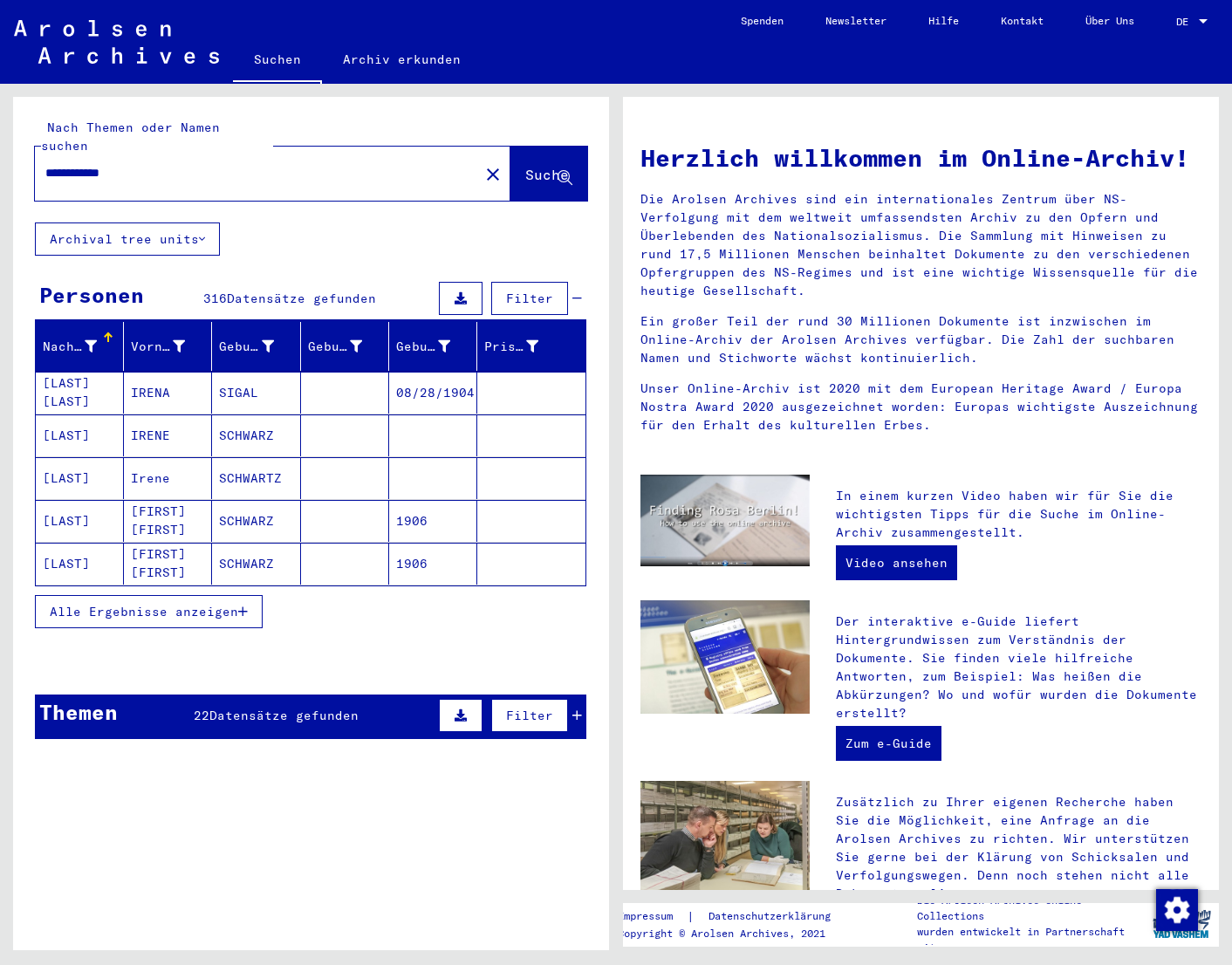 click on "[LAST]" at bounding box center (79, 478) 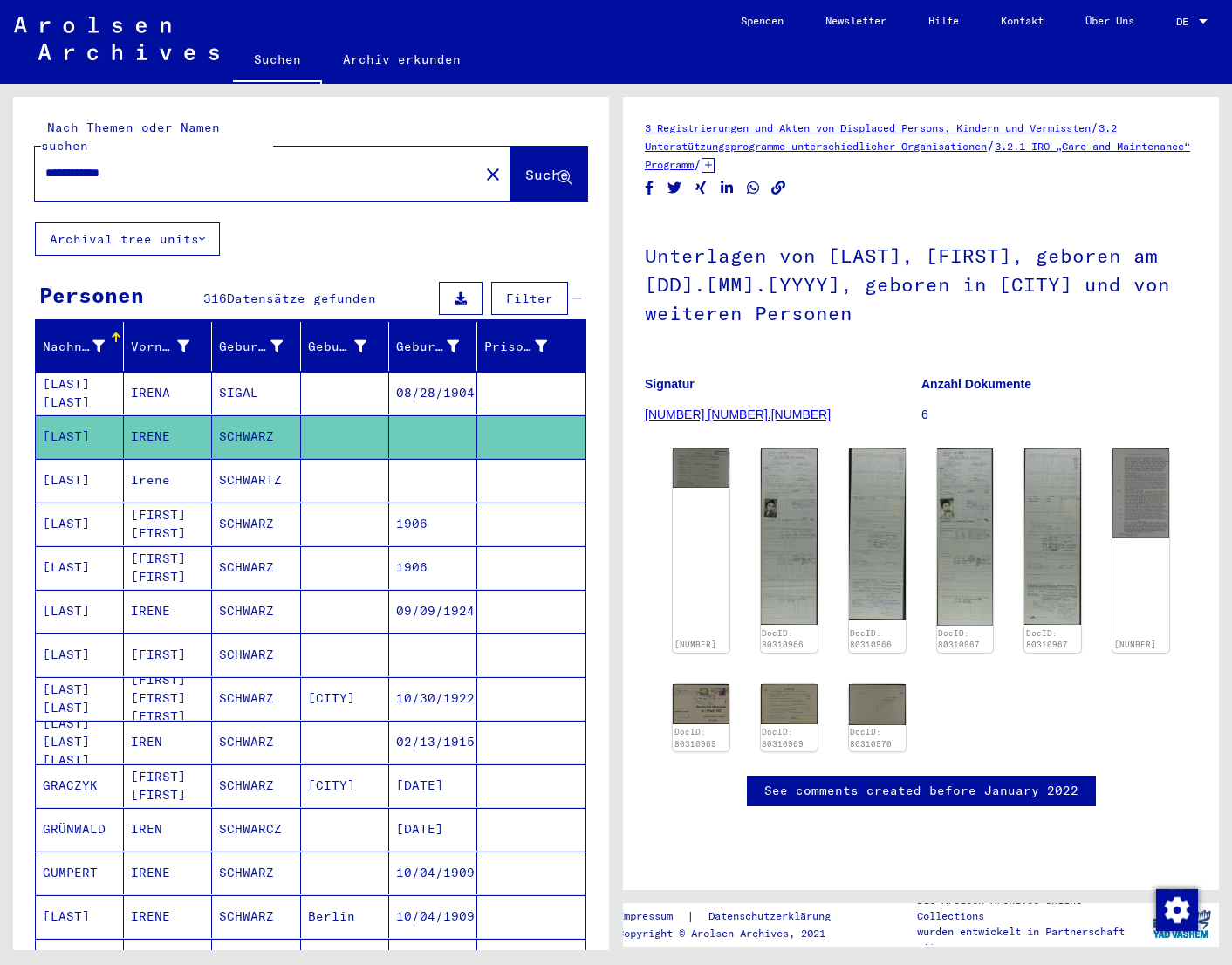 scroll, scrollTop: 0, scrollLeft: 0, axis: both 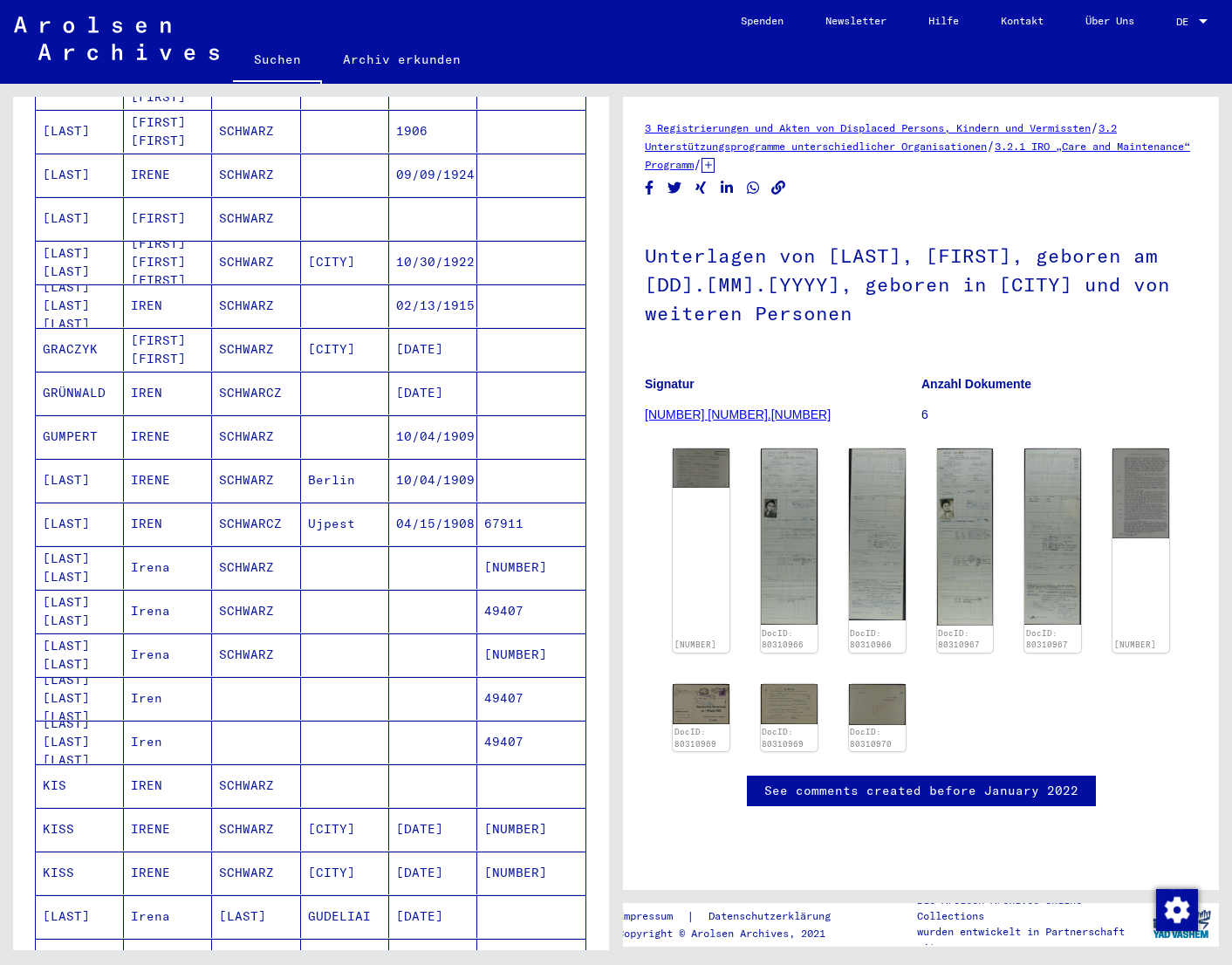 click on "SCHWARZ" at bounding box center (256, 829) 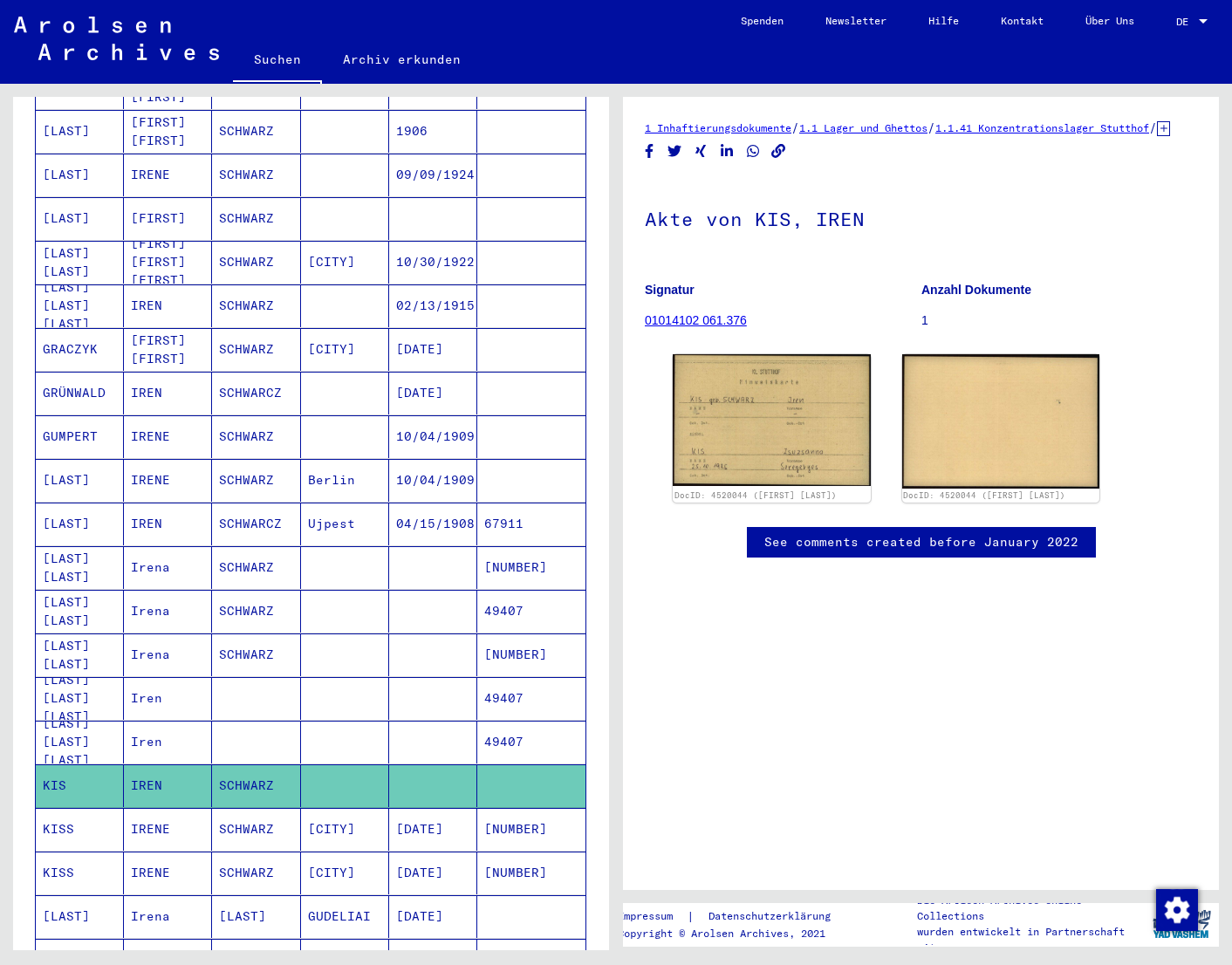 scroll, scrollTop: 0, scrollLeft: 0, axis: both 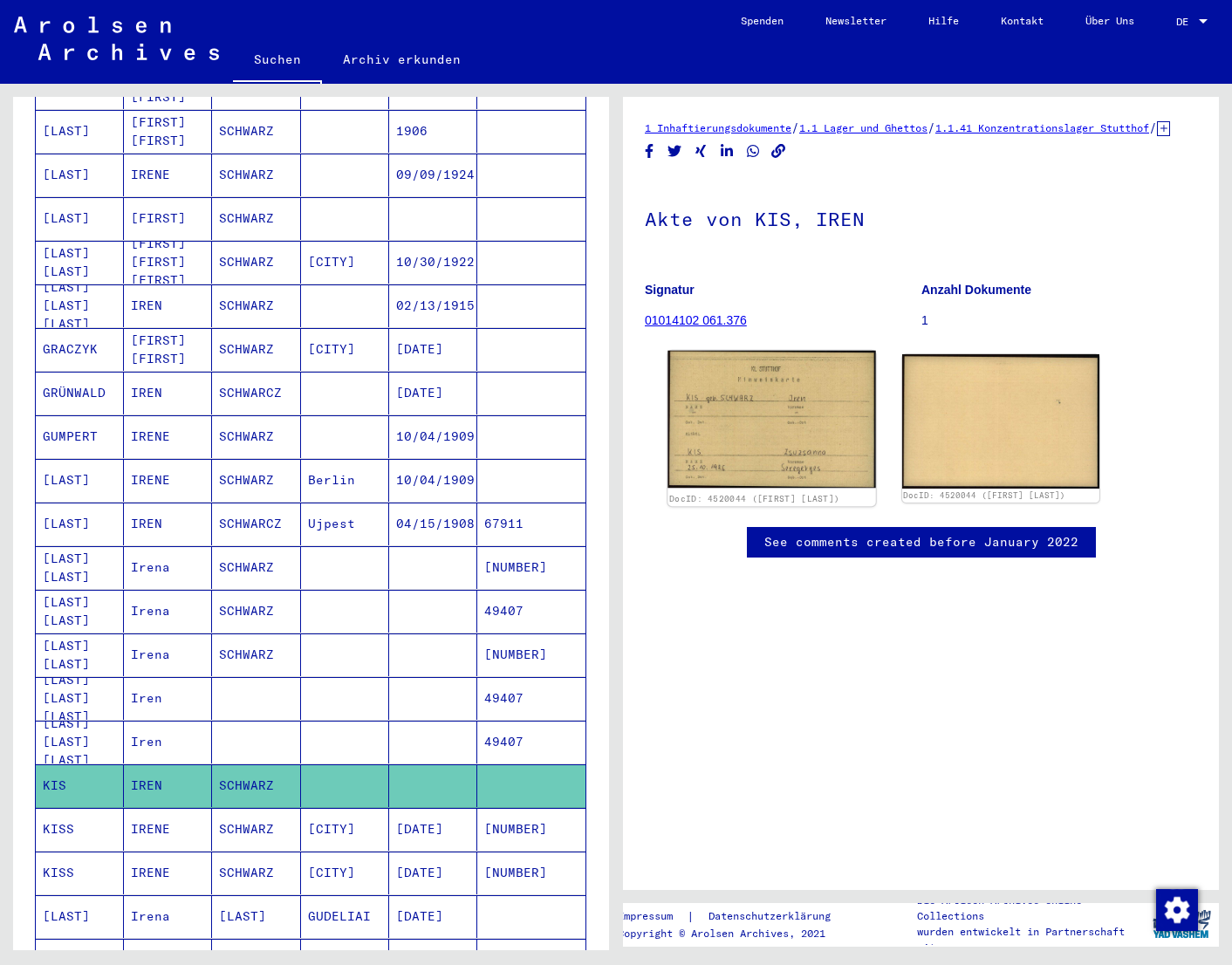 click 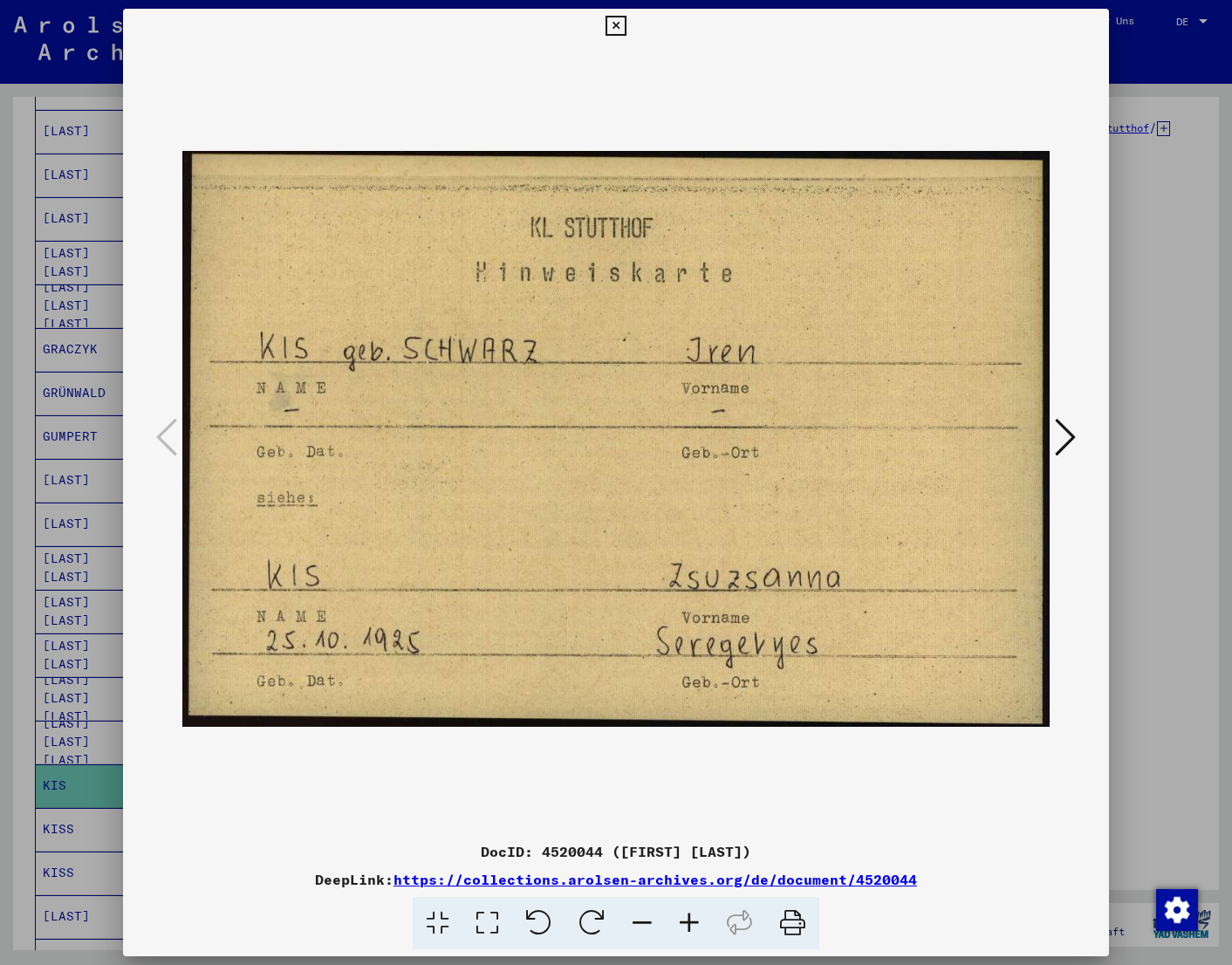 click at bounding box center (1065, 437) 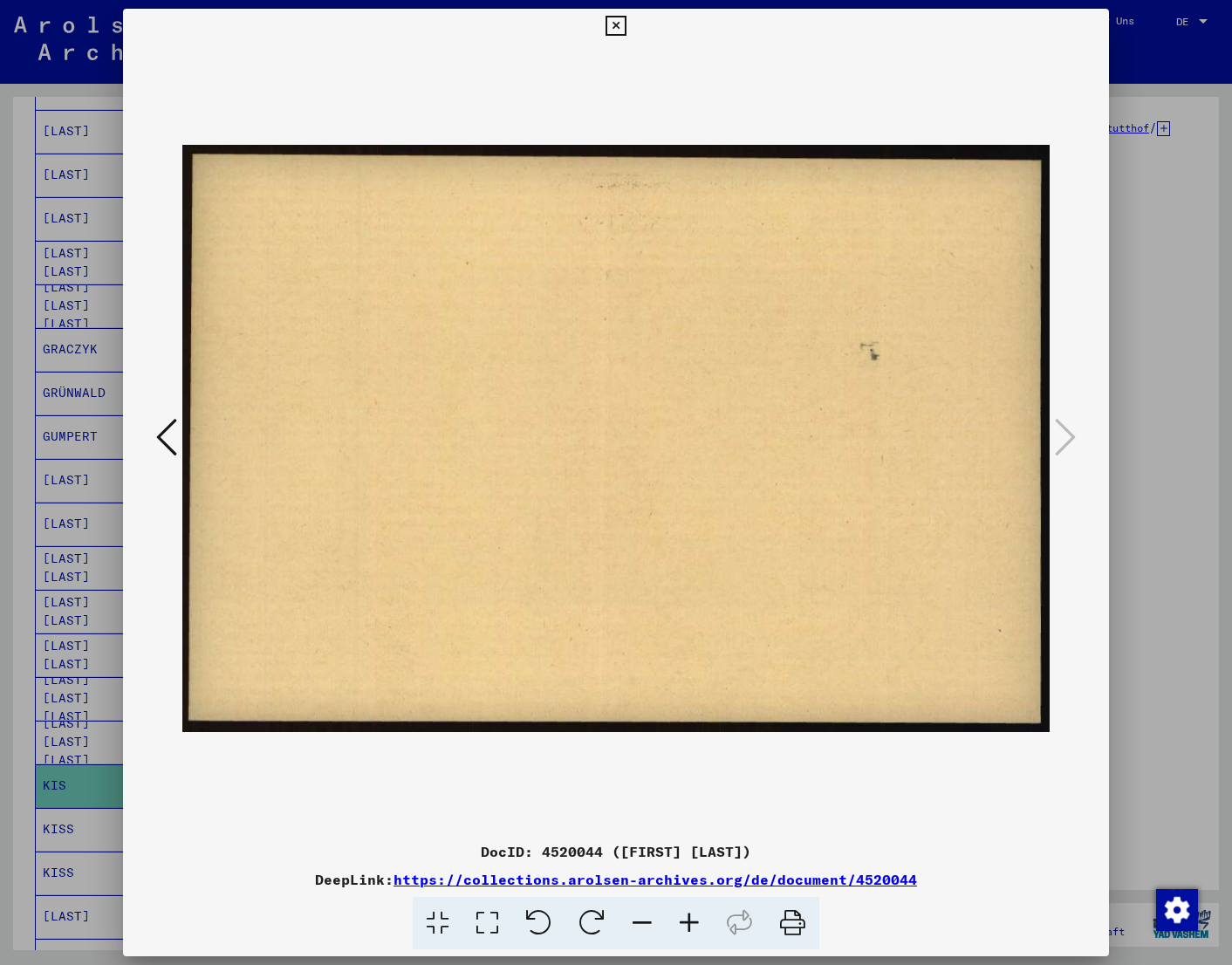 click at bounding box center [616, 482] 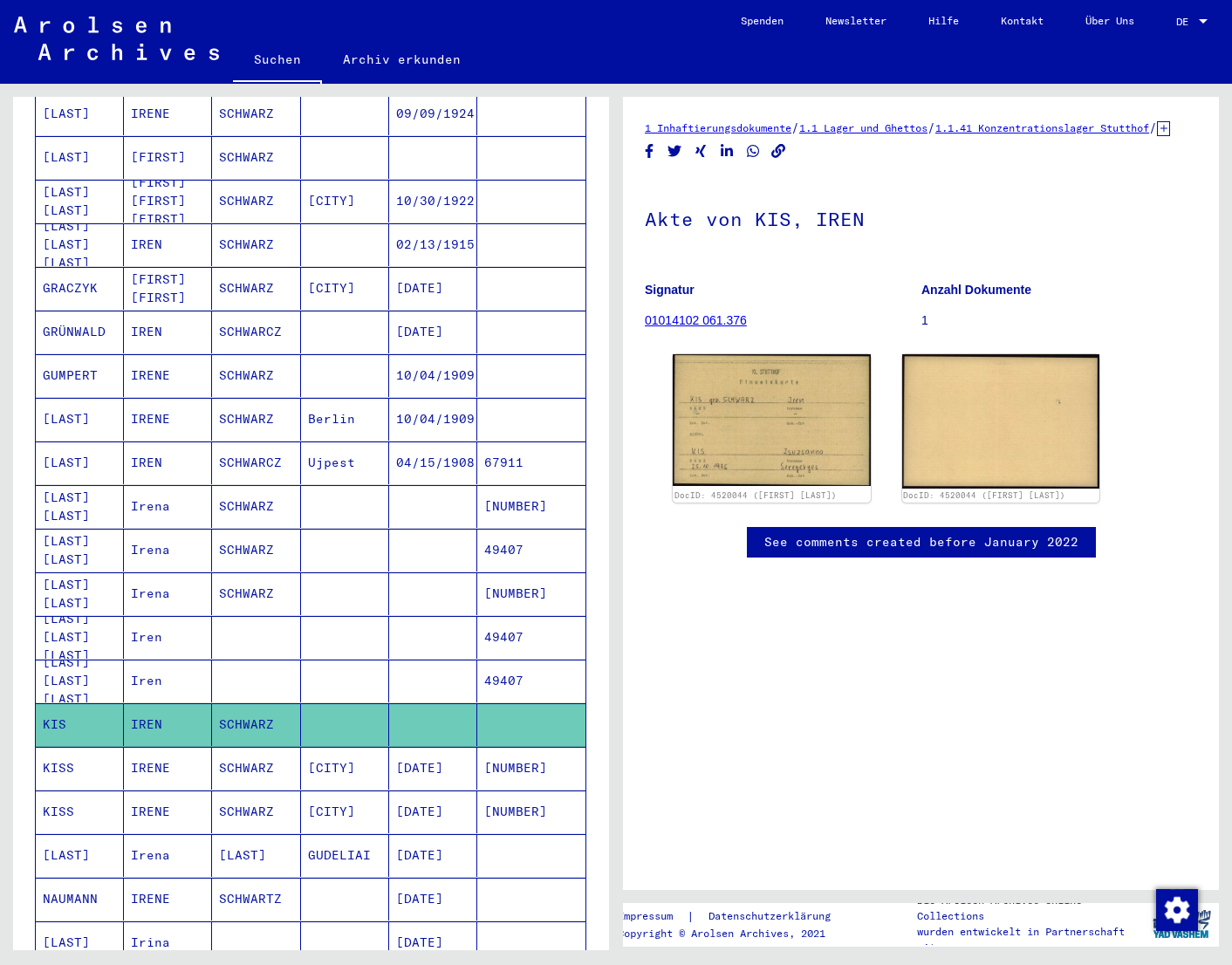 scroll, scrollTop: 524, scrollLeft: 0, axis: vertical 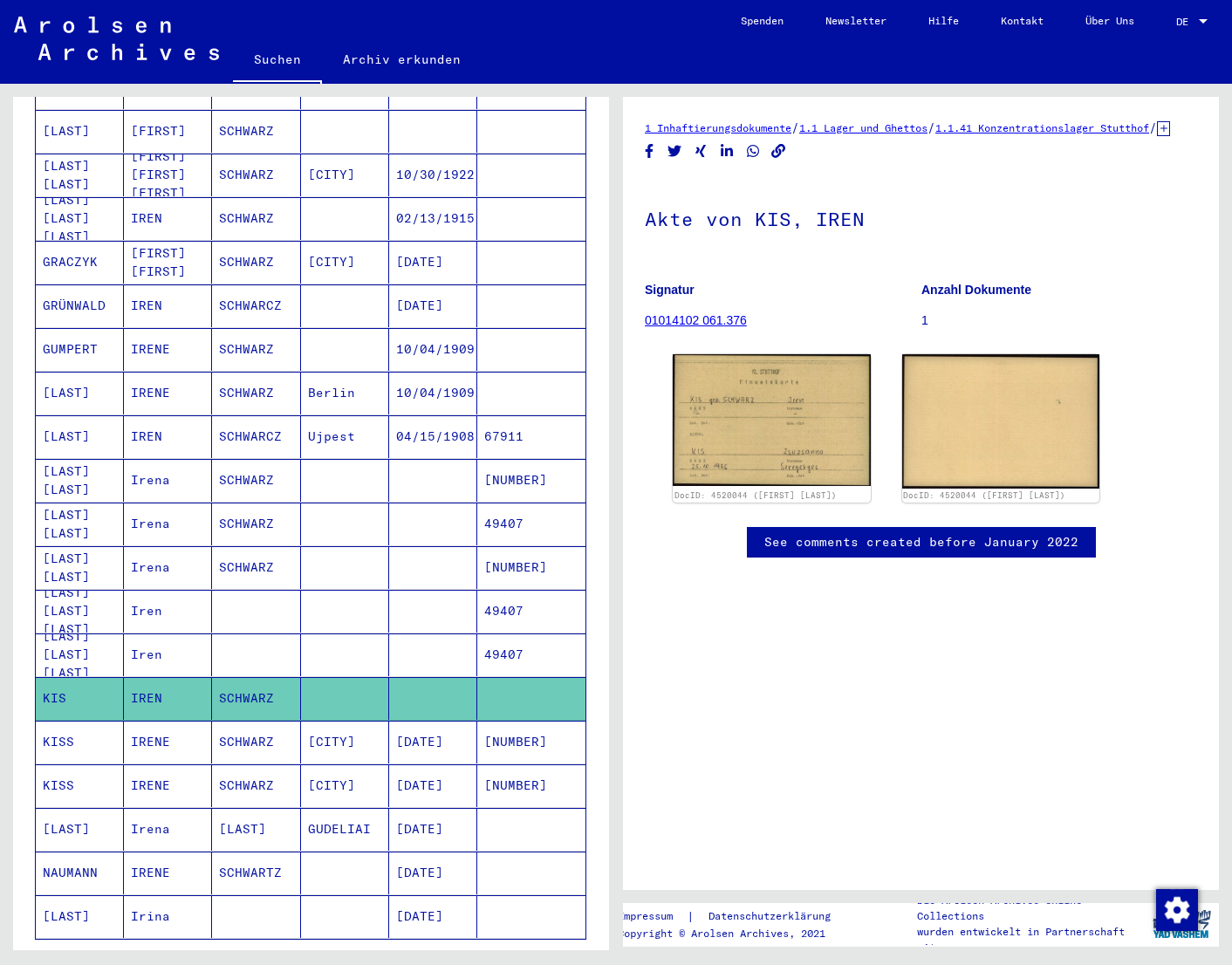click on "SCHWARZ" at bounding box center [256, 785] 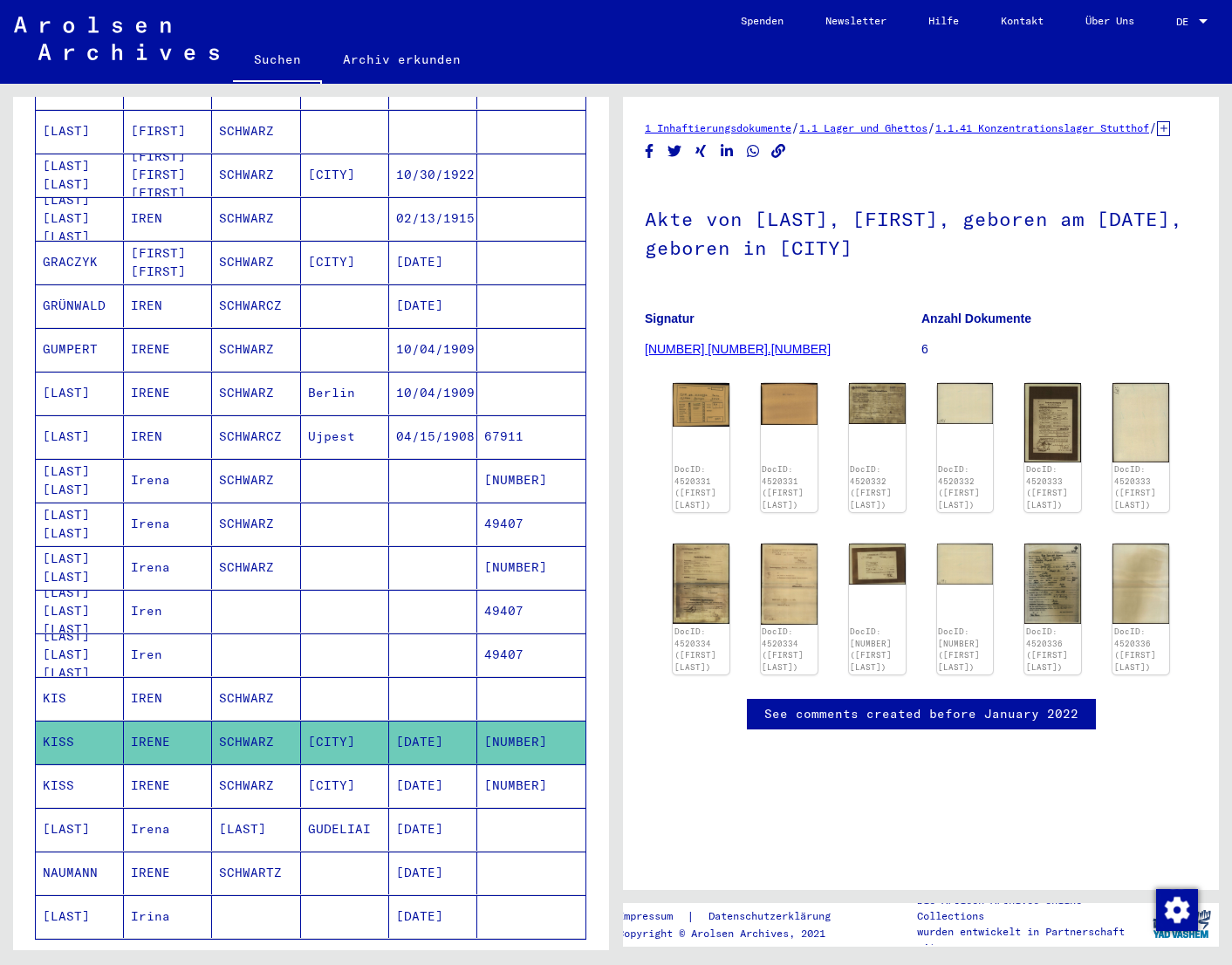 scroll, scrollTop: 0, scrollLeft: 0, axis: both 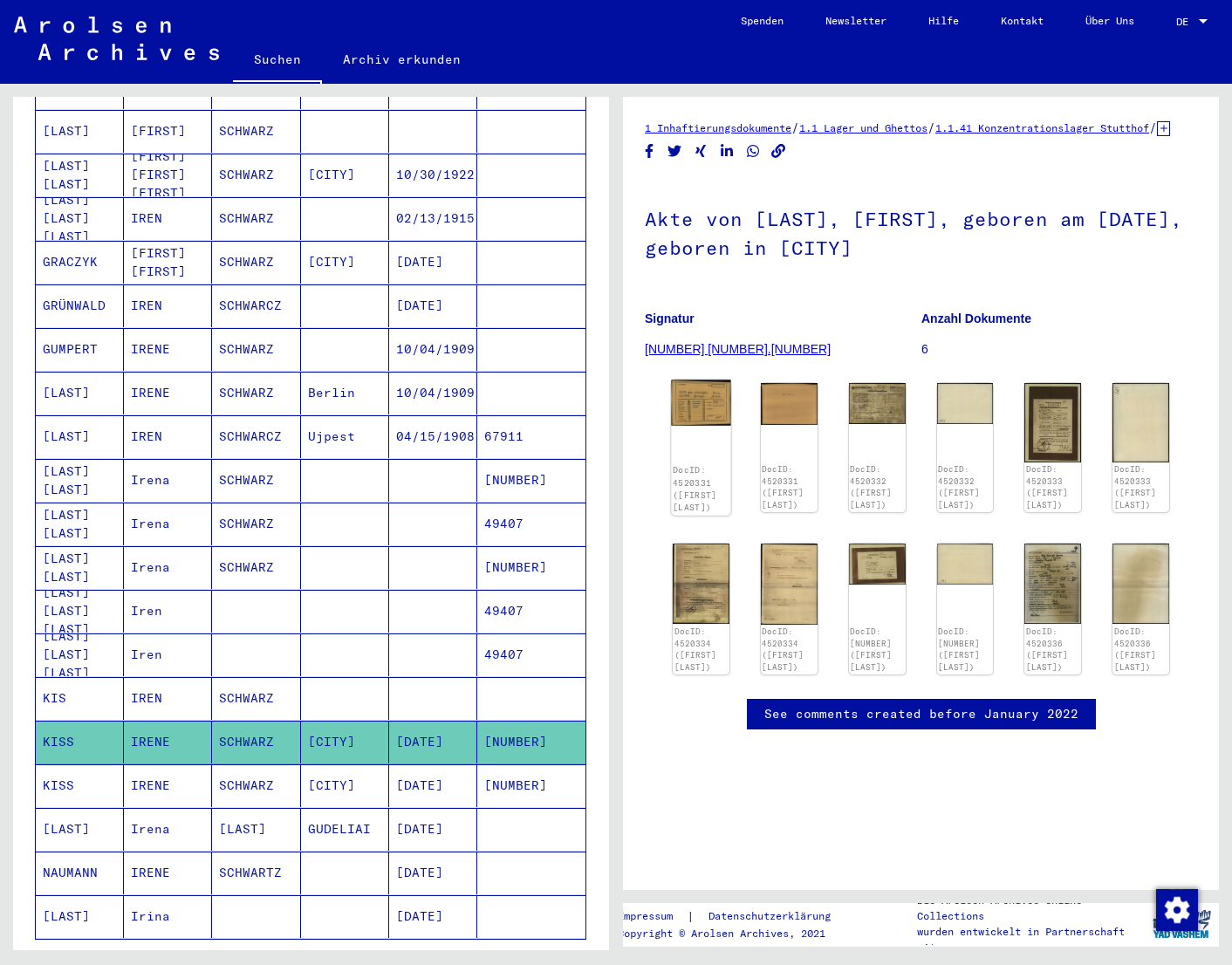 click 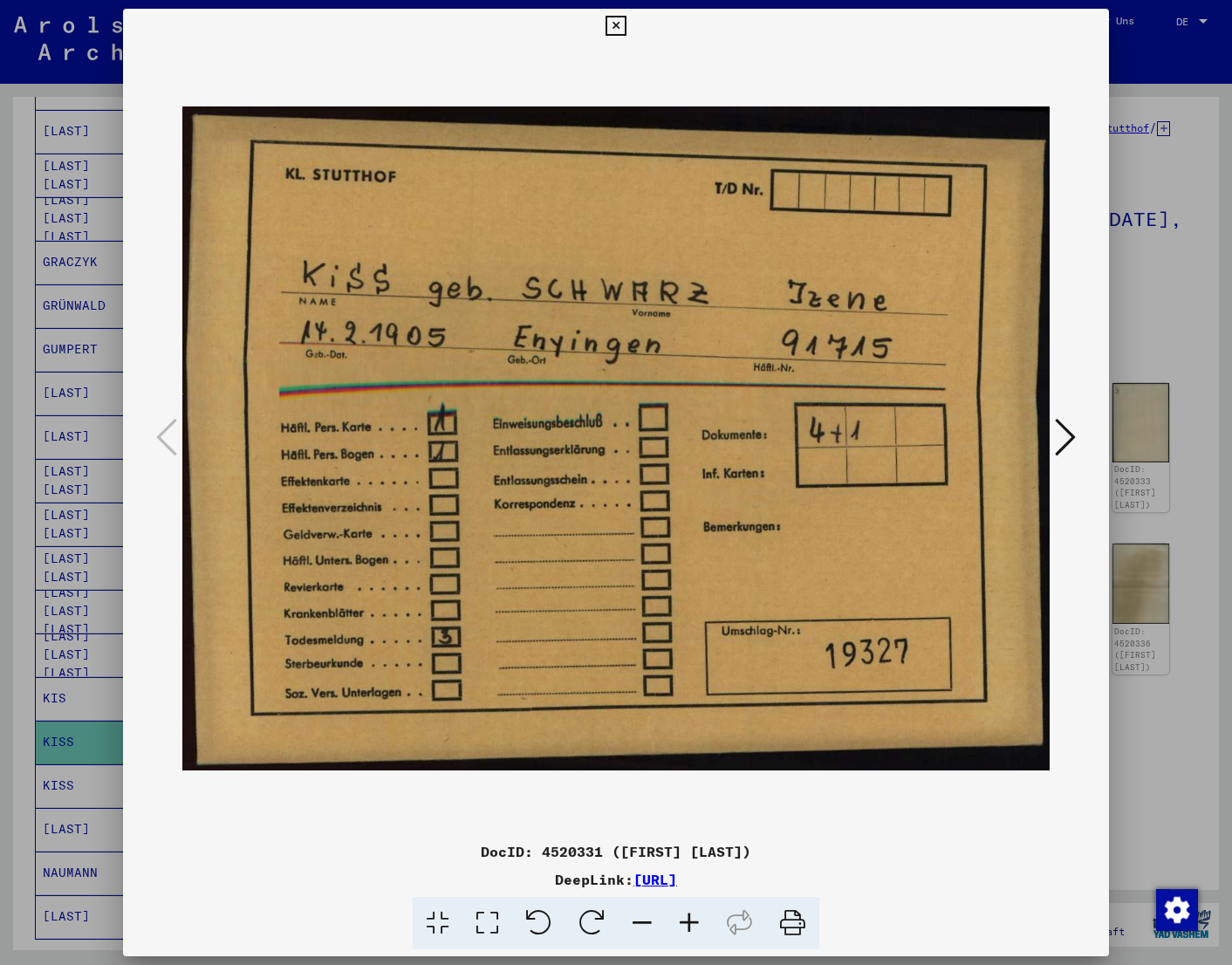 click at bounding box center (1065, 437) 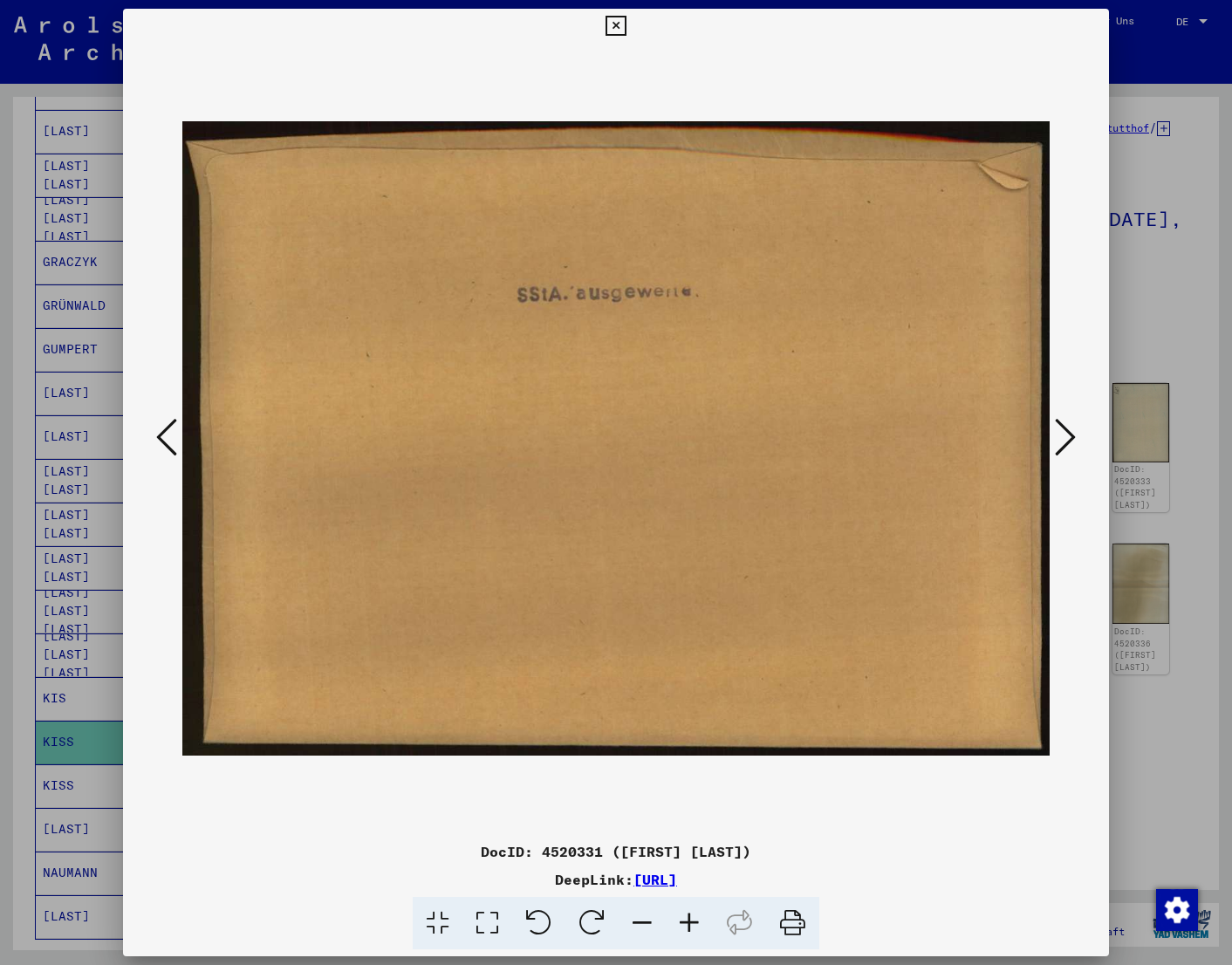 click at bounding box center (1065, 437) 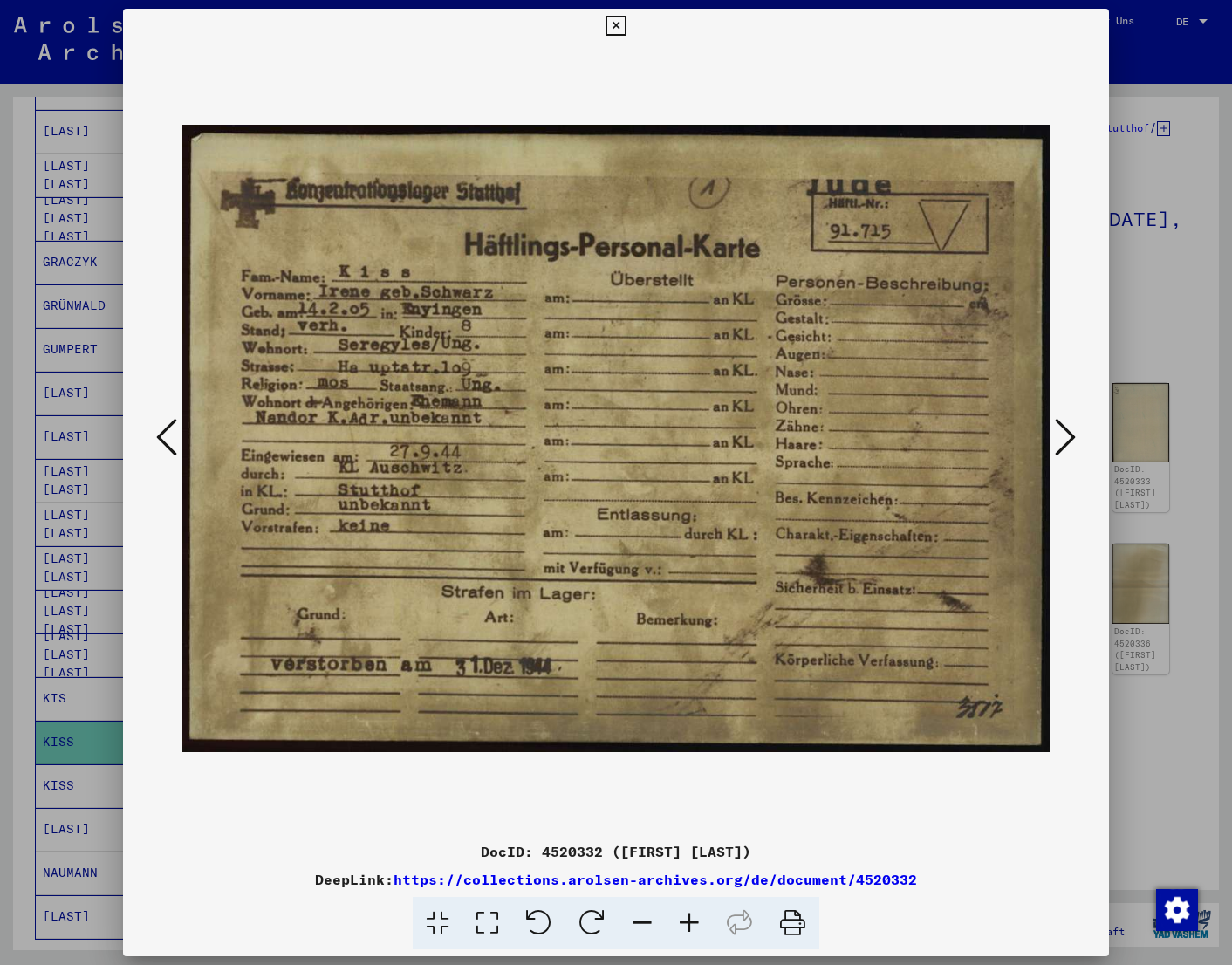 click at bounding box center (616, 439) 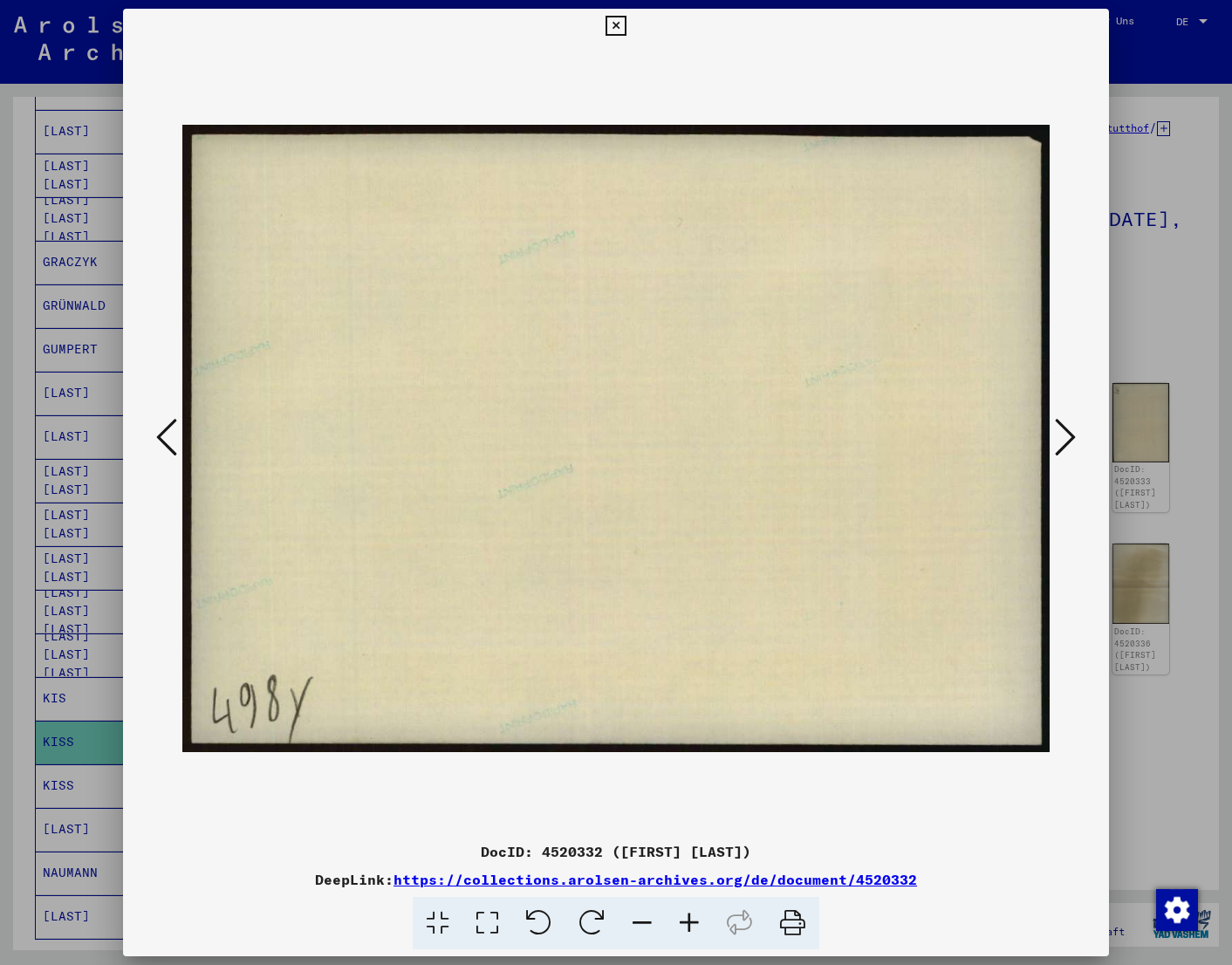 click at bounding box center [1065, 437] 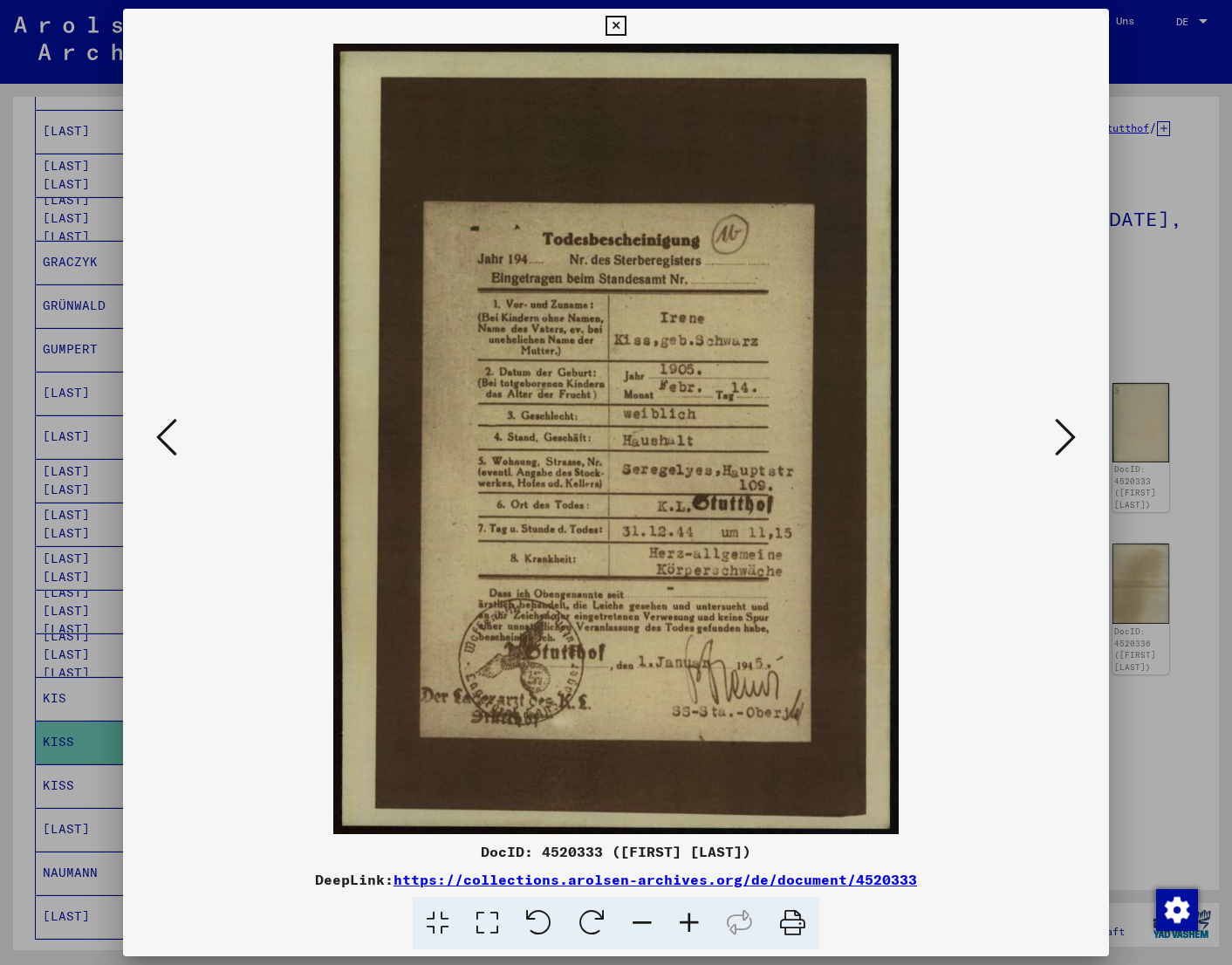 click at bounding box center (616, 439) 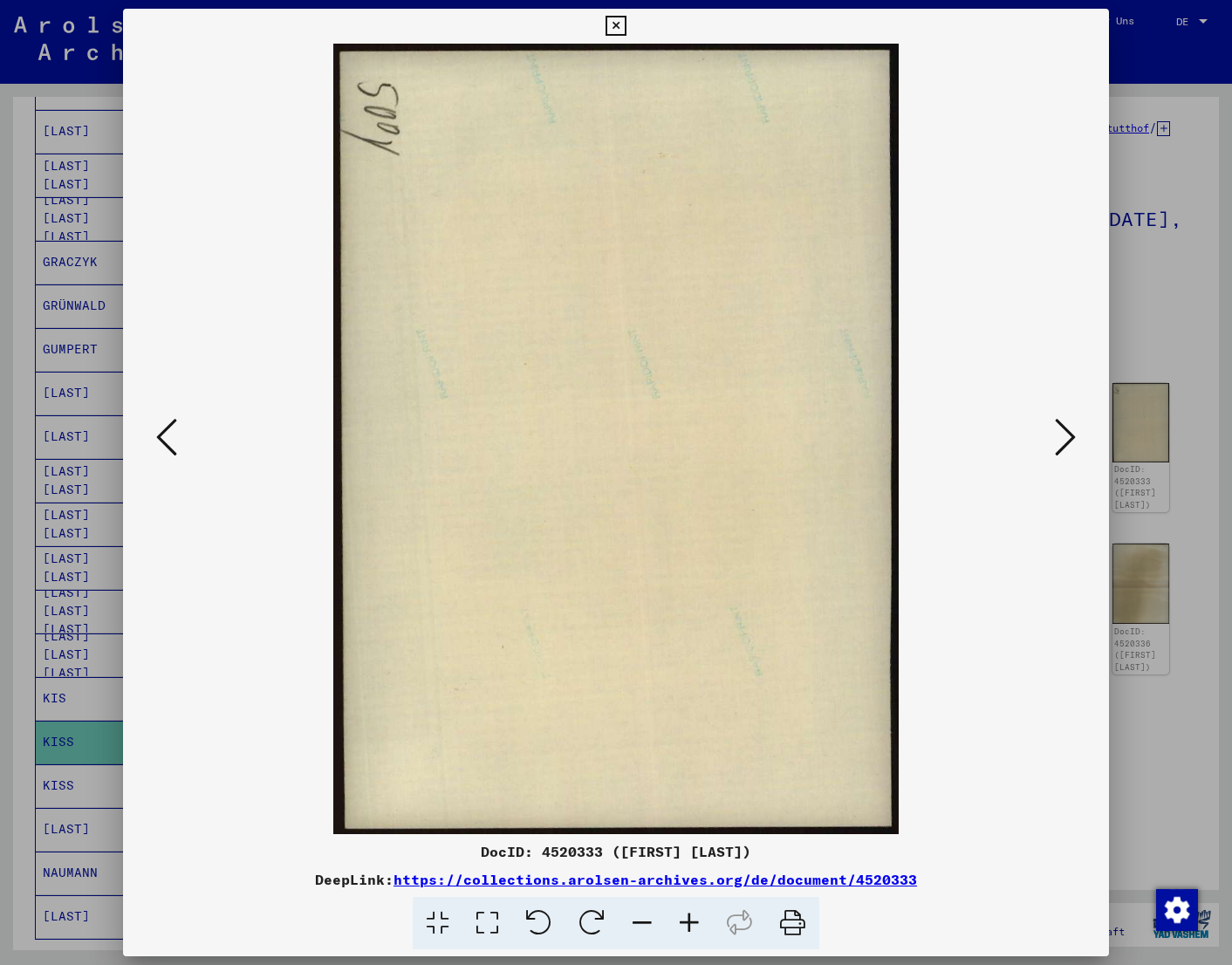 click at bounding box center (1065, 437) 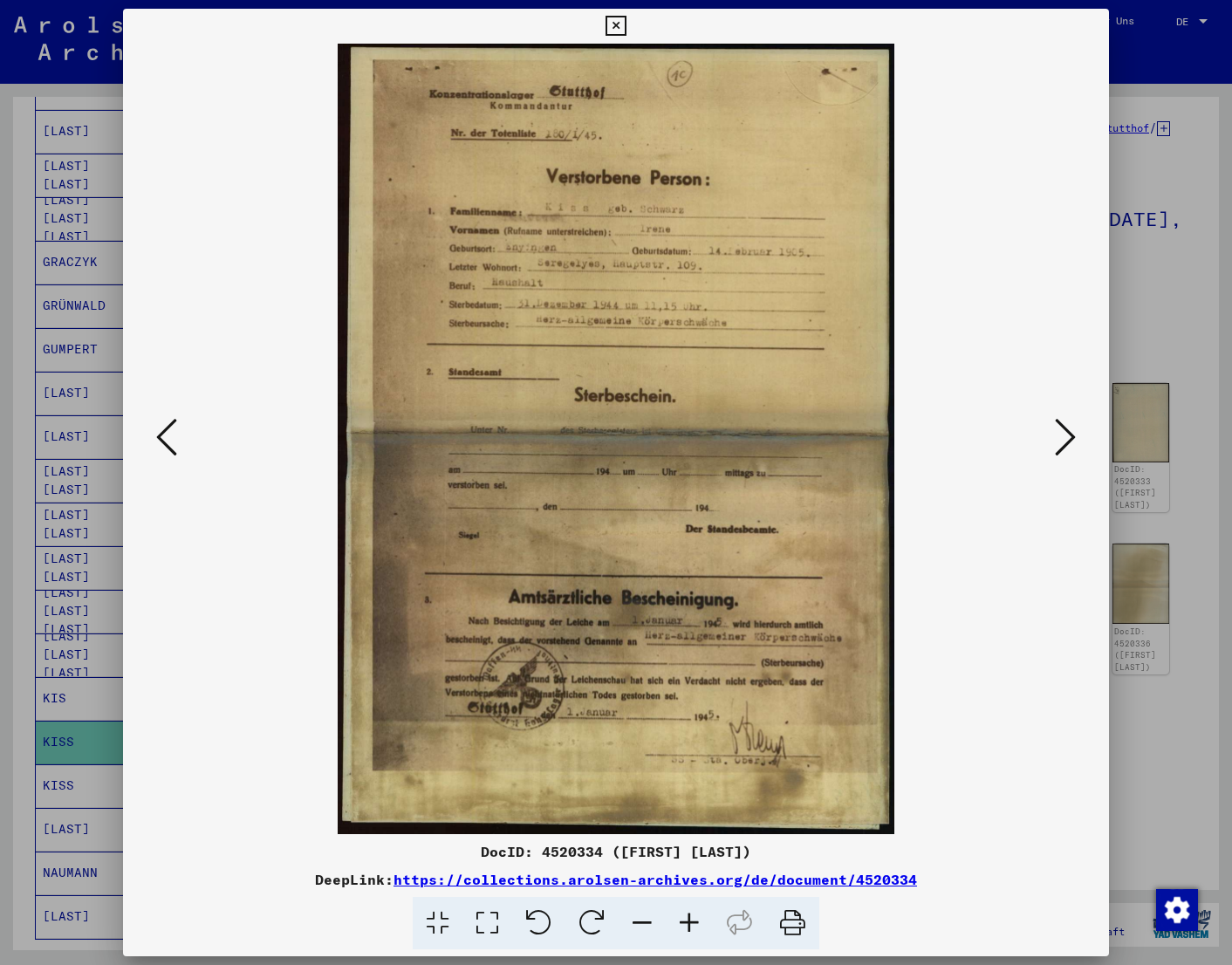 click at bounding box center [616, 439] 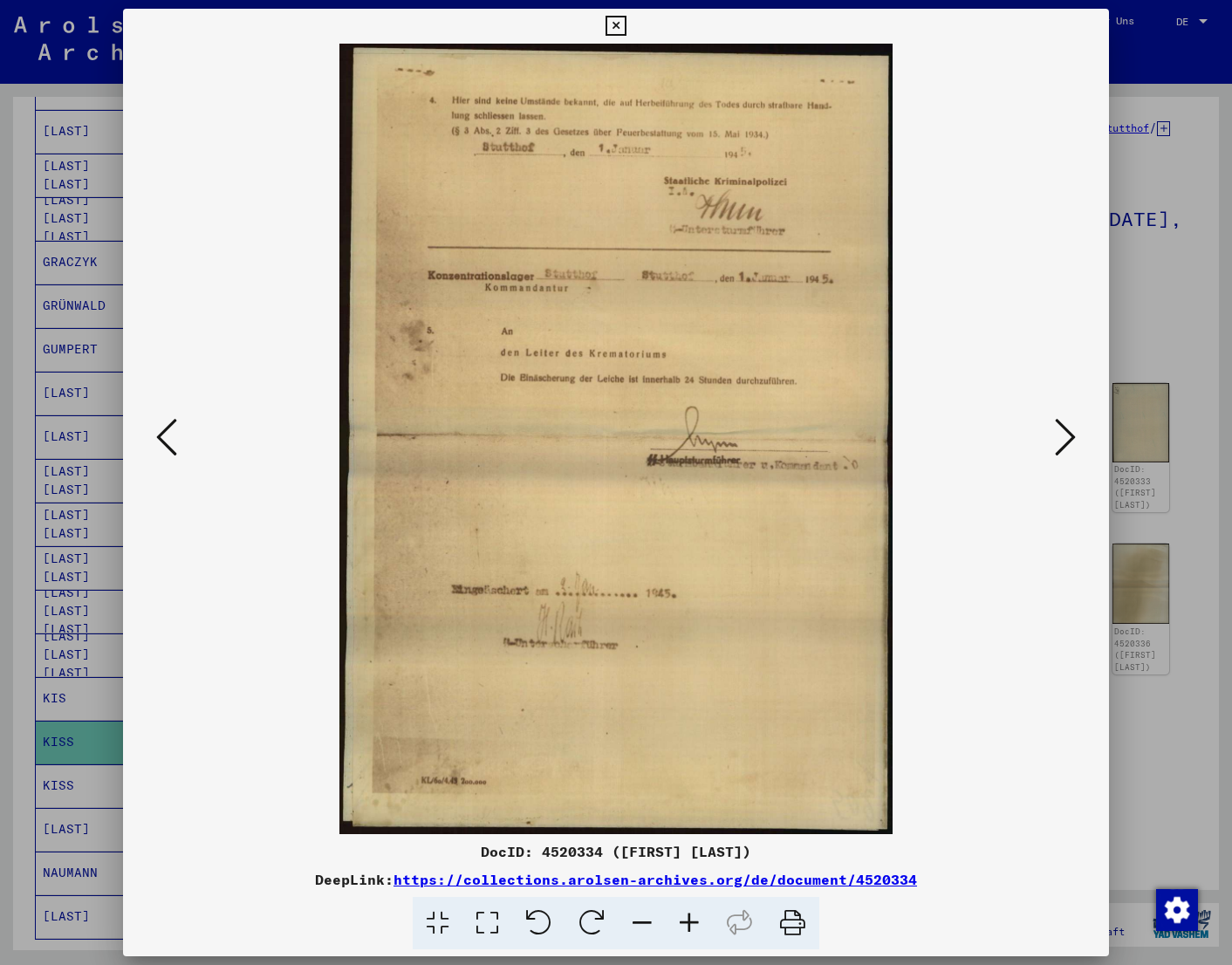 click at bounding box center [167, 437] 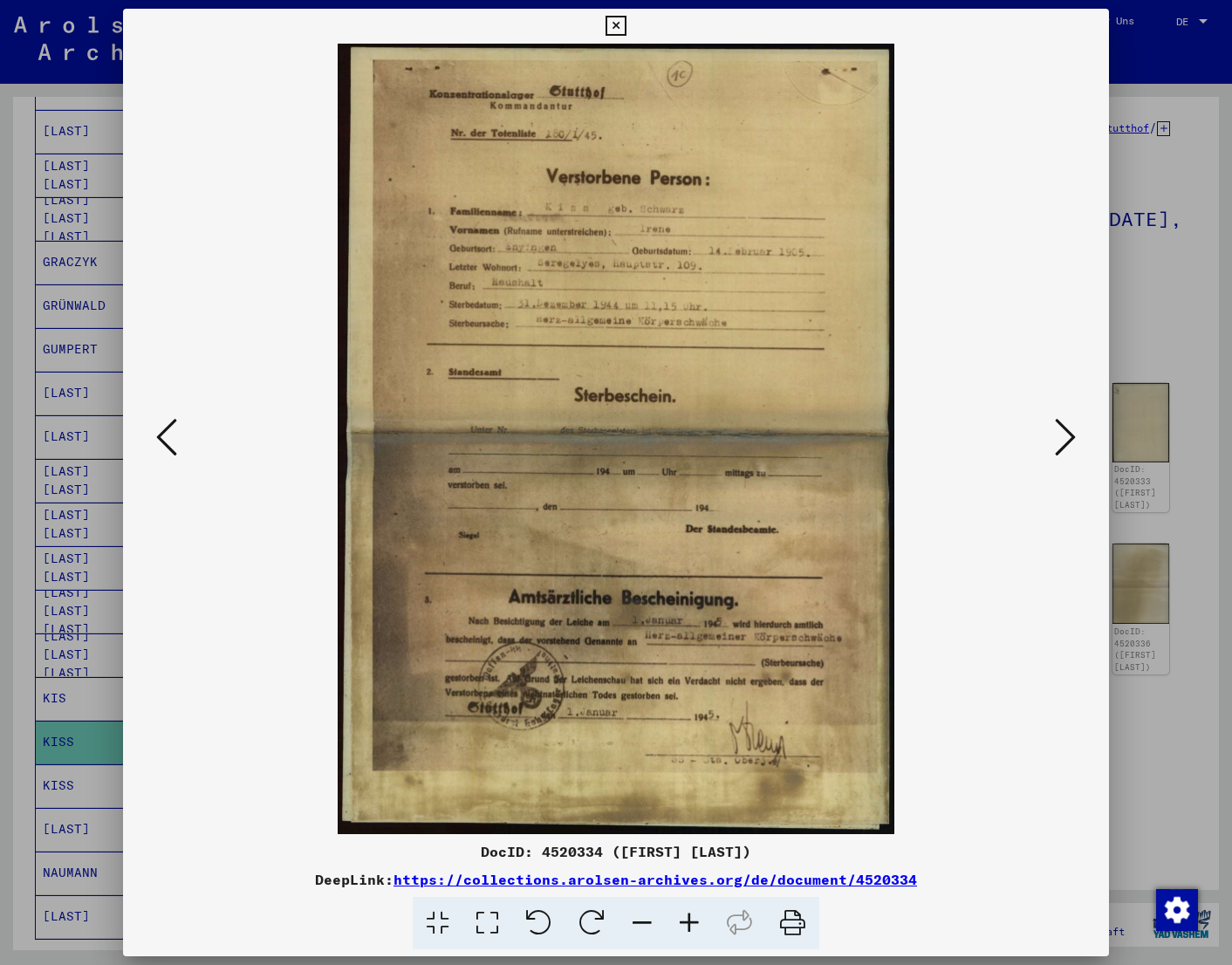 click at bounding box center [167, 437] 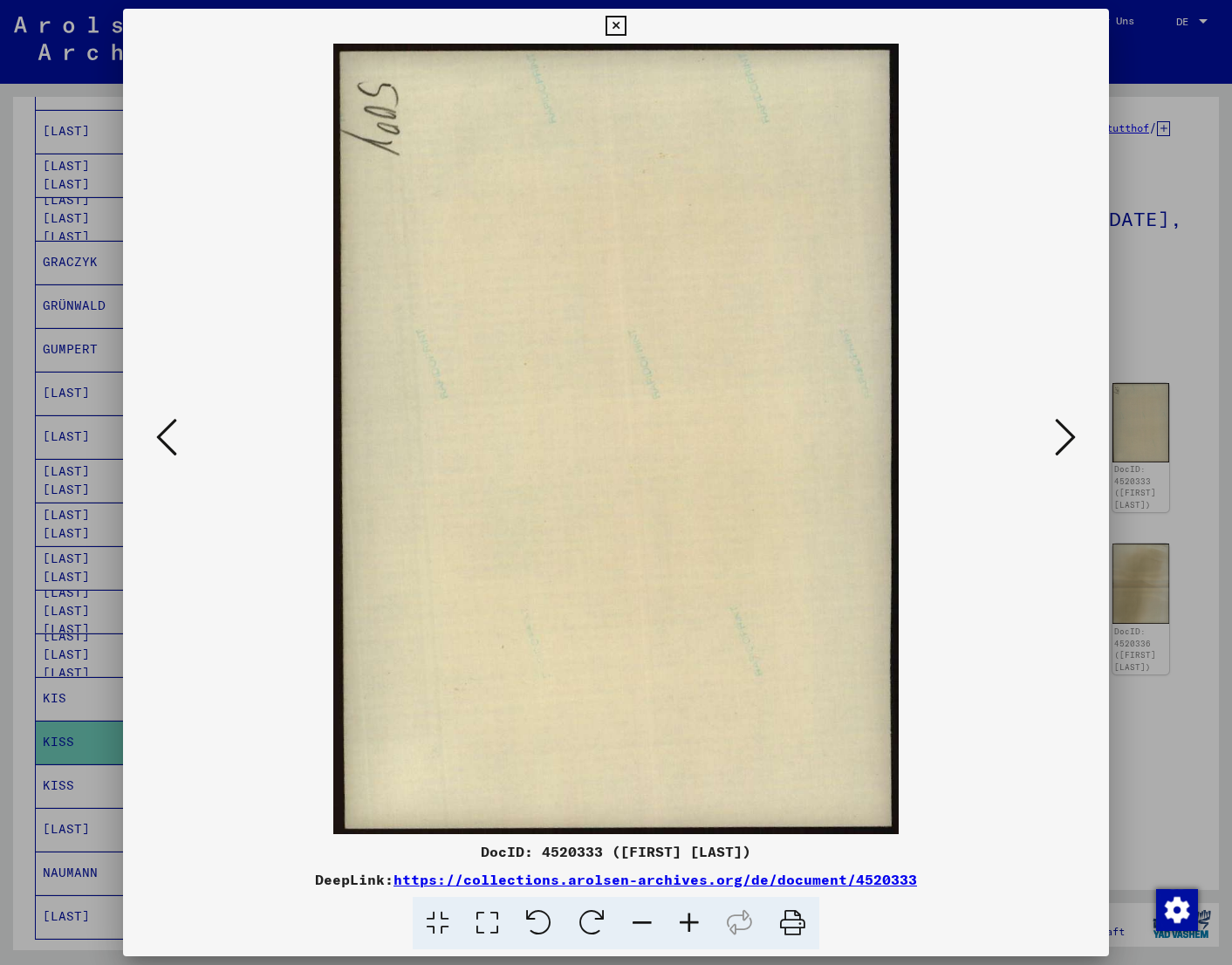 click at bounding box center [167, 437] 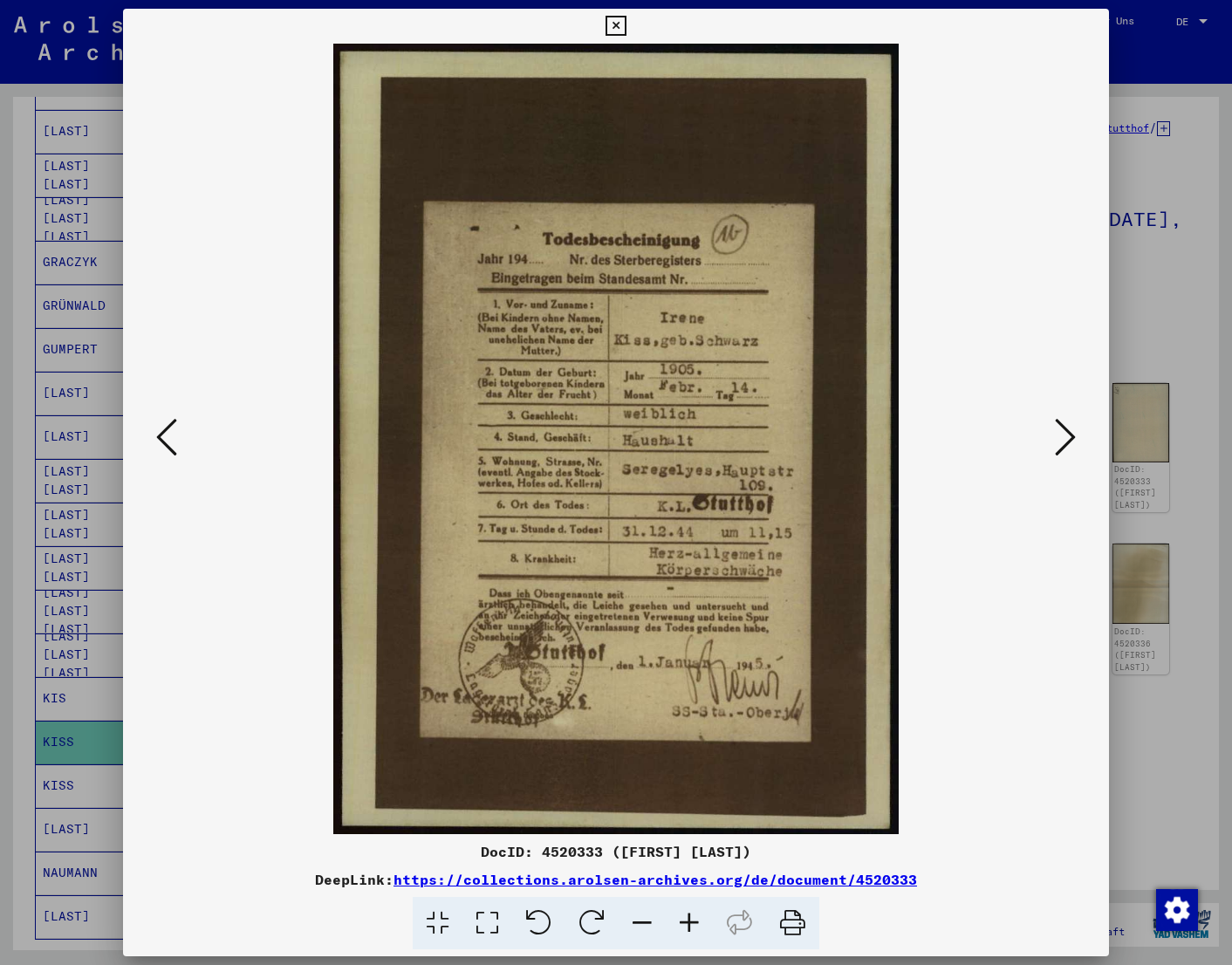 click at bounding box center [1065, 437] 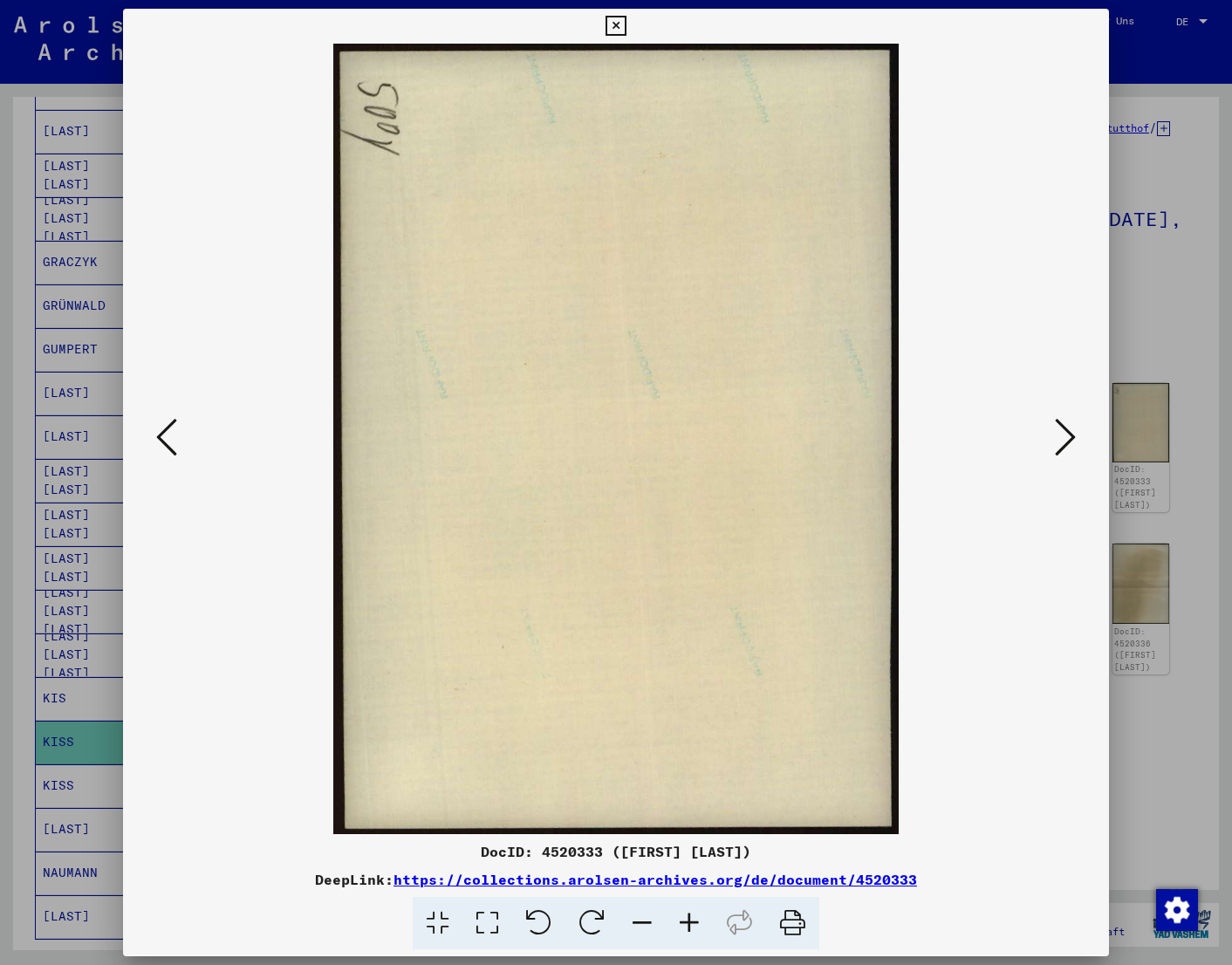 click at bounding box center (1065, 437) 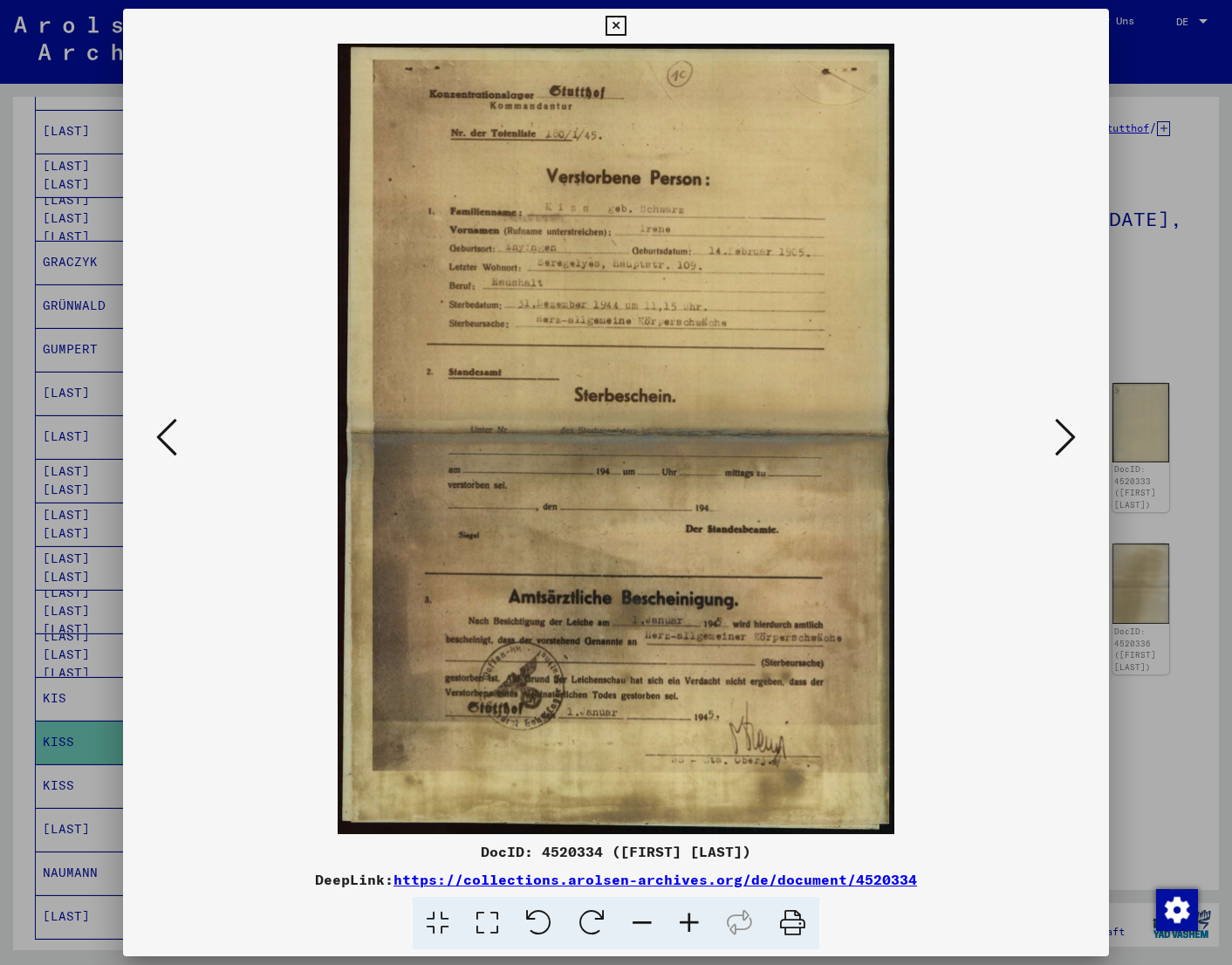 click at bounding box center (1065, 437) 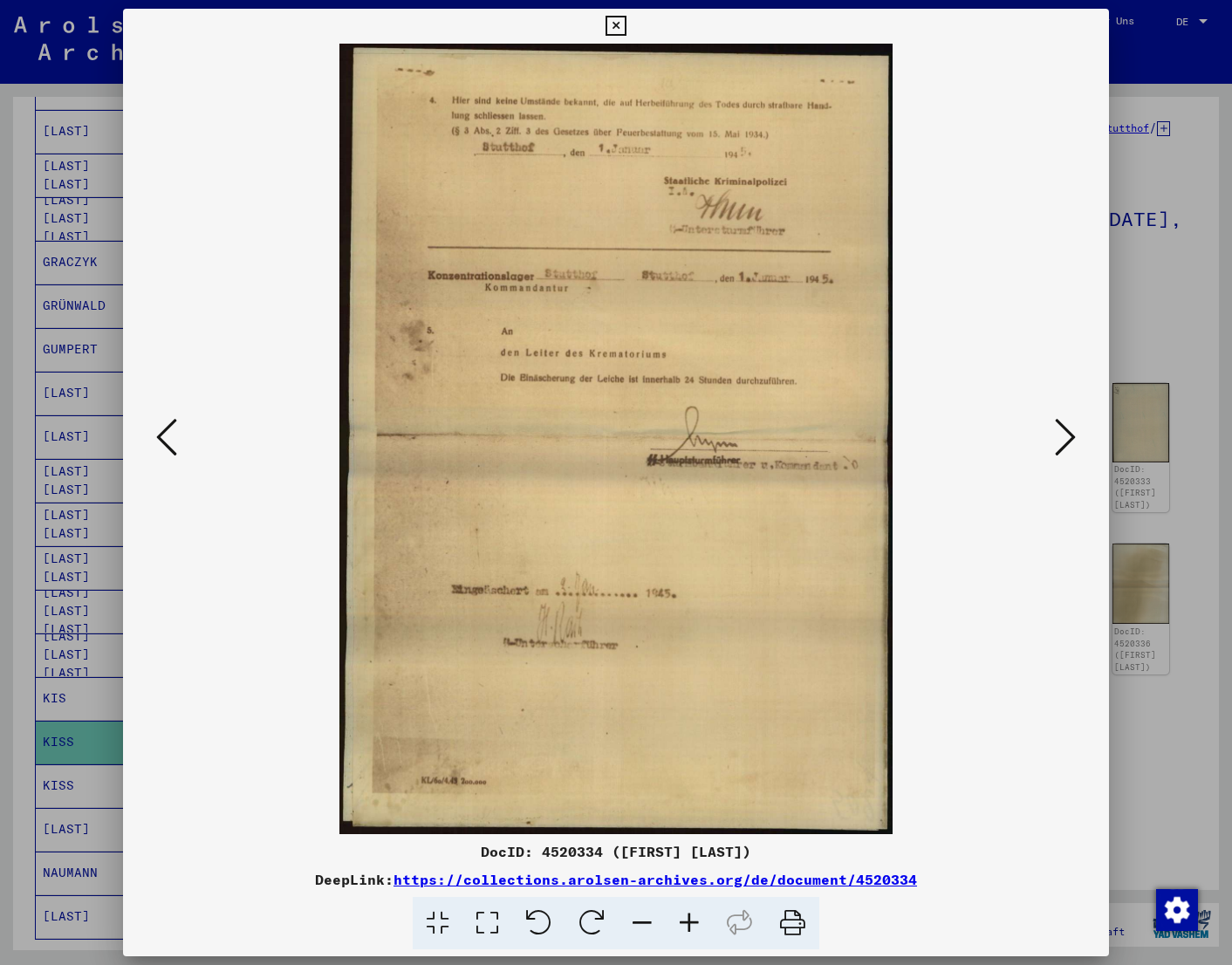 click at bounding box center [1065, 437] 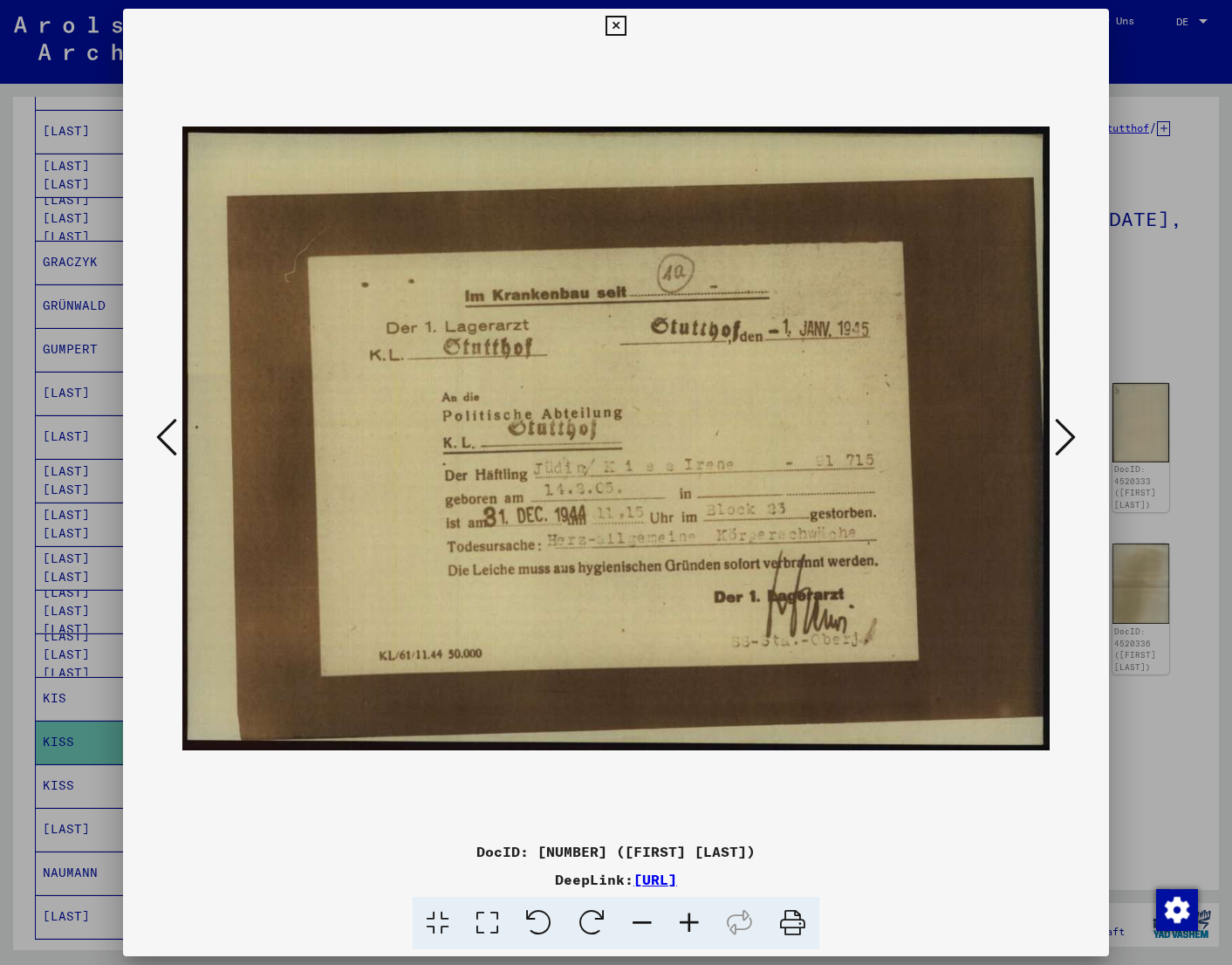 click at bounding box center (616, 439) 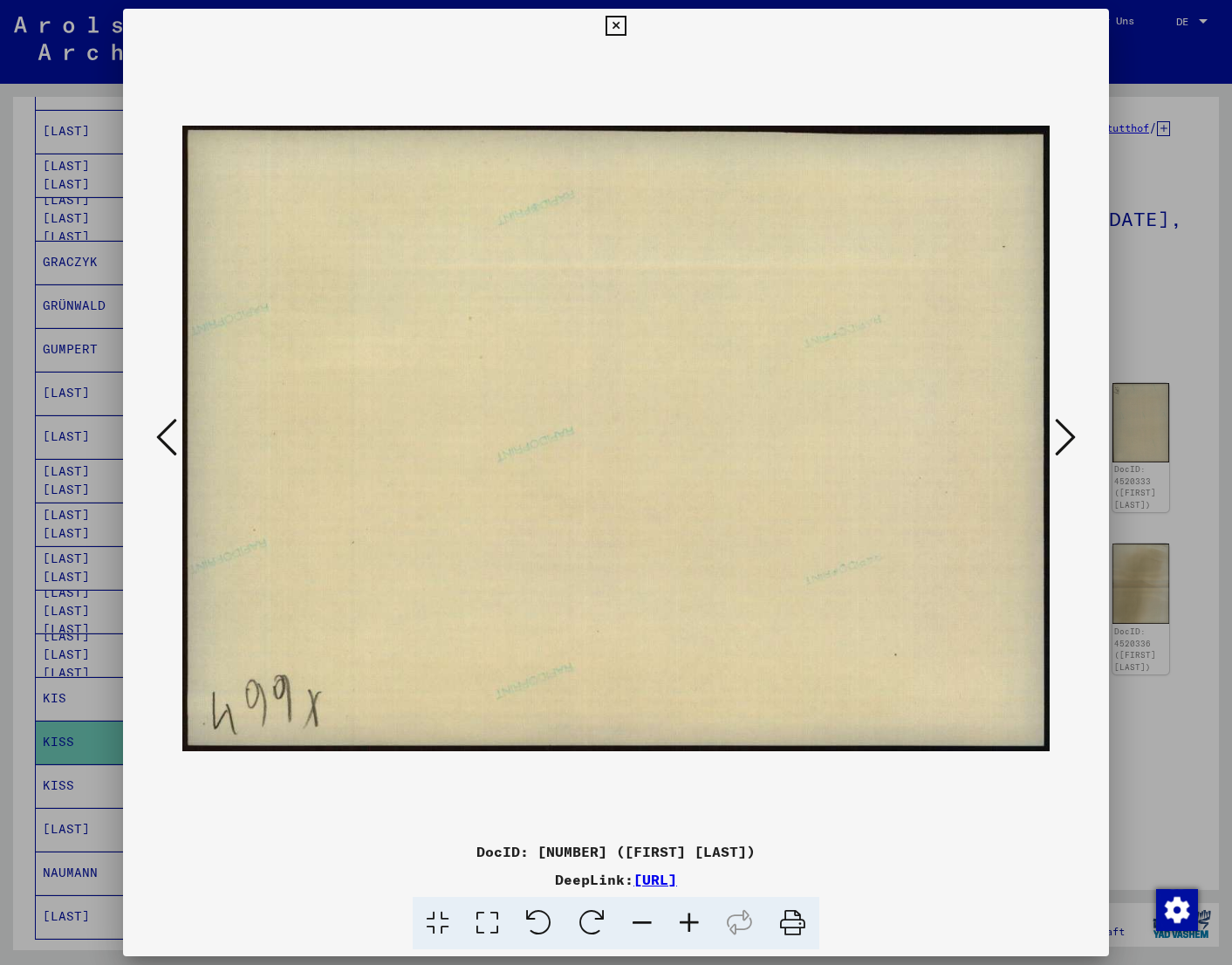 click at bounding box center [1065, 437] 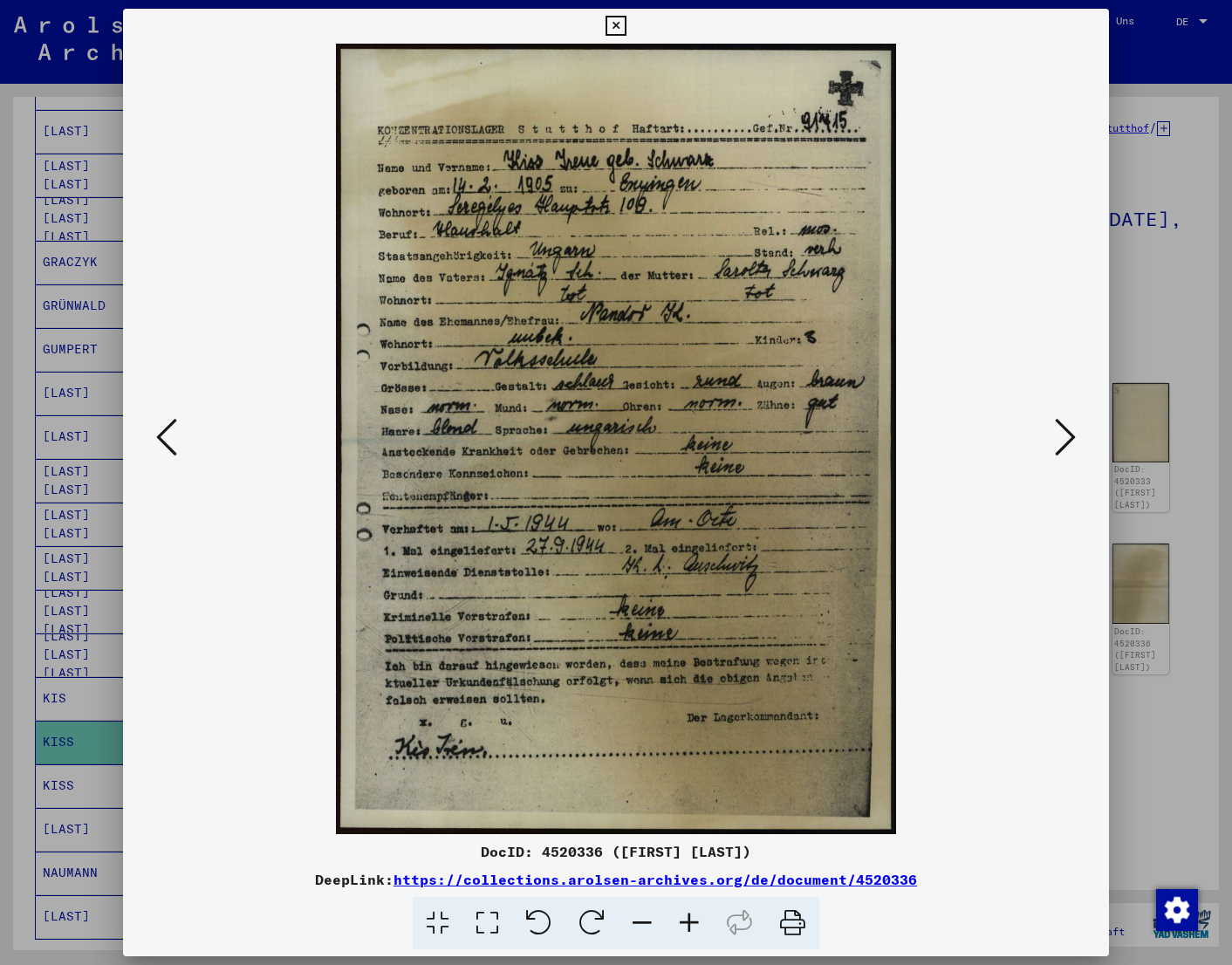 click at bounding box center (616, 439) 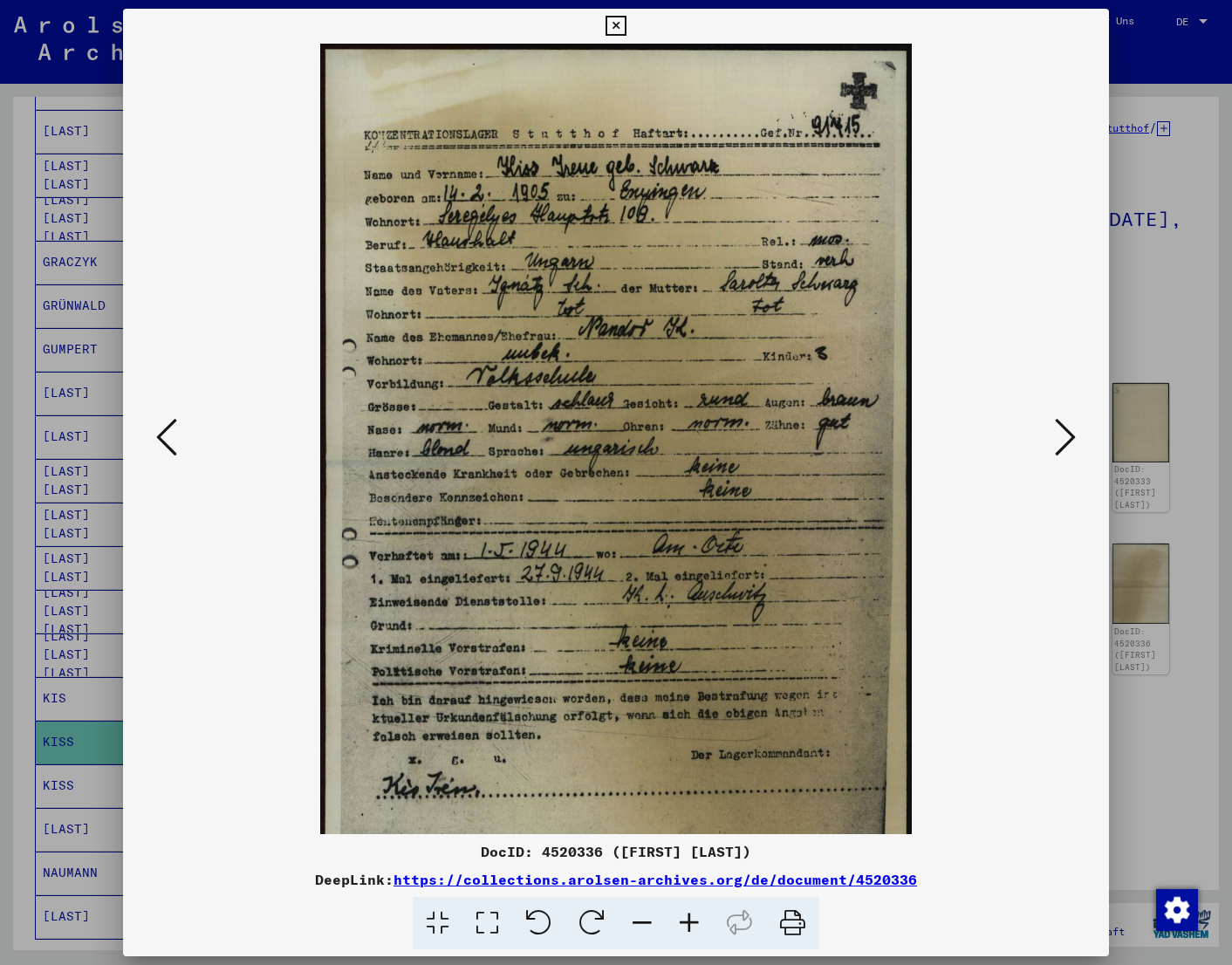 click at bounding box center (689, 923) 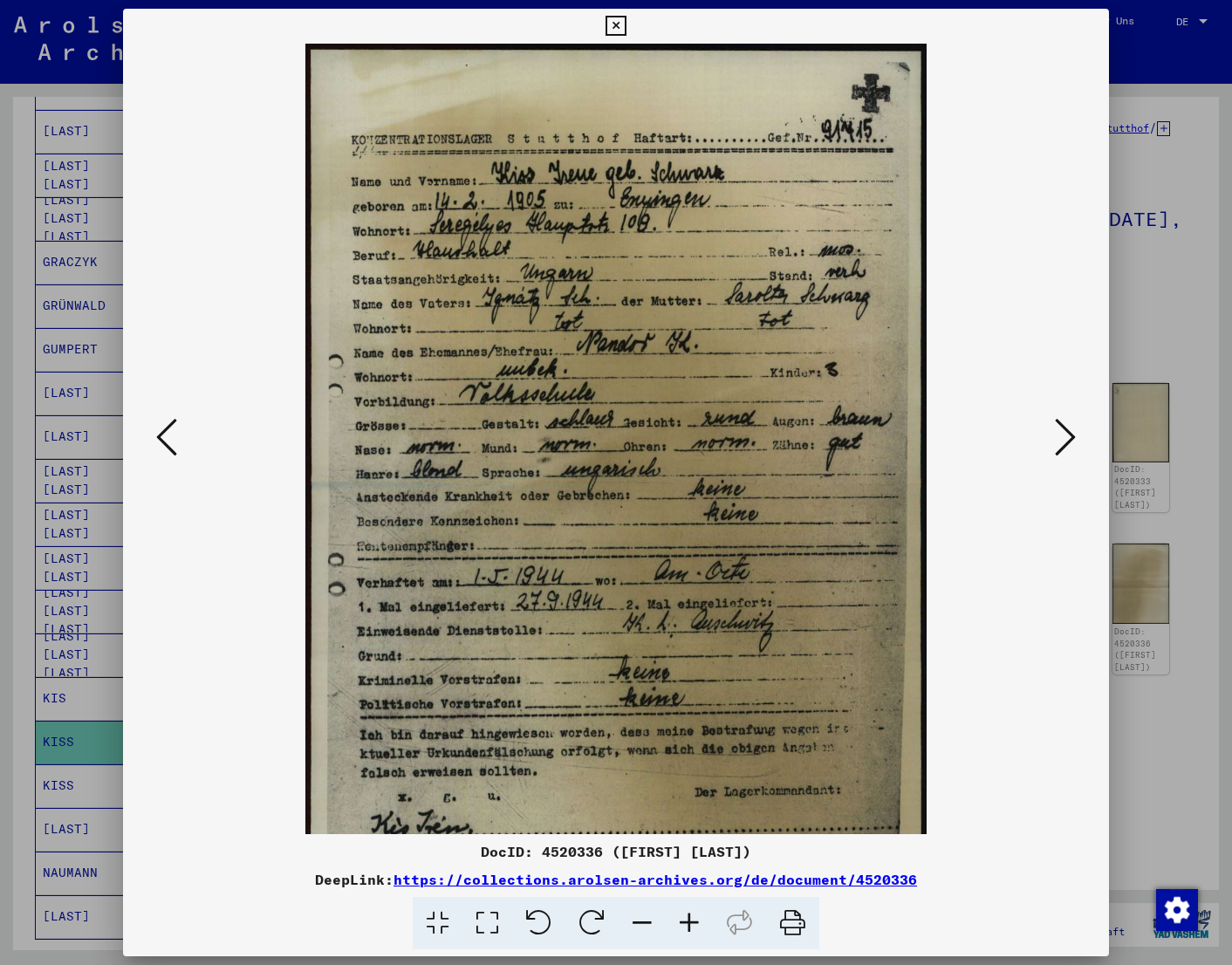 click at bounding box center (689, 923) 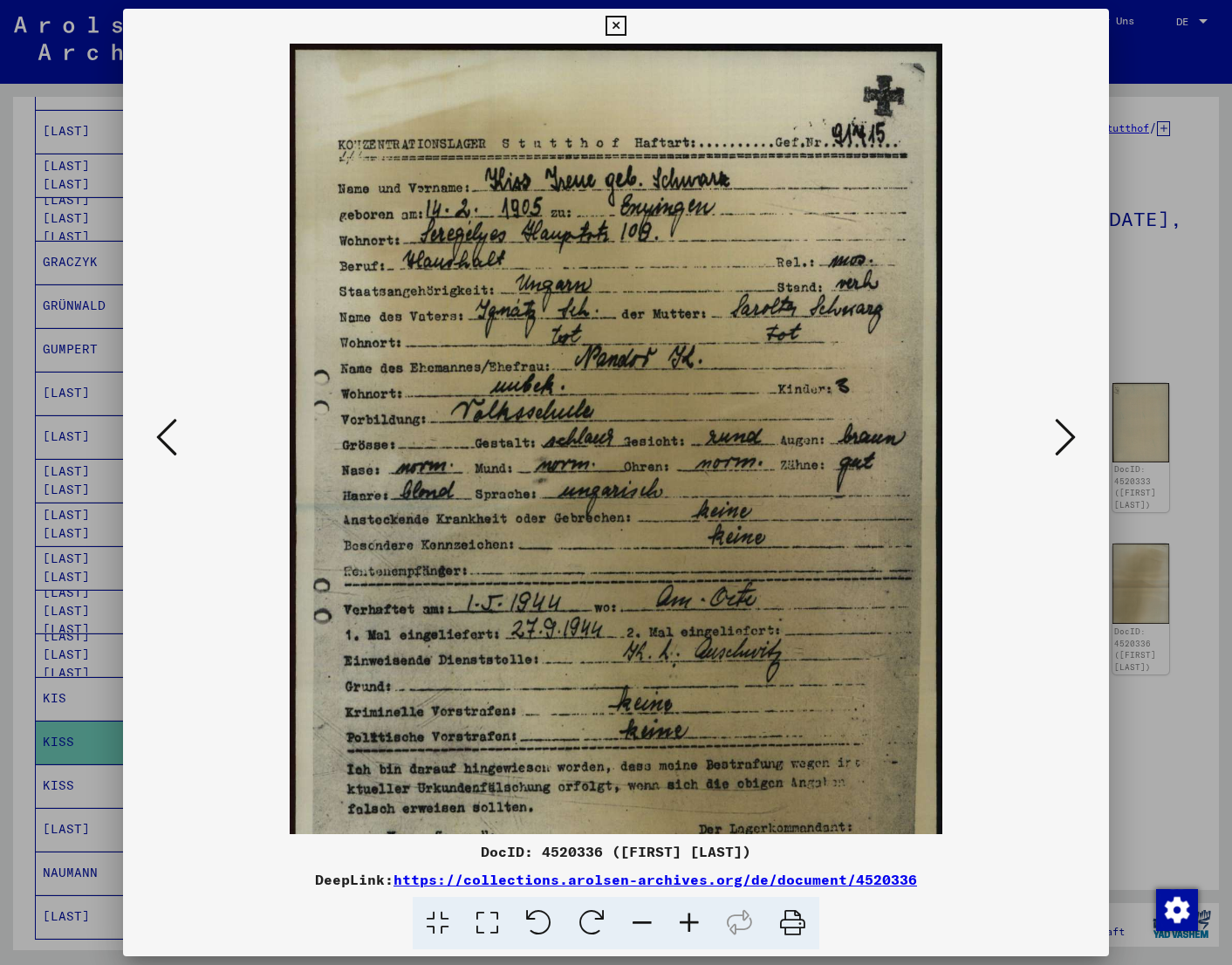 click at bounding box center [689, 923] 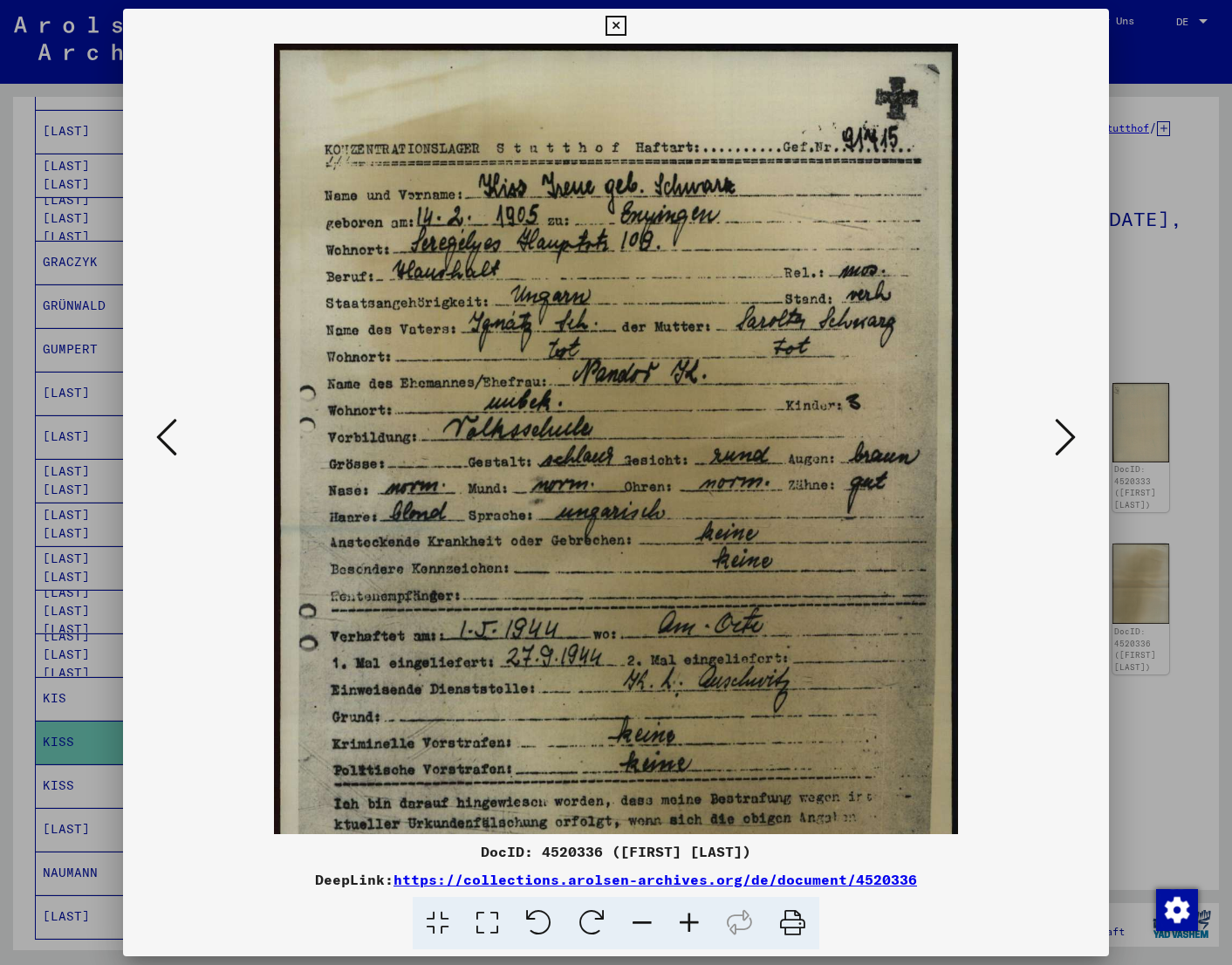 click at bounding box center (689, 923) 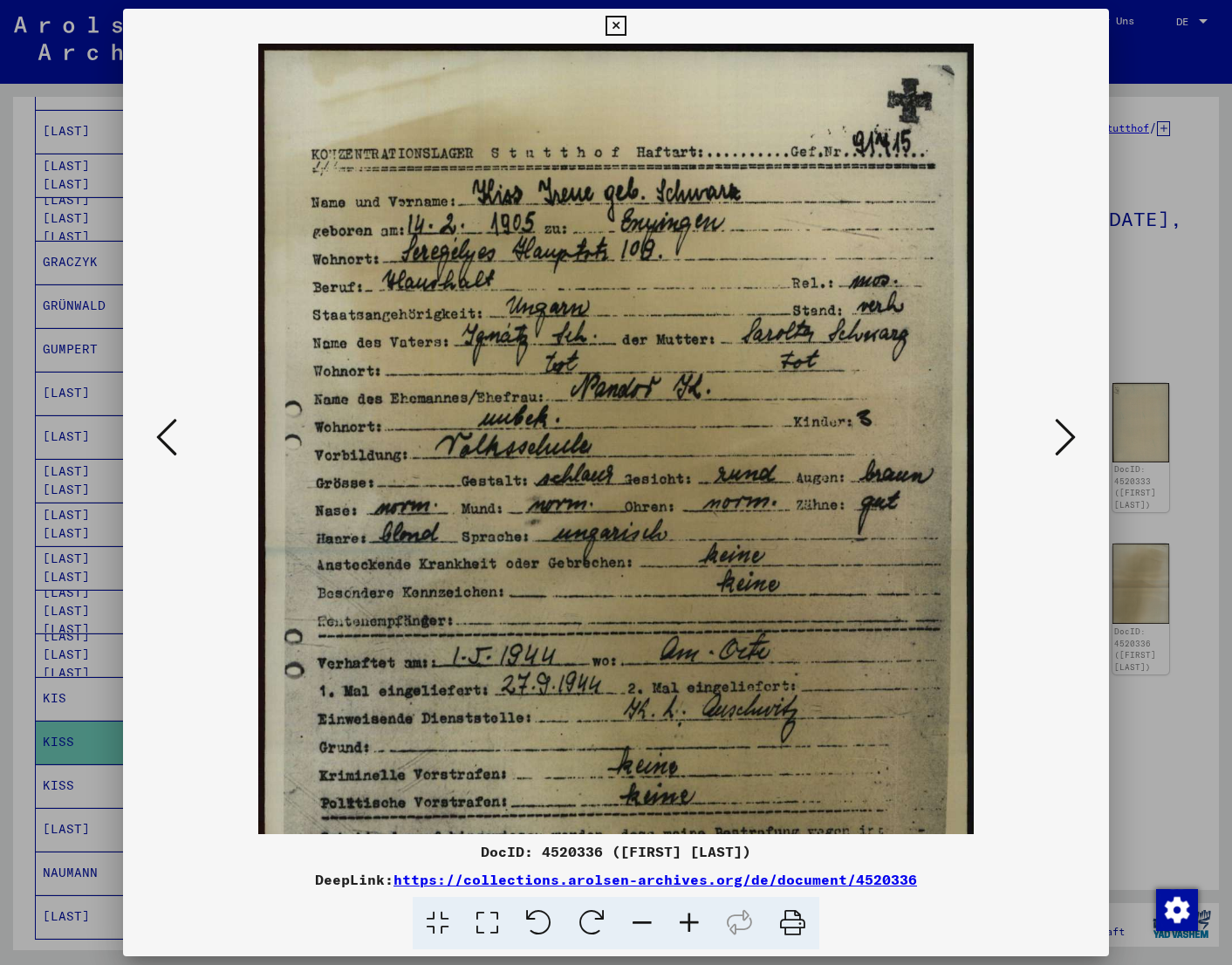 click at bounding box center (642, 923) 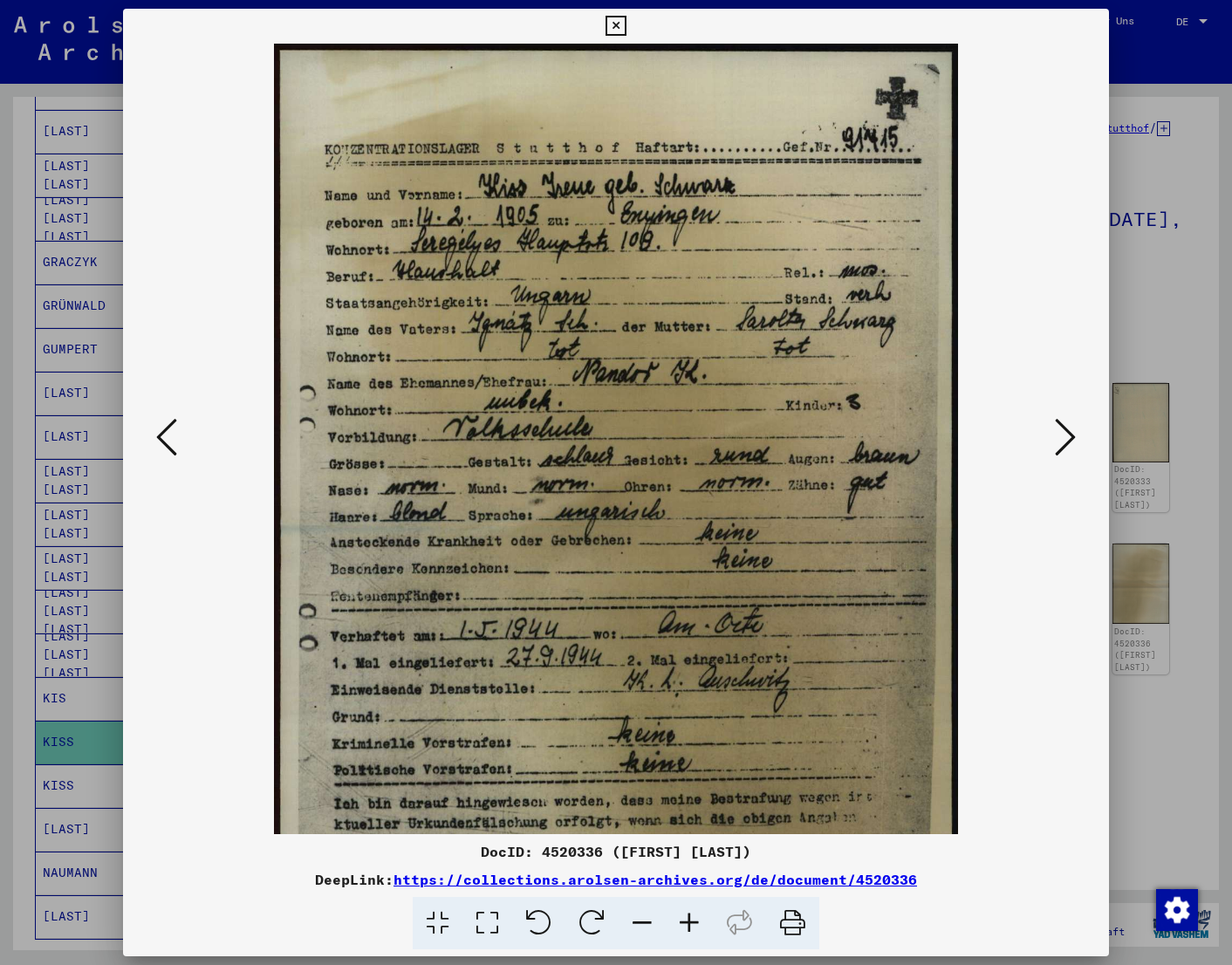 click at bounding box center [642, 923] 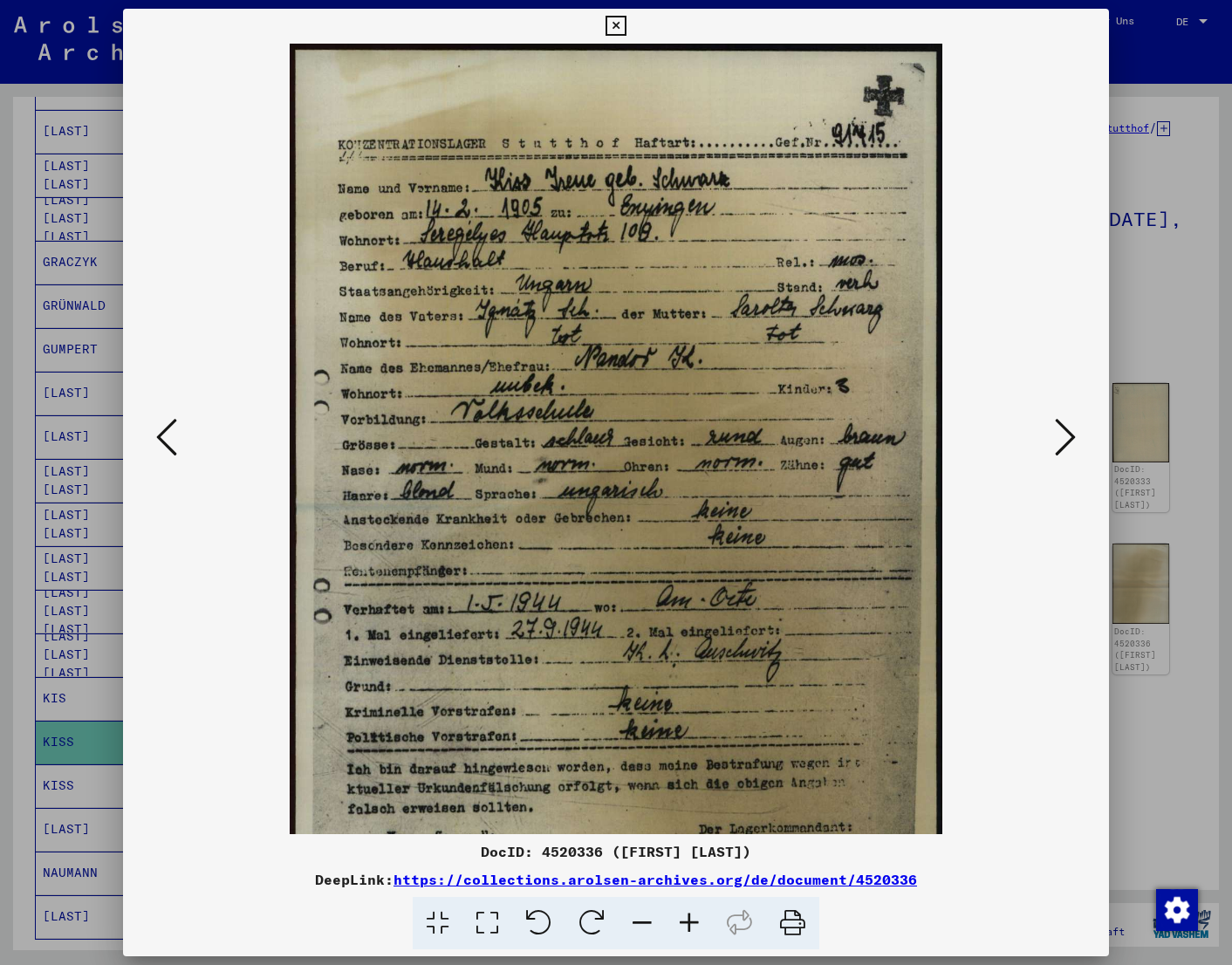 click at bounding box center [642, 923] 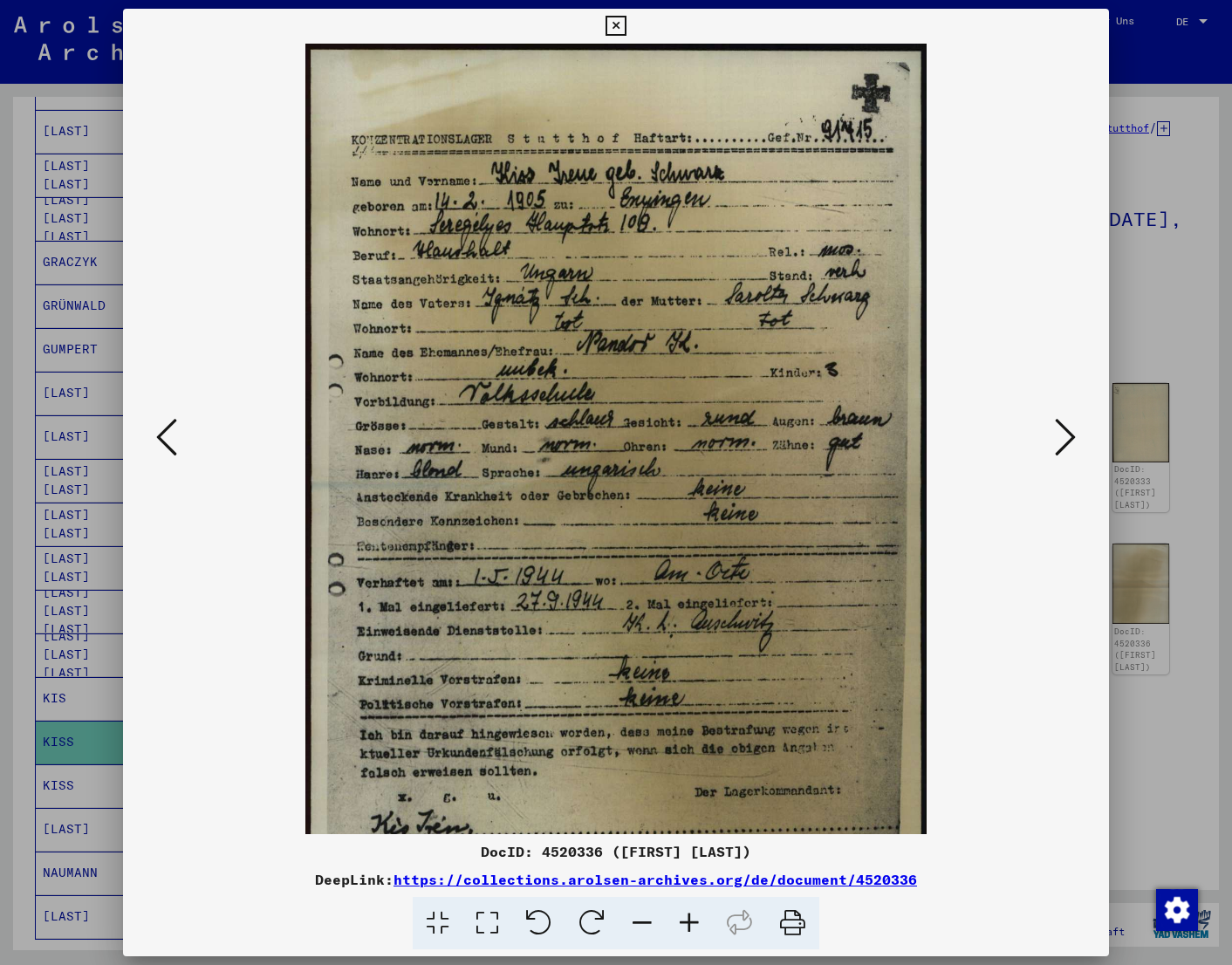 click at bounding box center (642, 923) 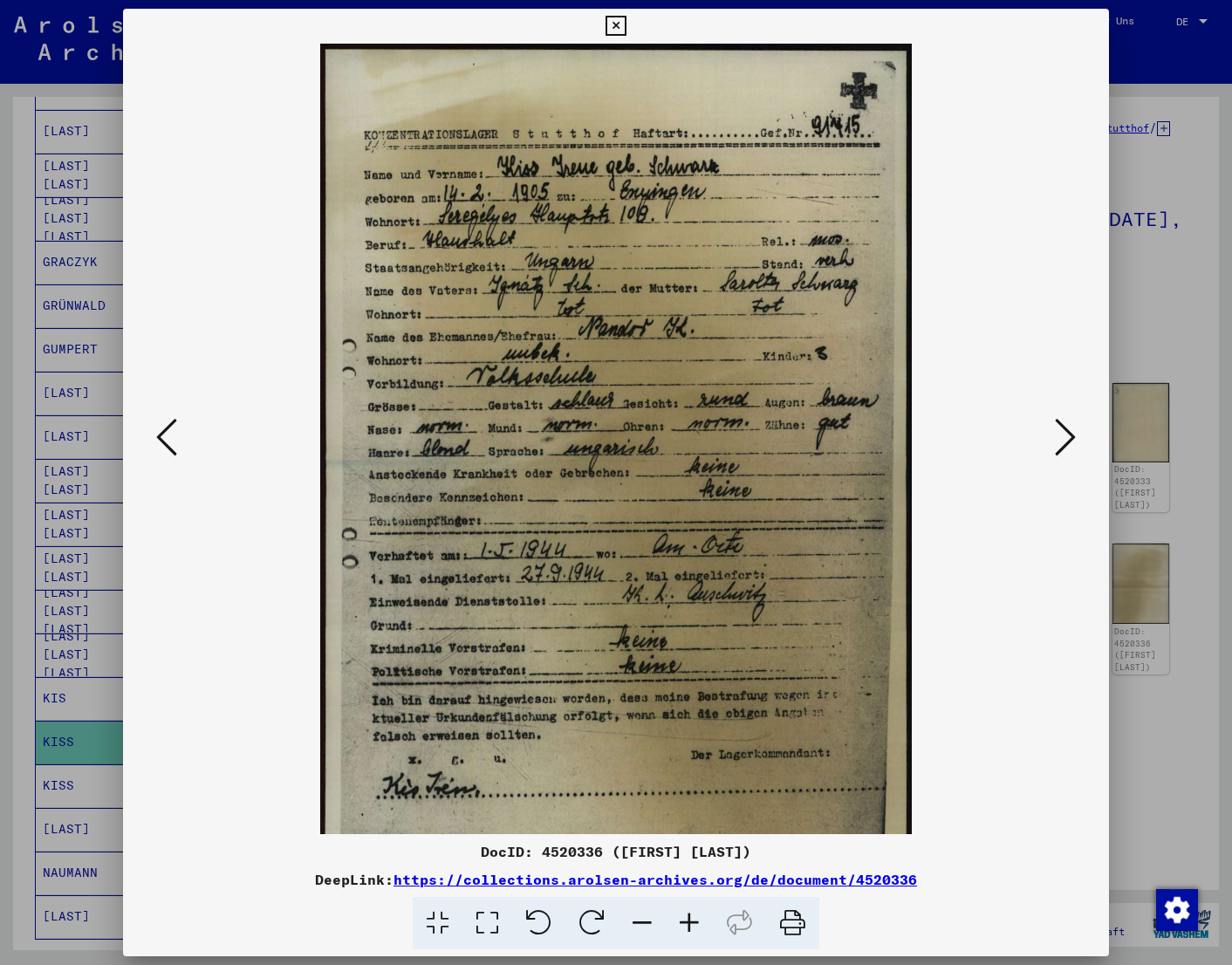 click at bounding box center (1065, 437) 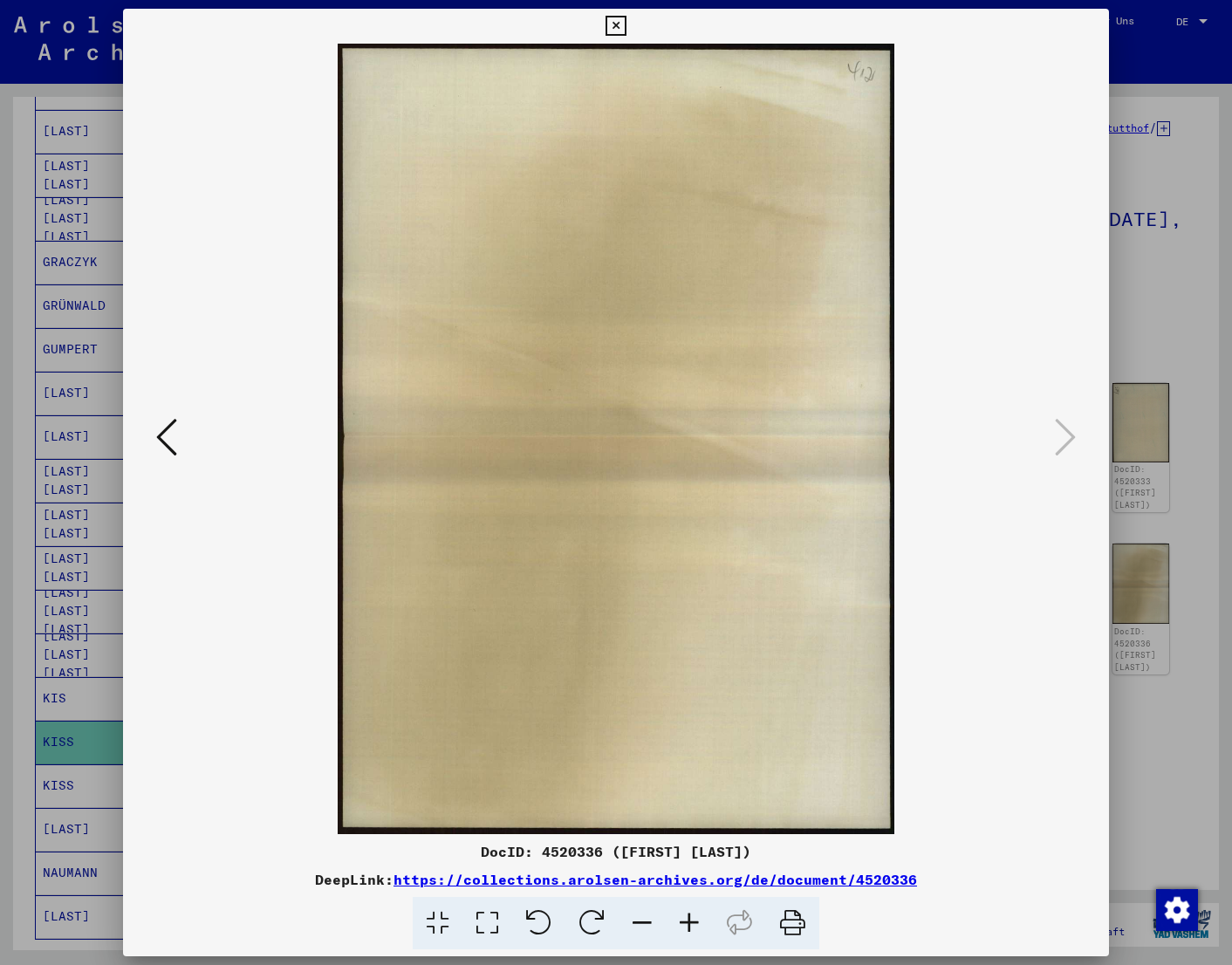 click at bounding box center (615, 26) 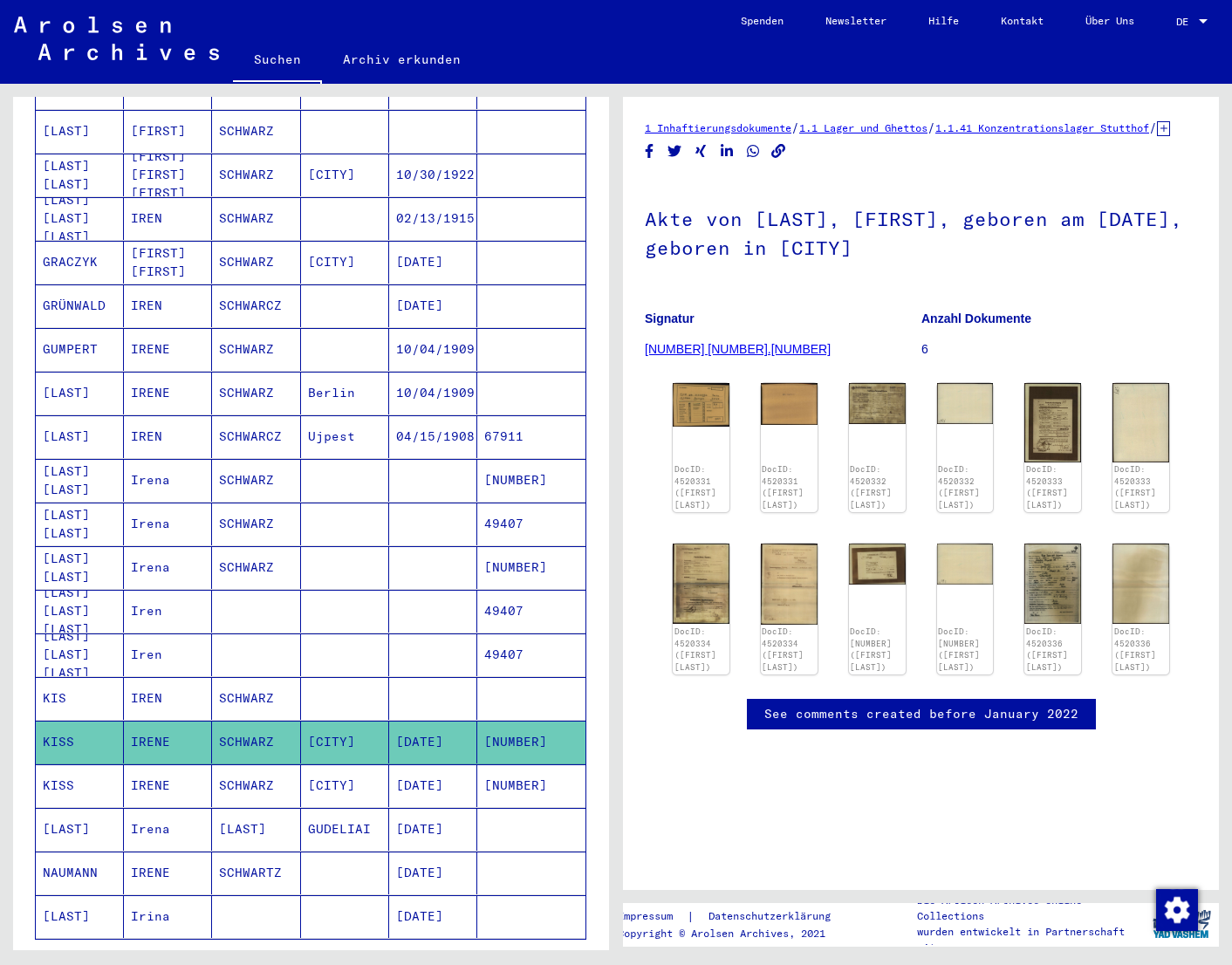 click on "[DATE]" at bounding box center (433, 829) 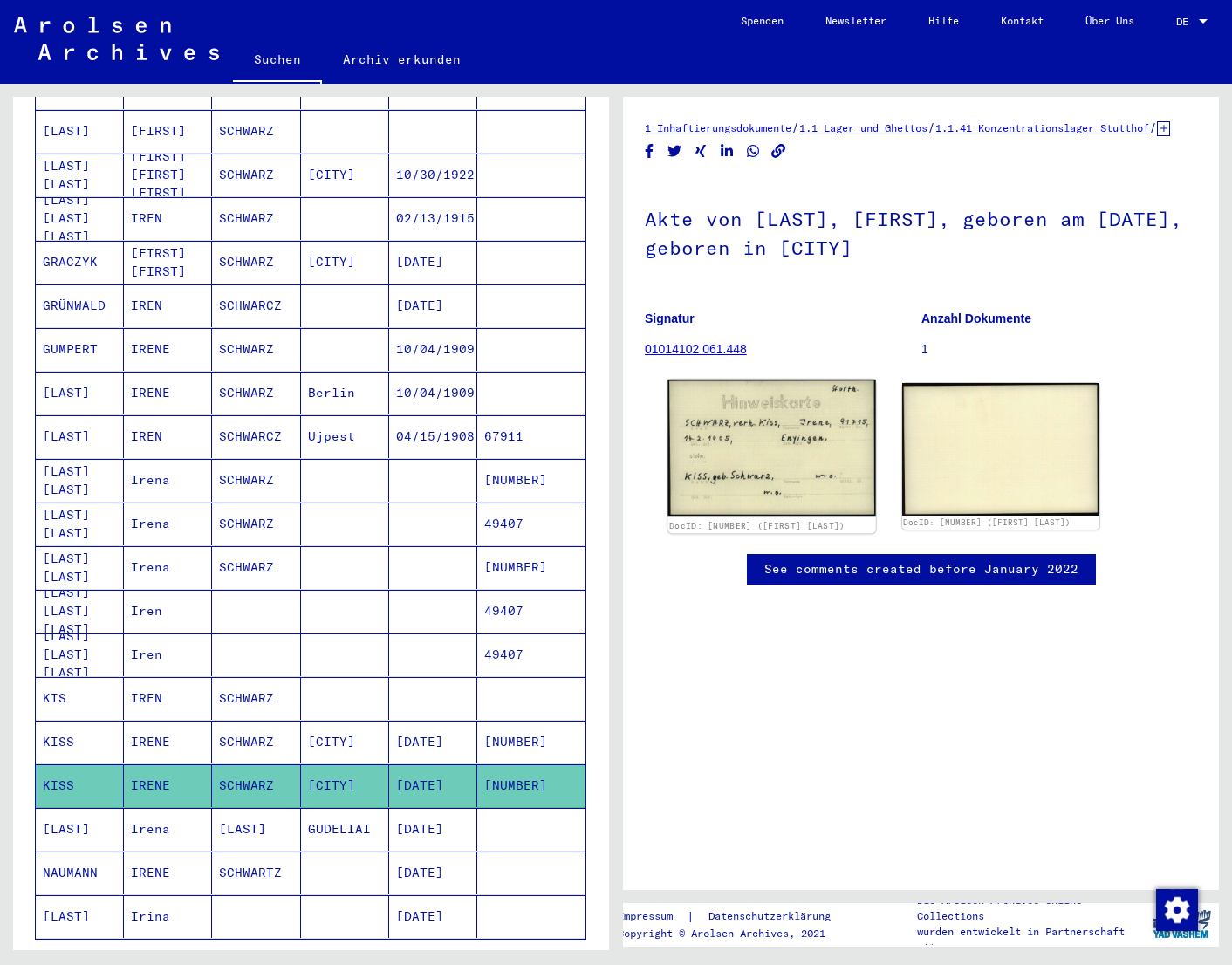 scroll, scrollTop: 0, scrollLeft: 0, axis: both 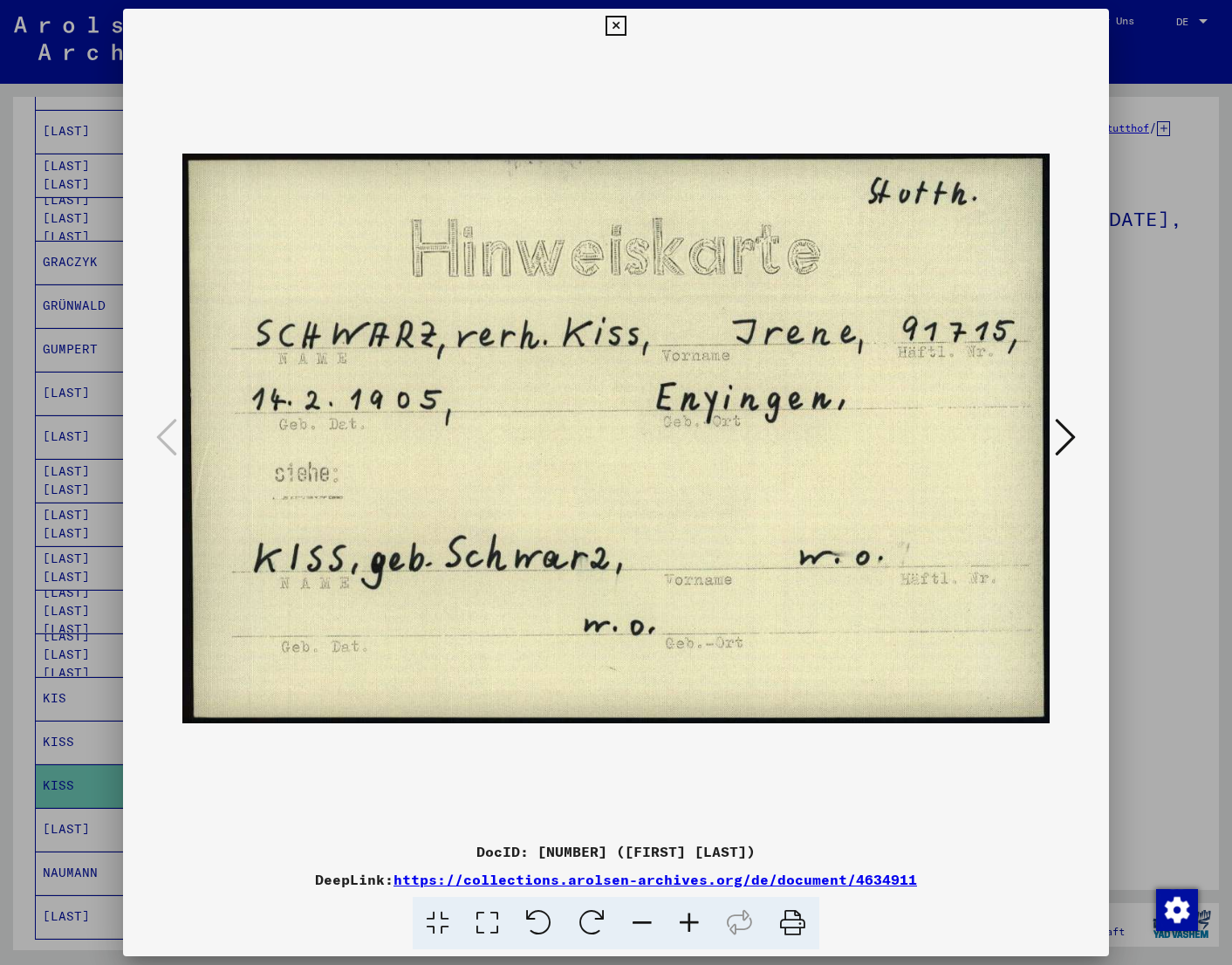 click at bounding box center [616, 439] 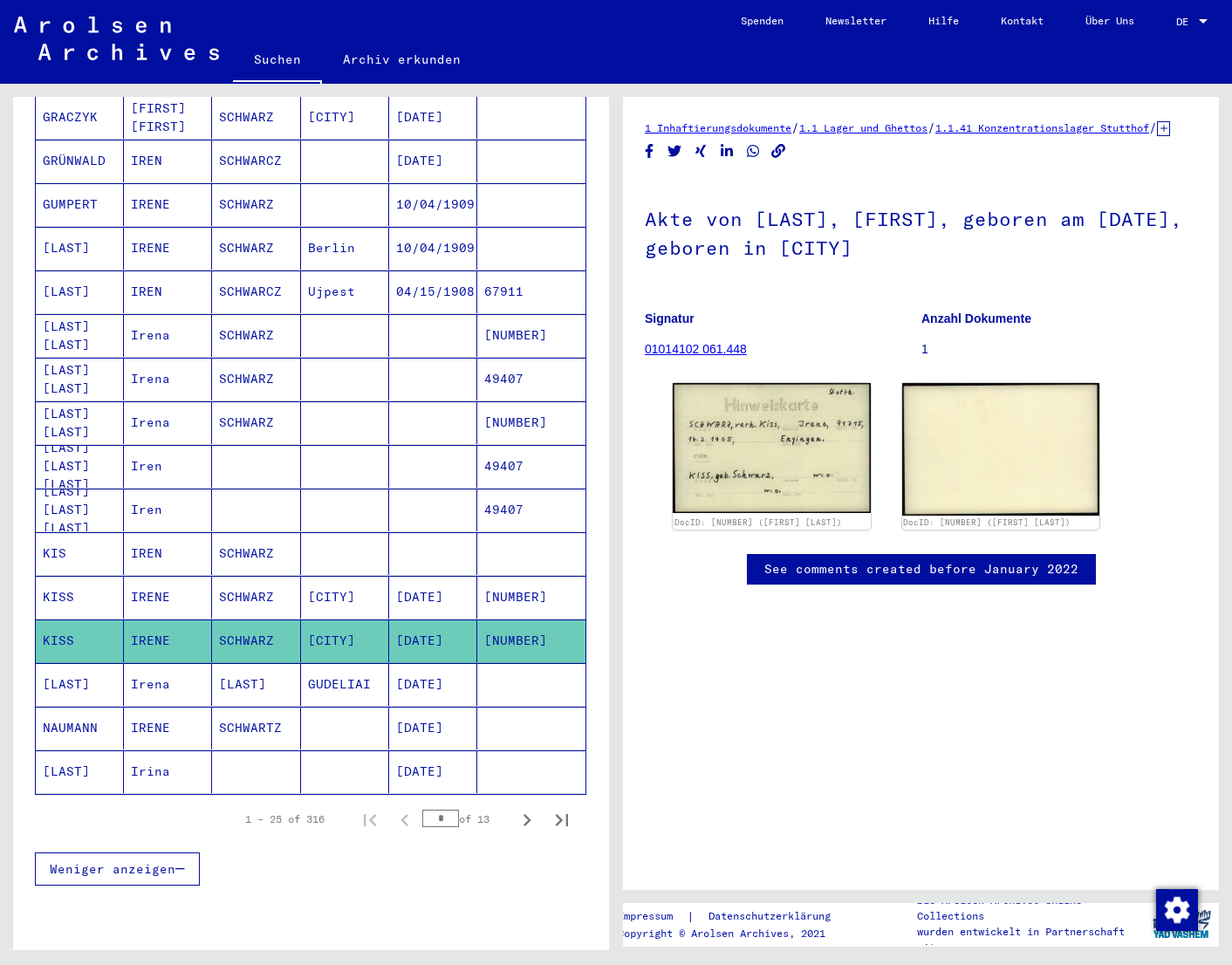 scroll, scrollTop: 673, scrollLeft: 0, axis: vertical 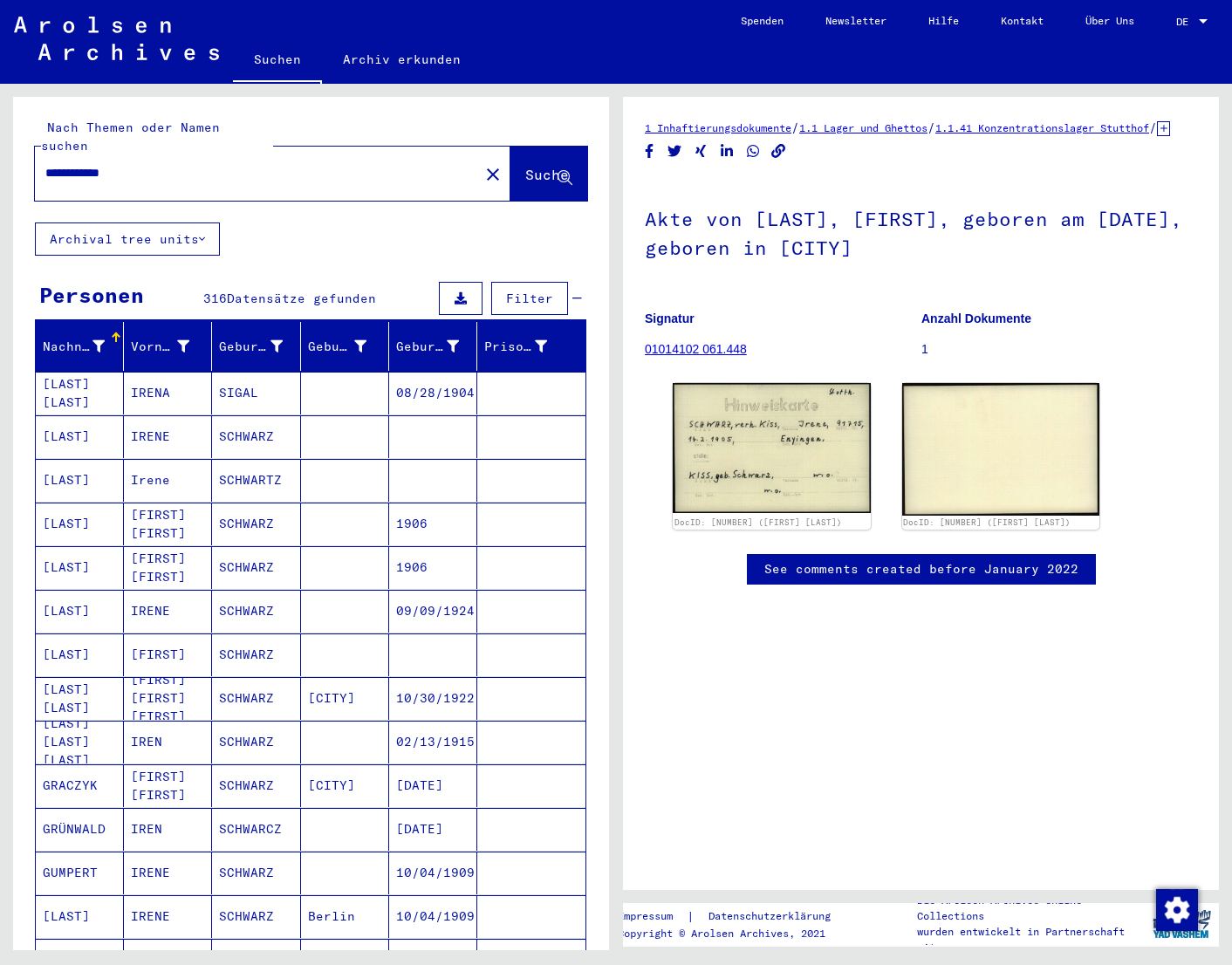 drag, startPoint x: 166, startPoint y: 157, endPoint x: 15, endPoint y: 138, distance: 152.19067 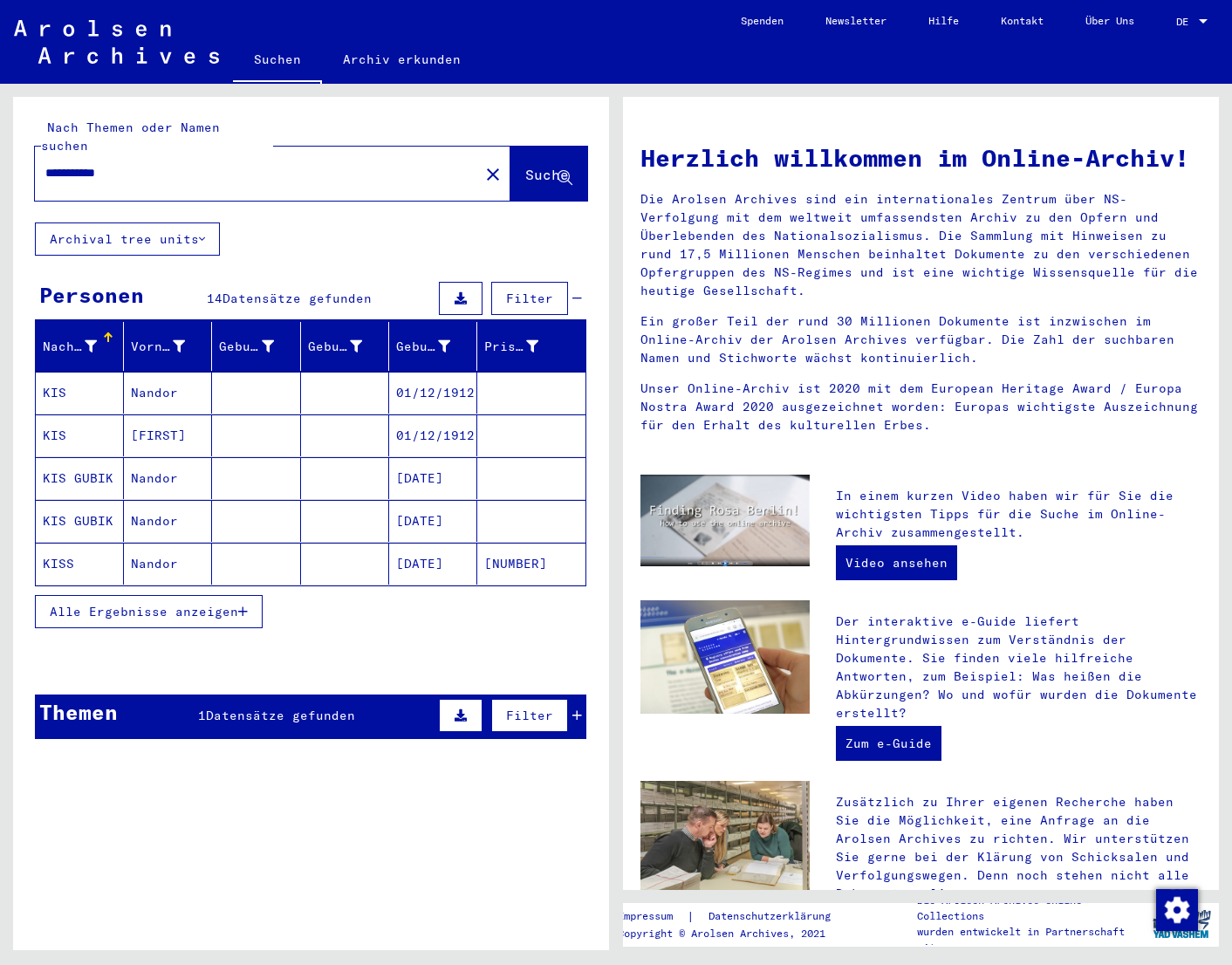click on "[DATE]" 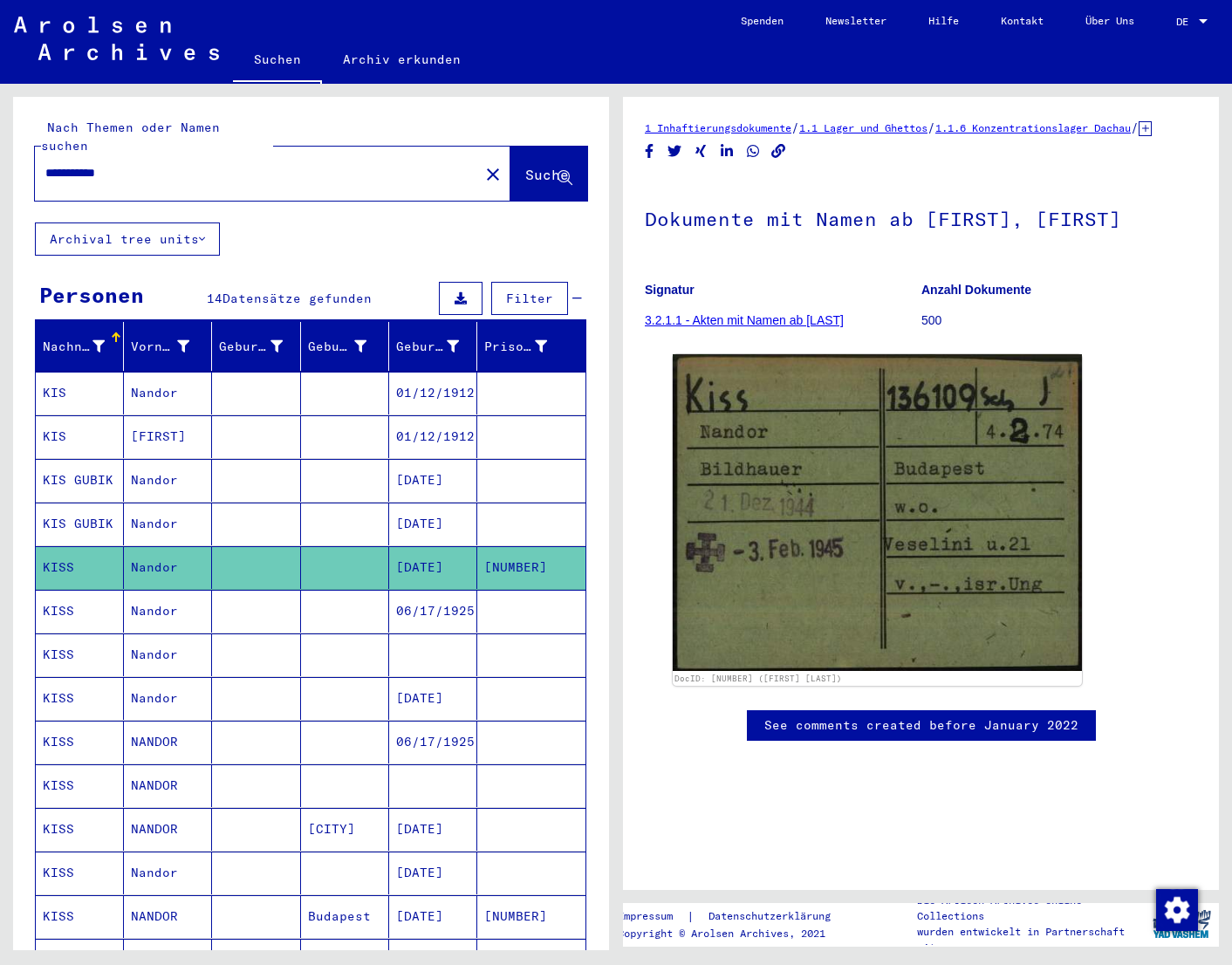 scroll, scrollTop: 0, scrollLeft: 0, axis: both 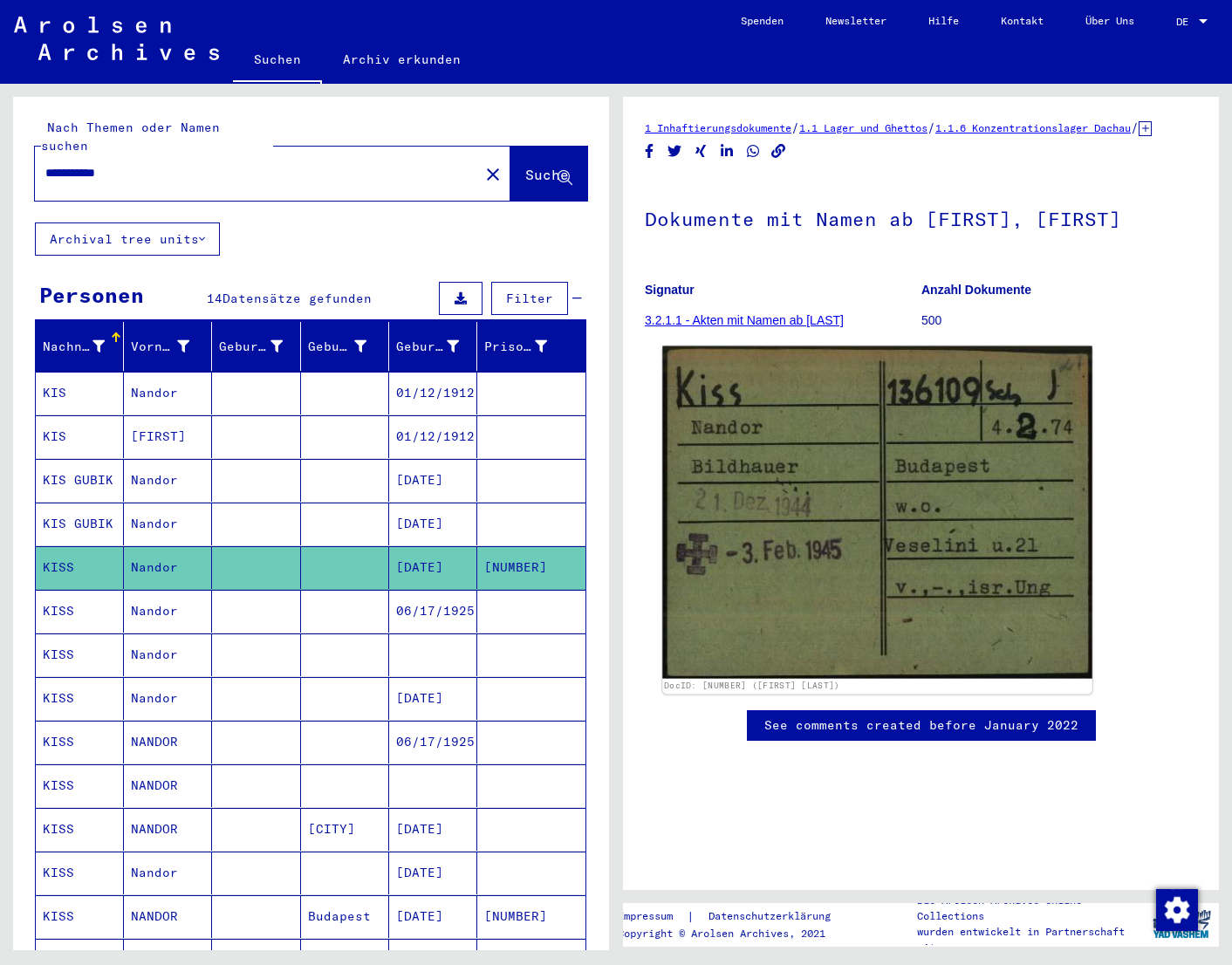 click 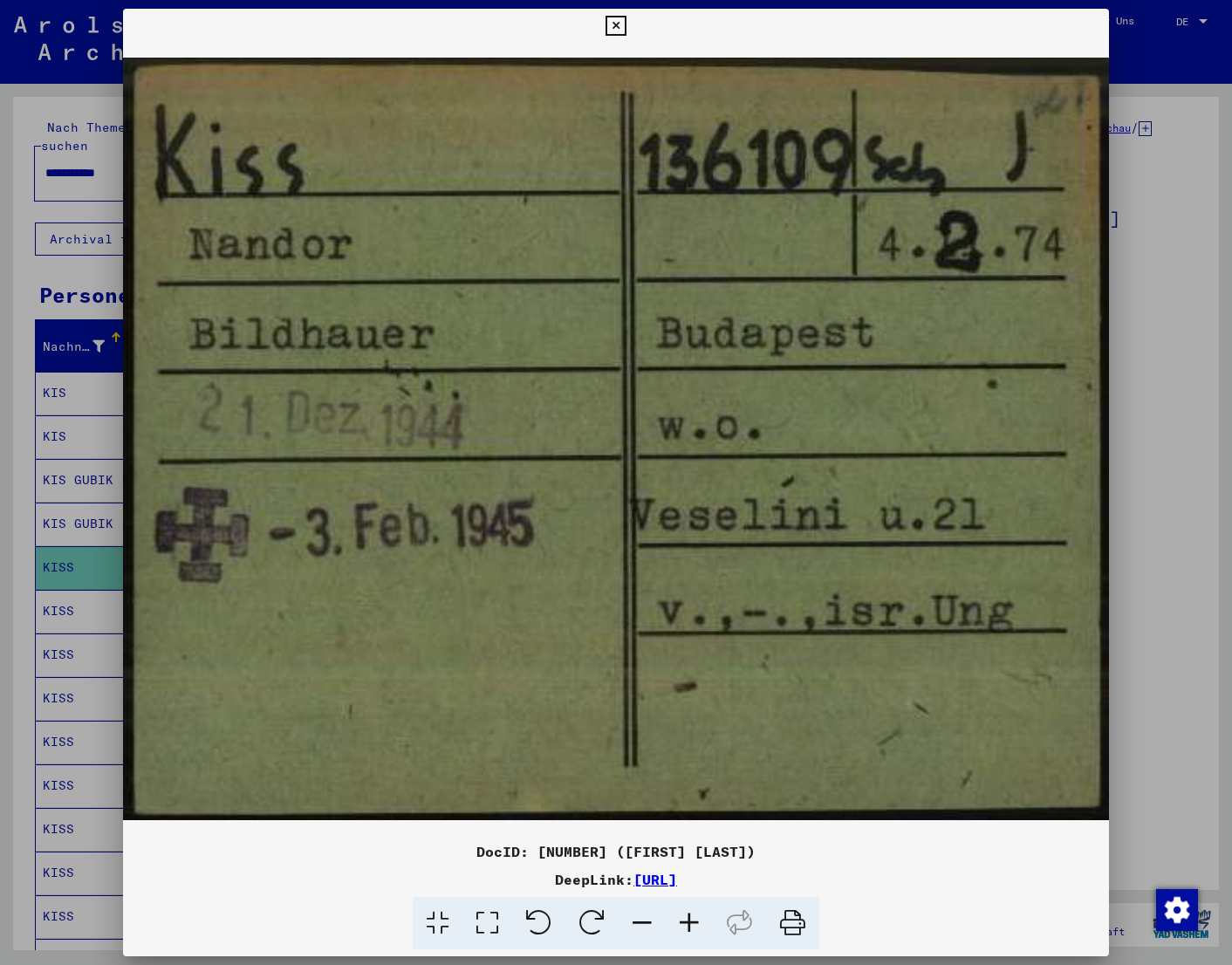 click at bounding box center [616, 439] 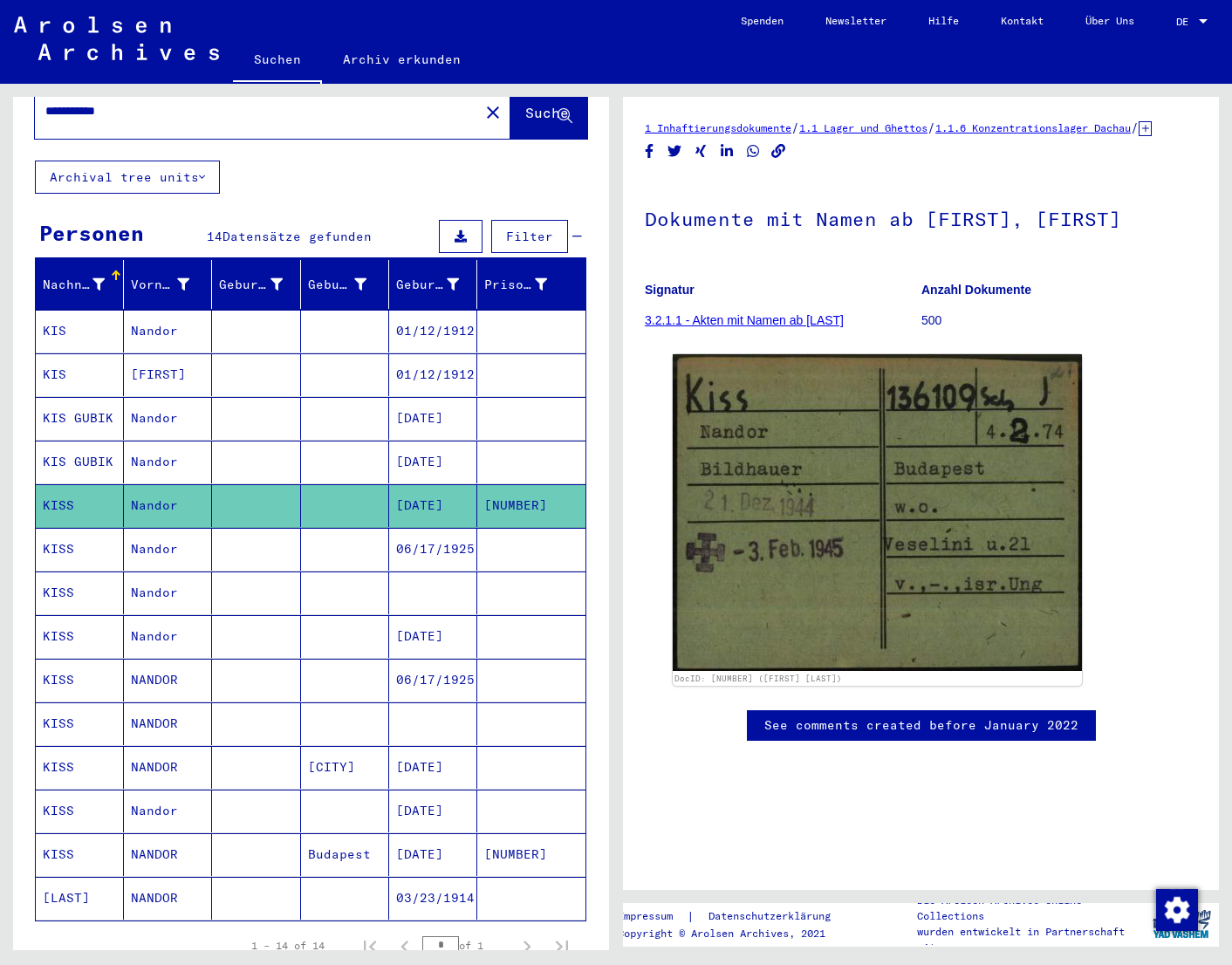 scroll, scrollTop: 87, scrollLeft: 0, axis: vertical 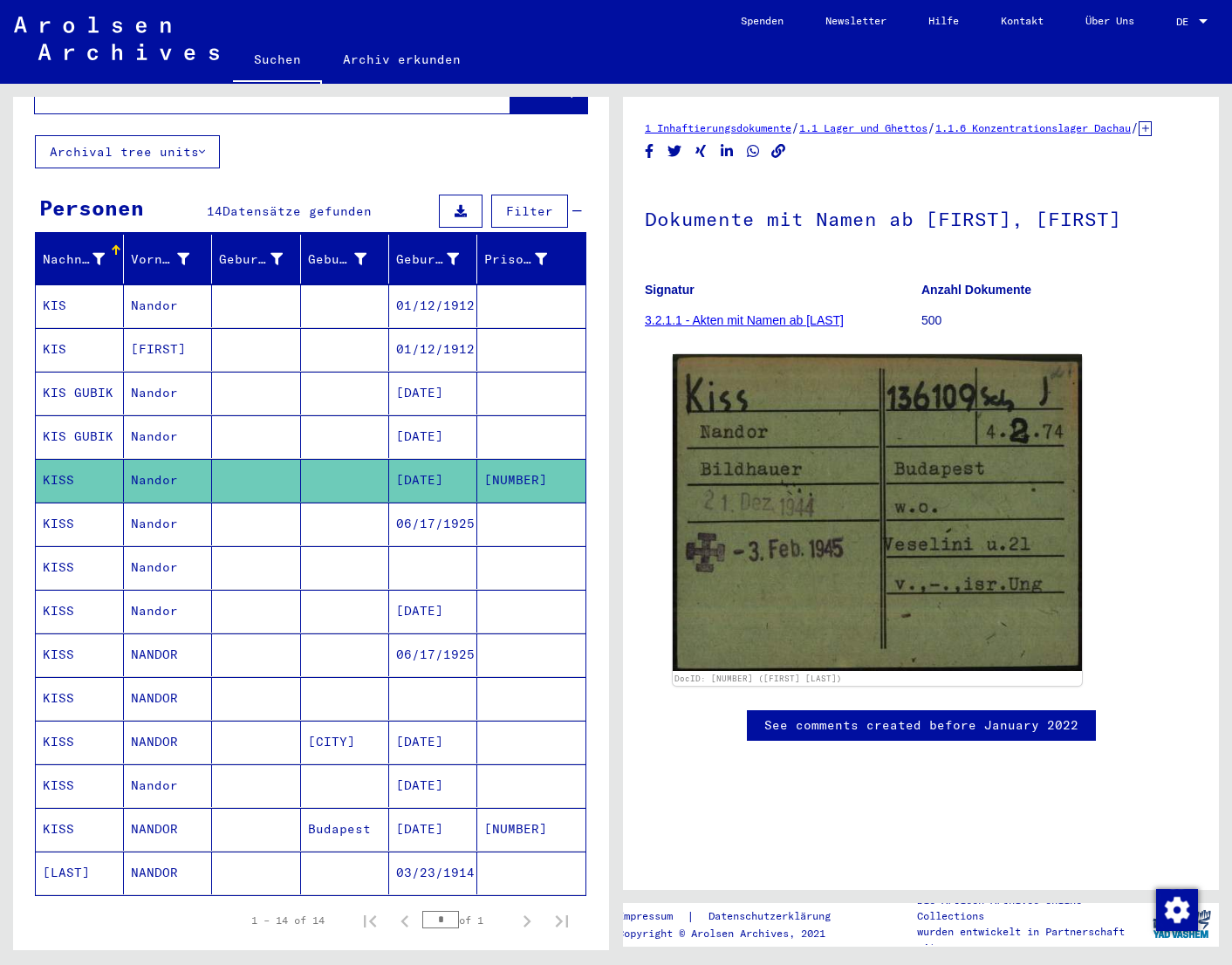 click on "[DATE]" at bounding box center (433, 873) 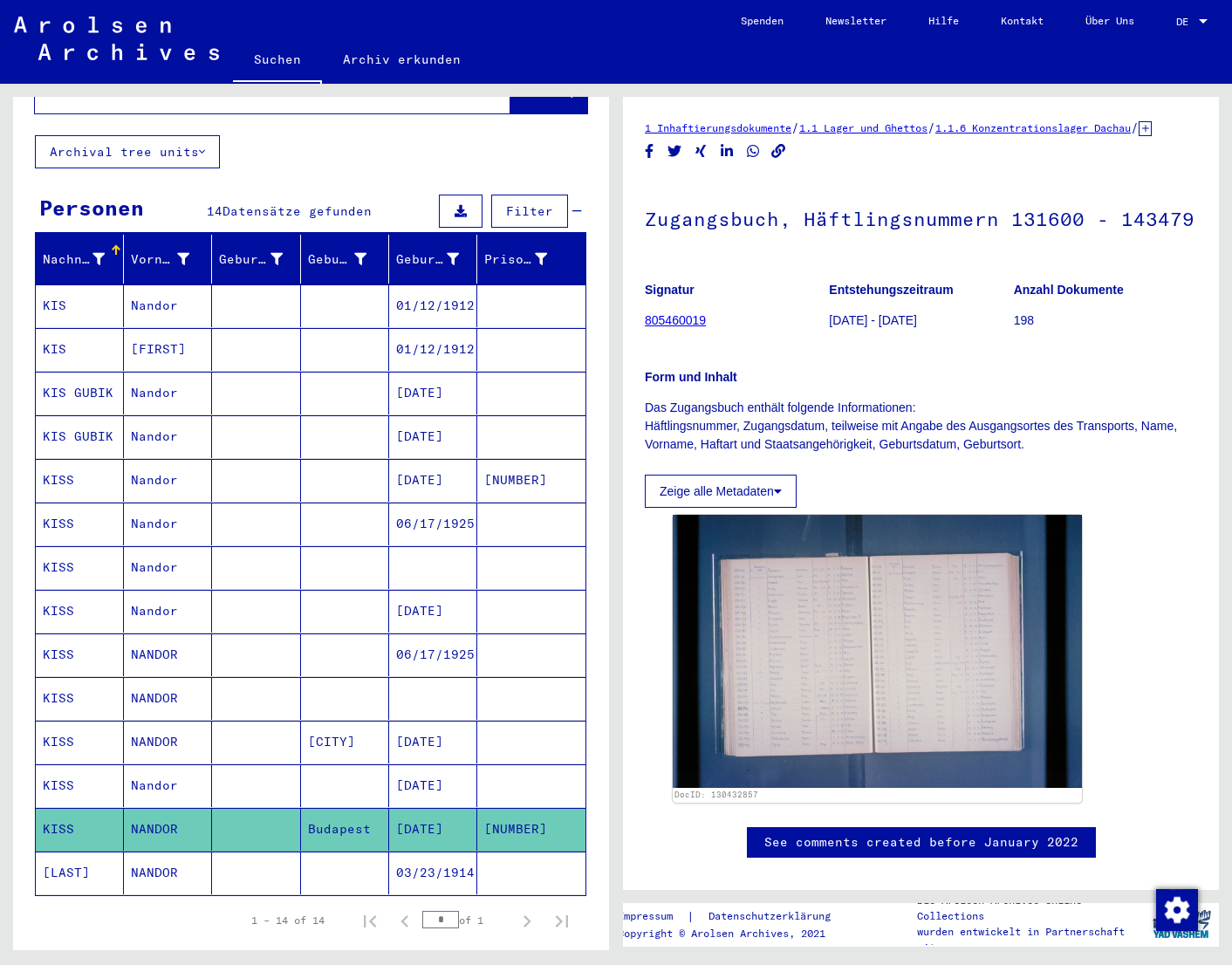 scroll, scrollTop: 0, scrollLeft: 0, axis: both 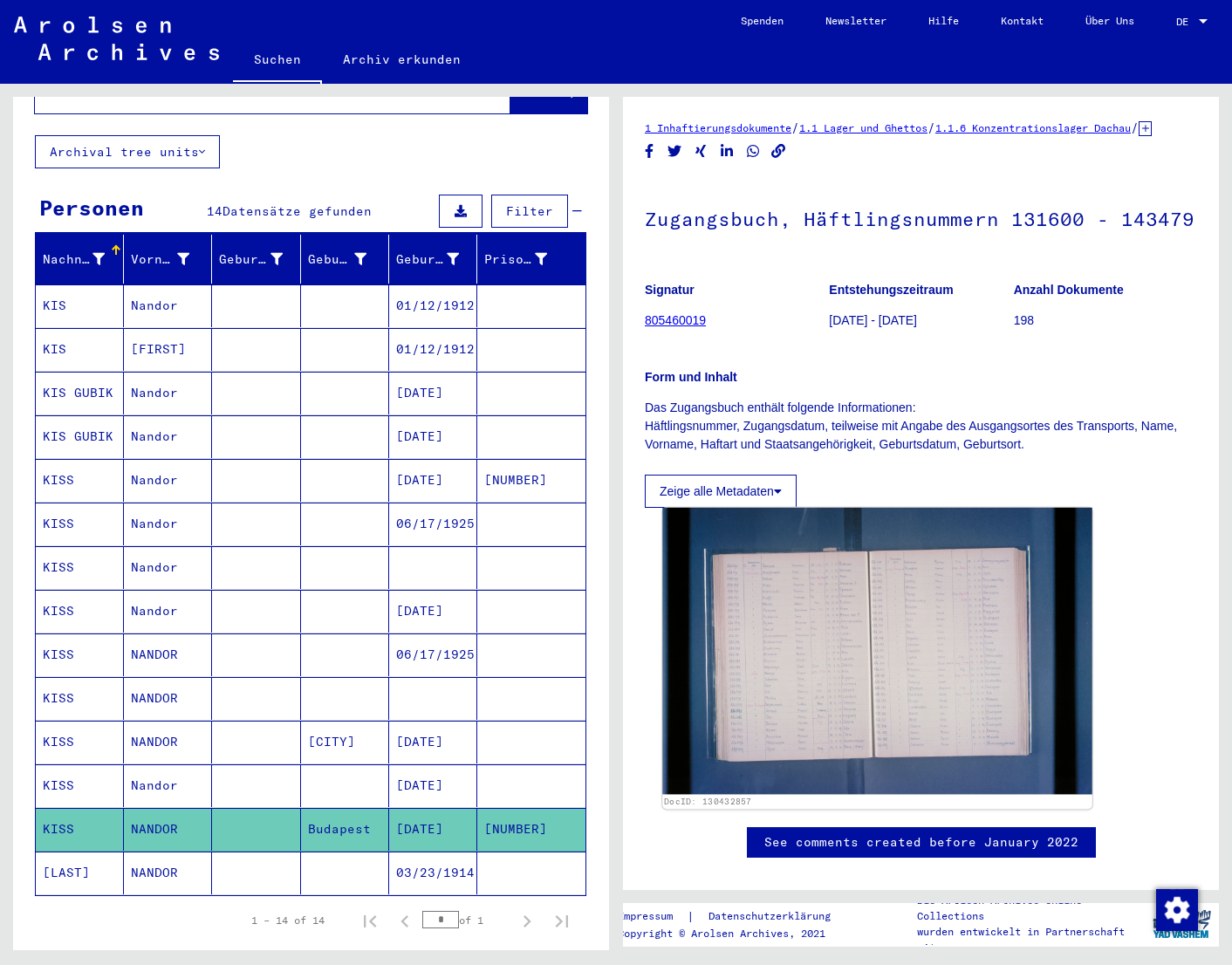 click 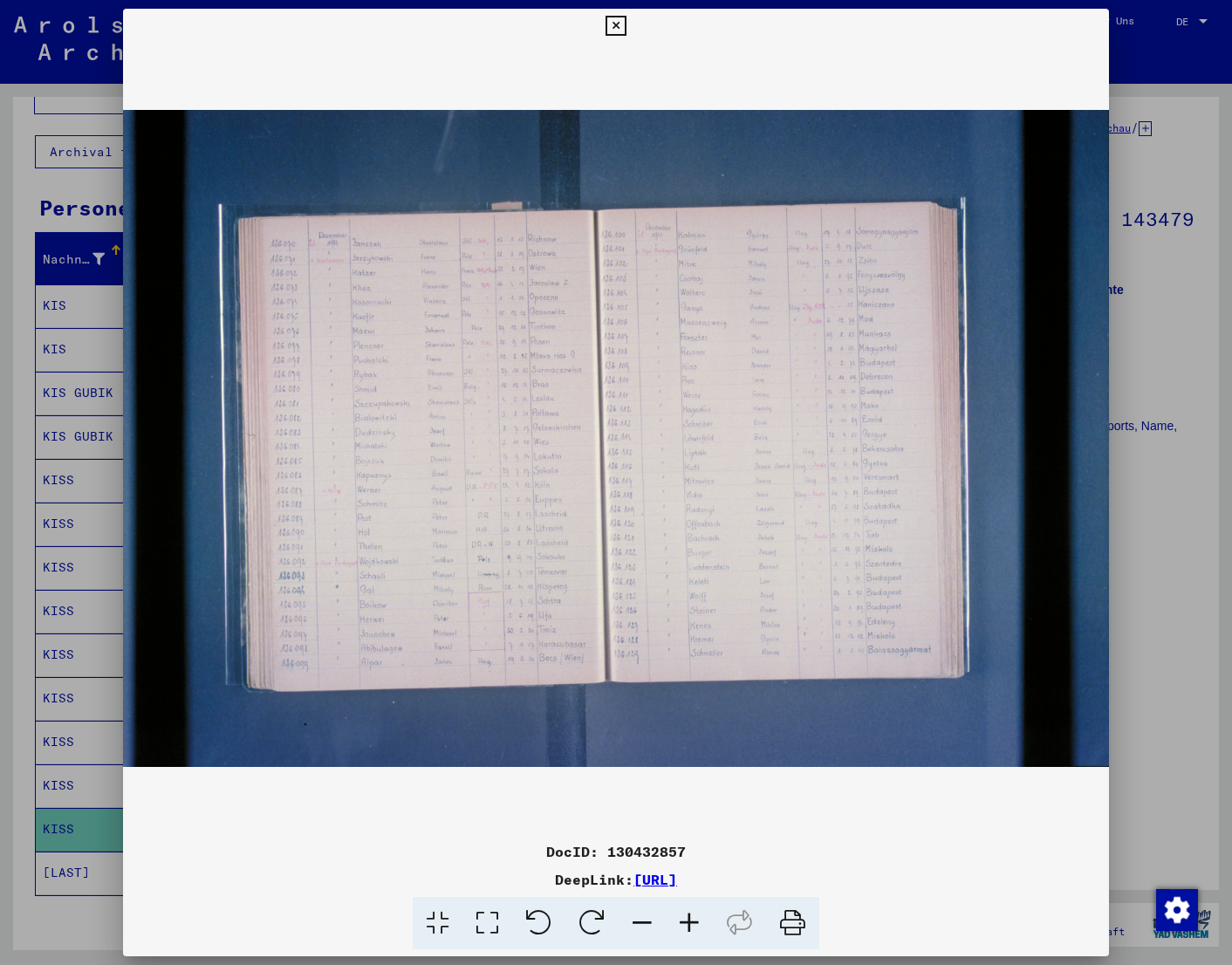 click at bounding box center (616, 482) 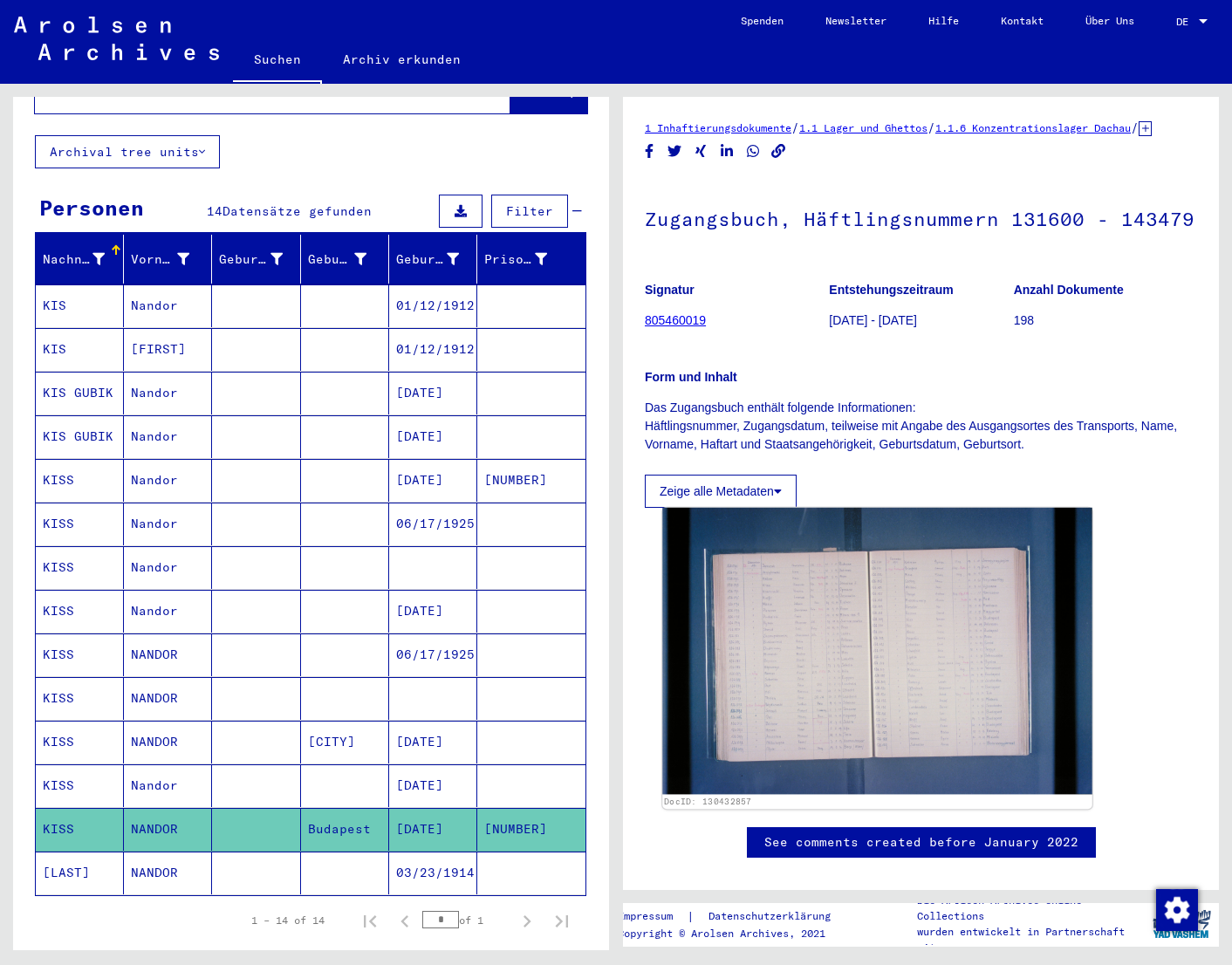 click 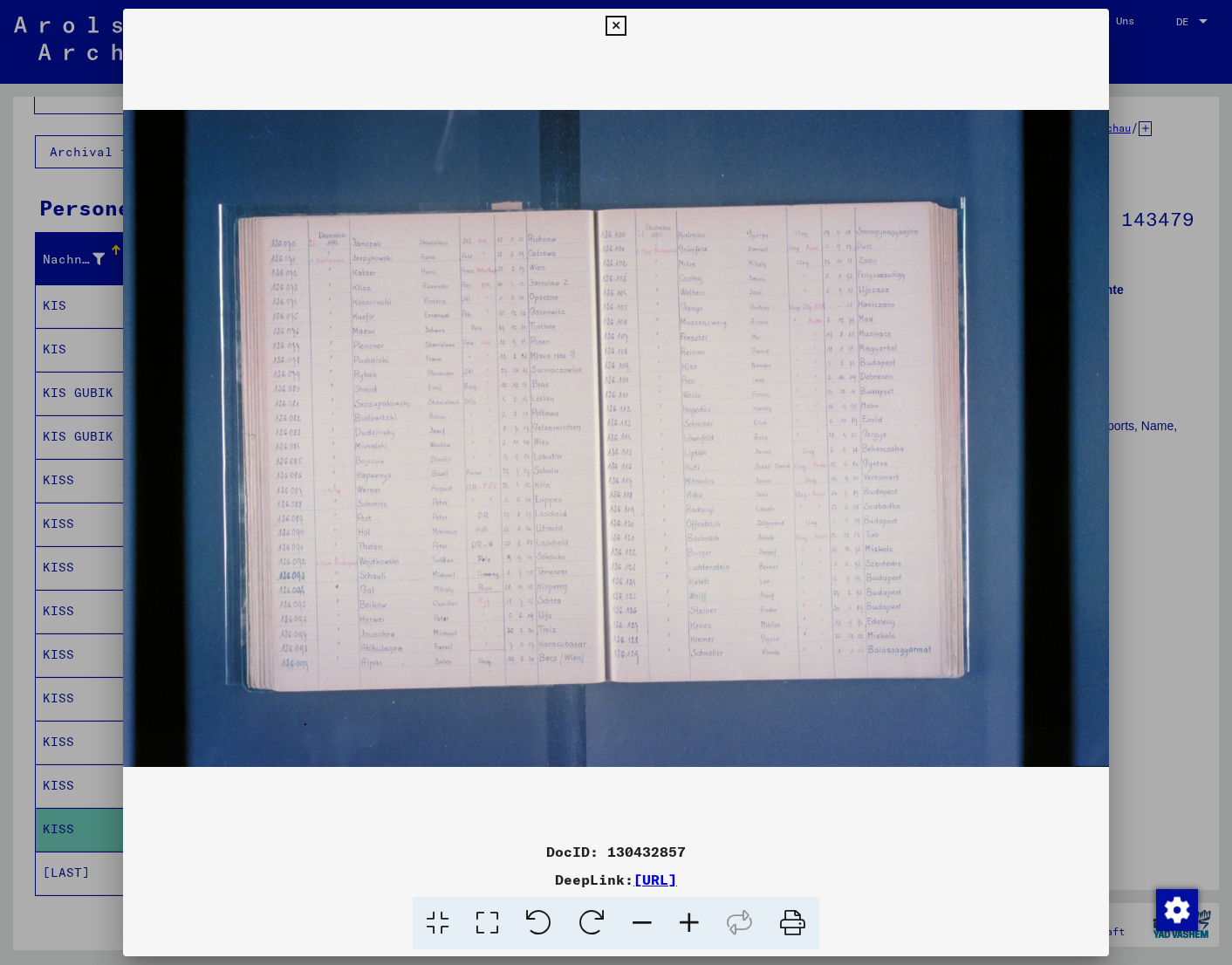 click at bounding box center [615, 26] 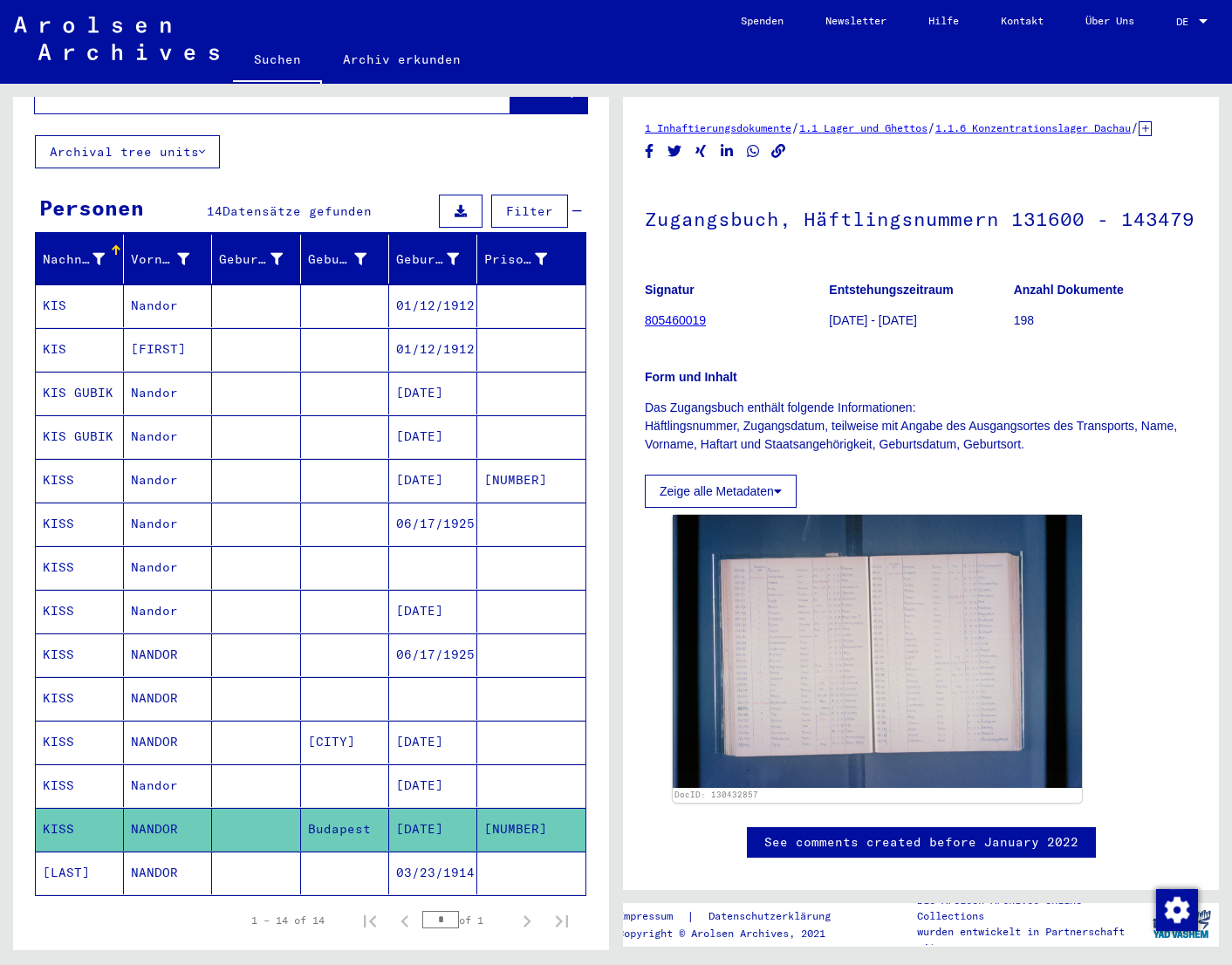 click on "Nandor" at bounding box center (168, 436) 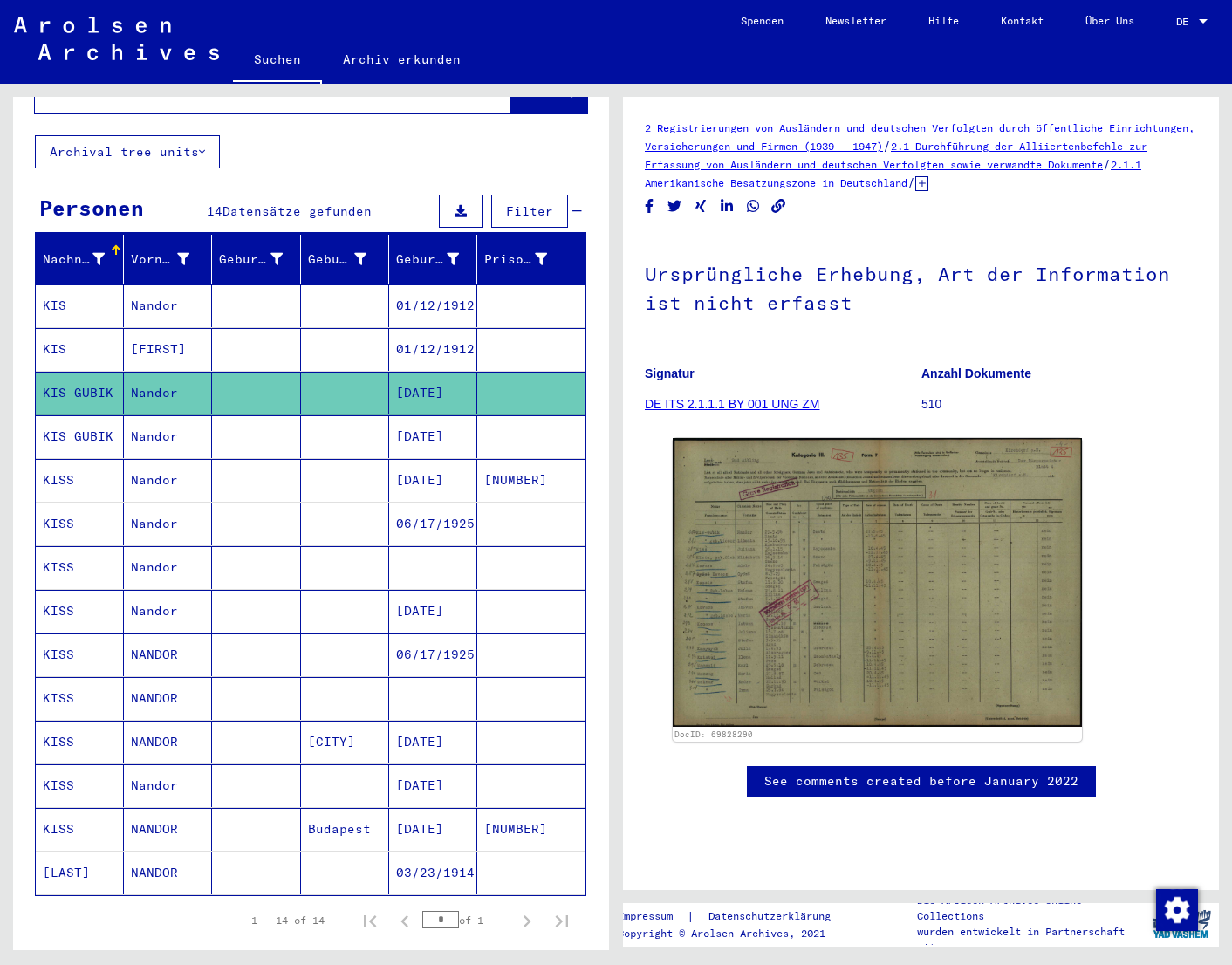 scroll, scrollTop: 0, scrollLeft: 0, axis: both 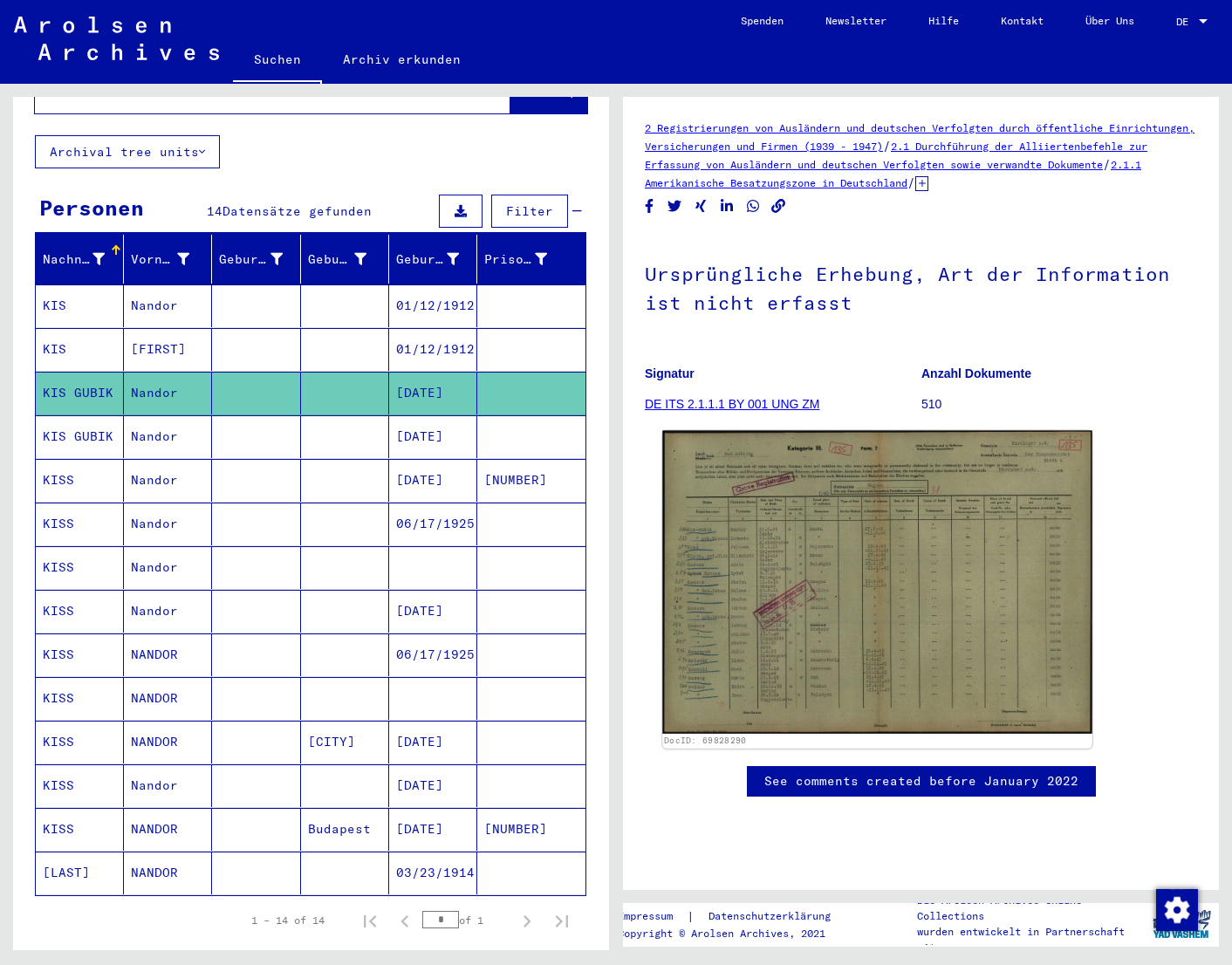 click 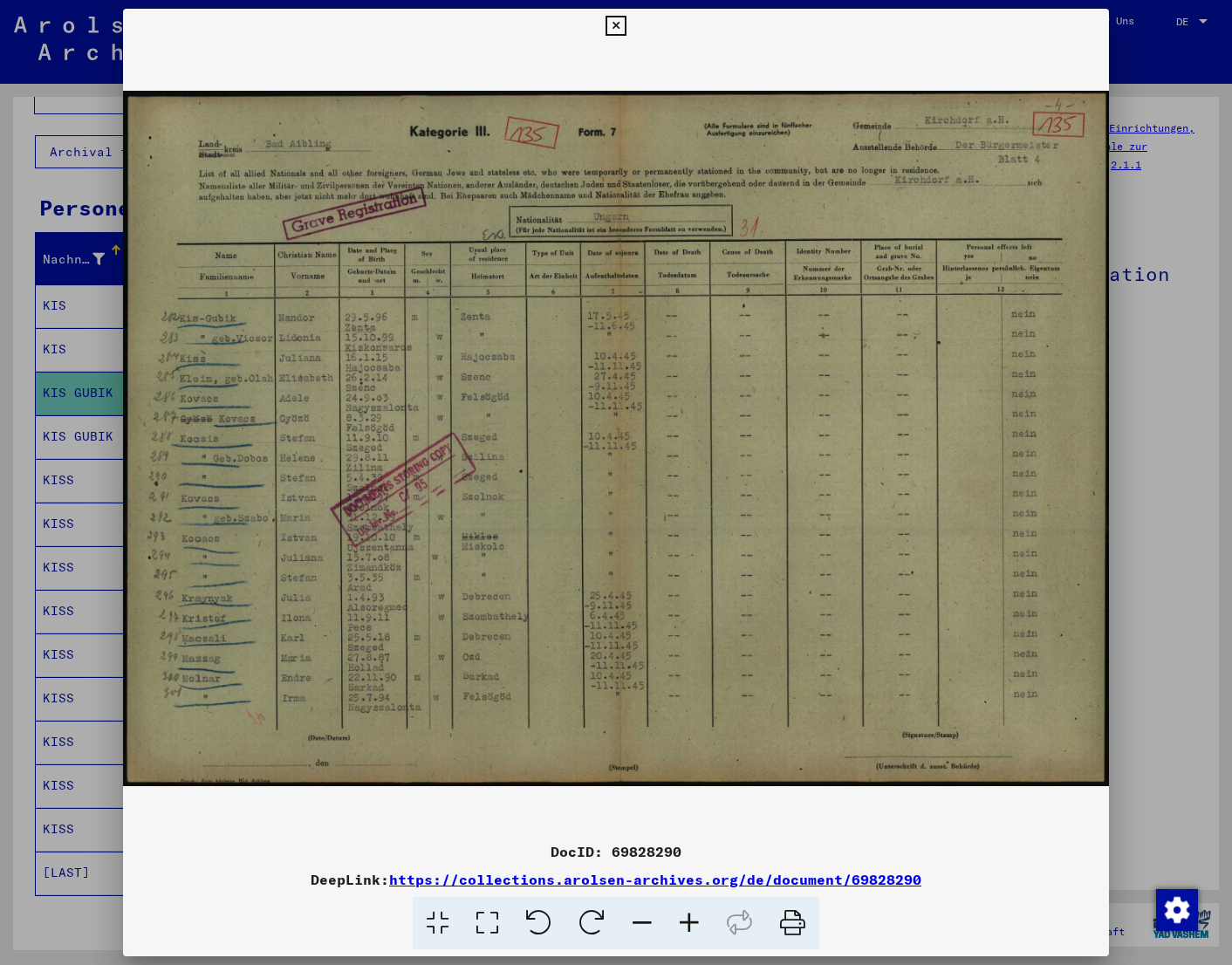 click at bounding box center (615, 26) 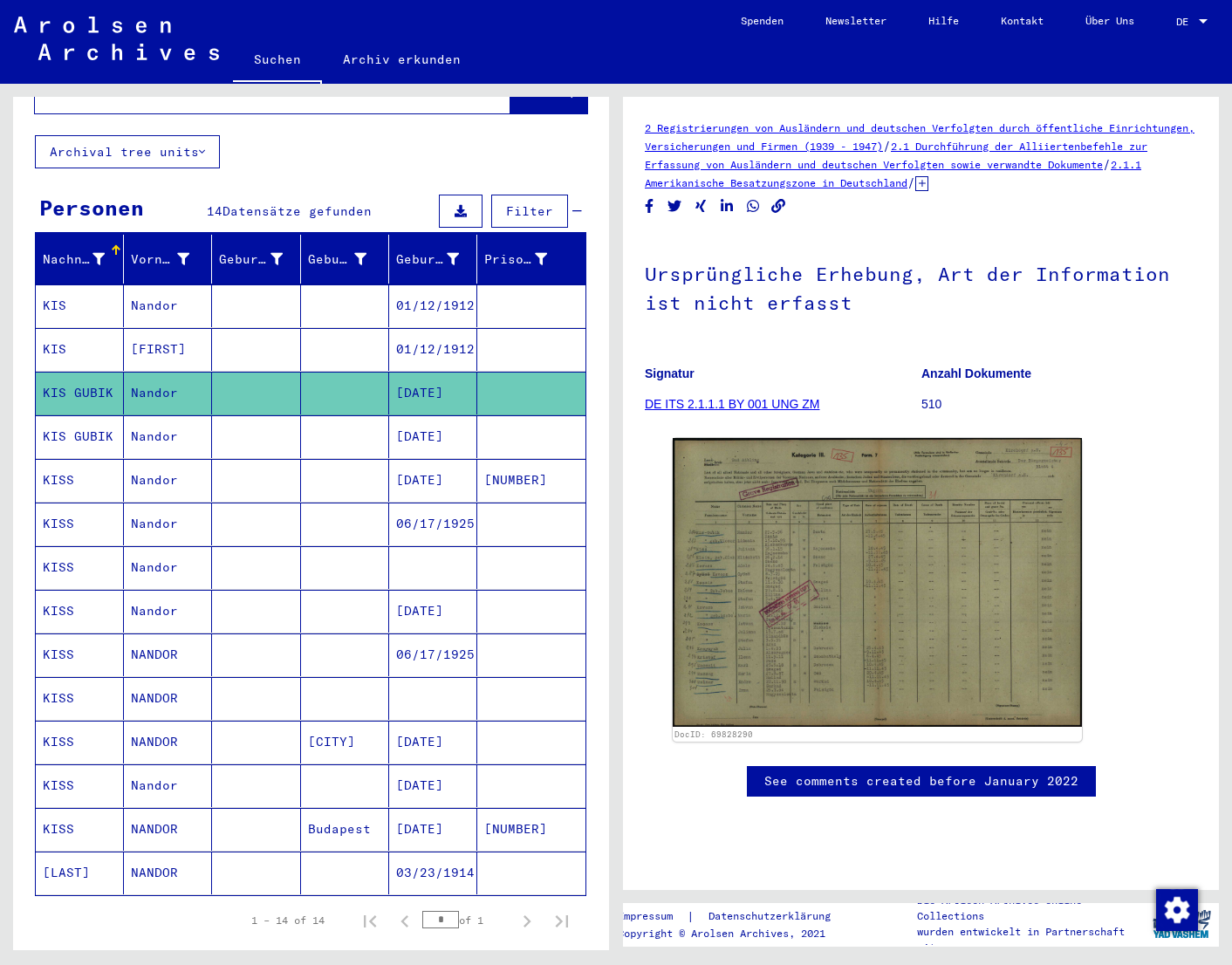 click on "KIS GUBIK" at bounding box center (79, 480) 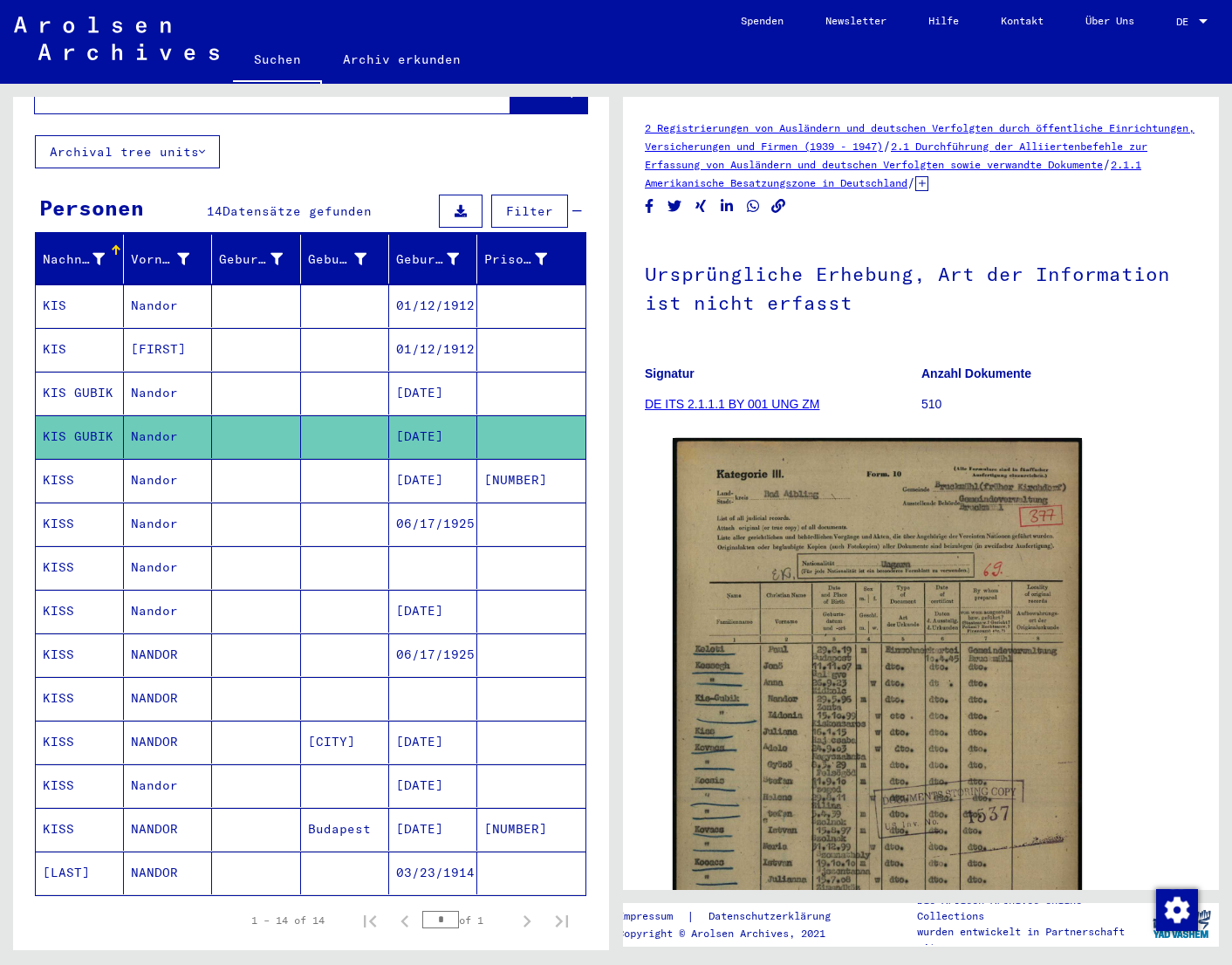 scroll, scrollTop: 0, scrollLeft: 0, axis: both 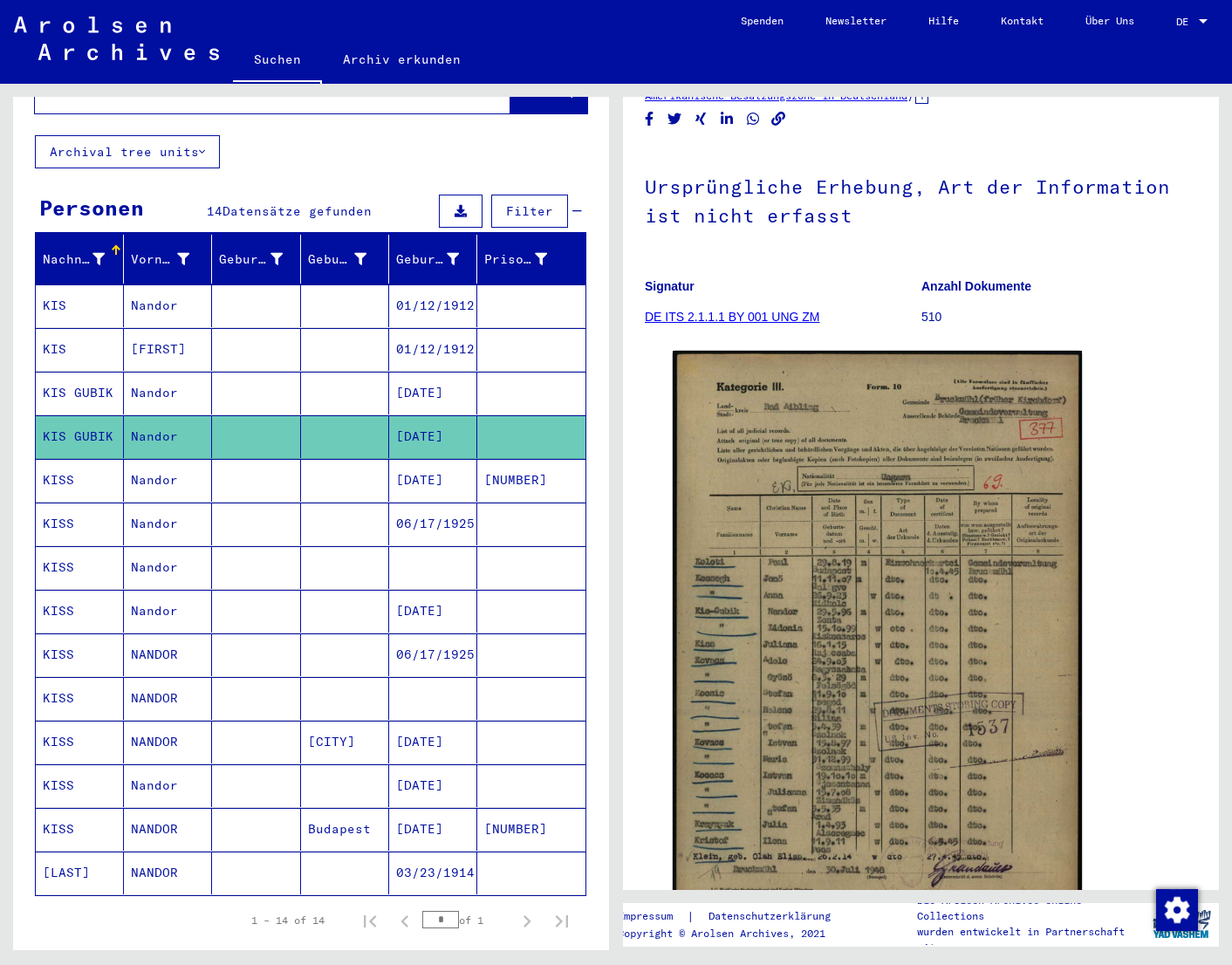 click on "Nandor" at bounding box center [168, 524] 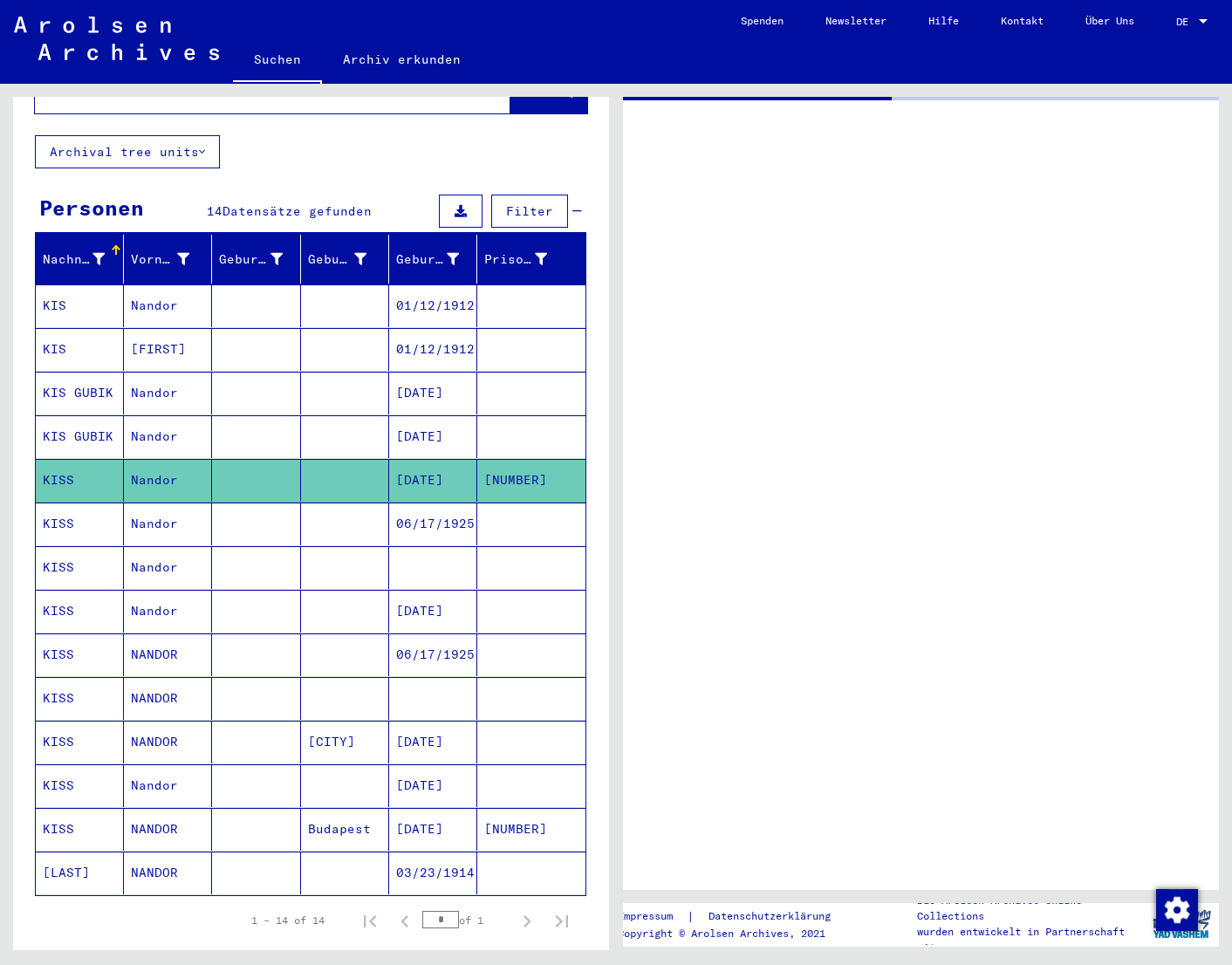 scroll, scrollTop: 0, scrollLeft: 0, axis: both 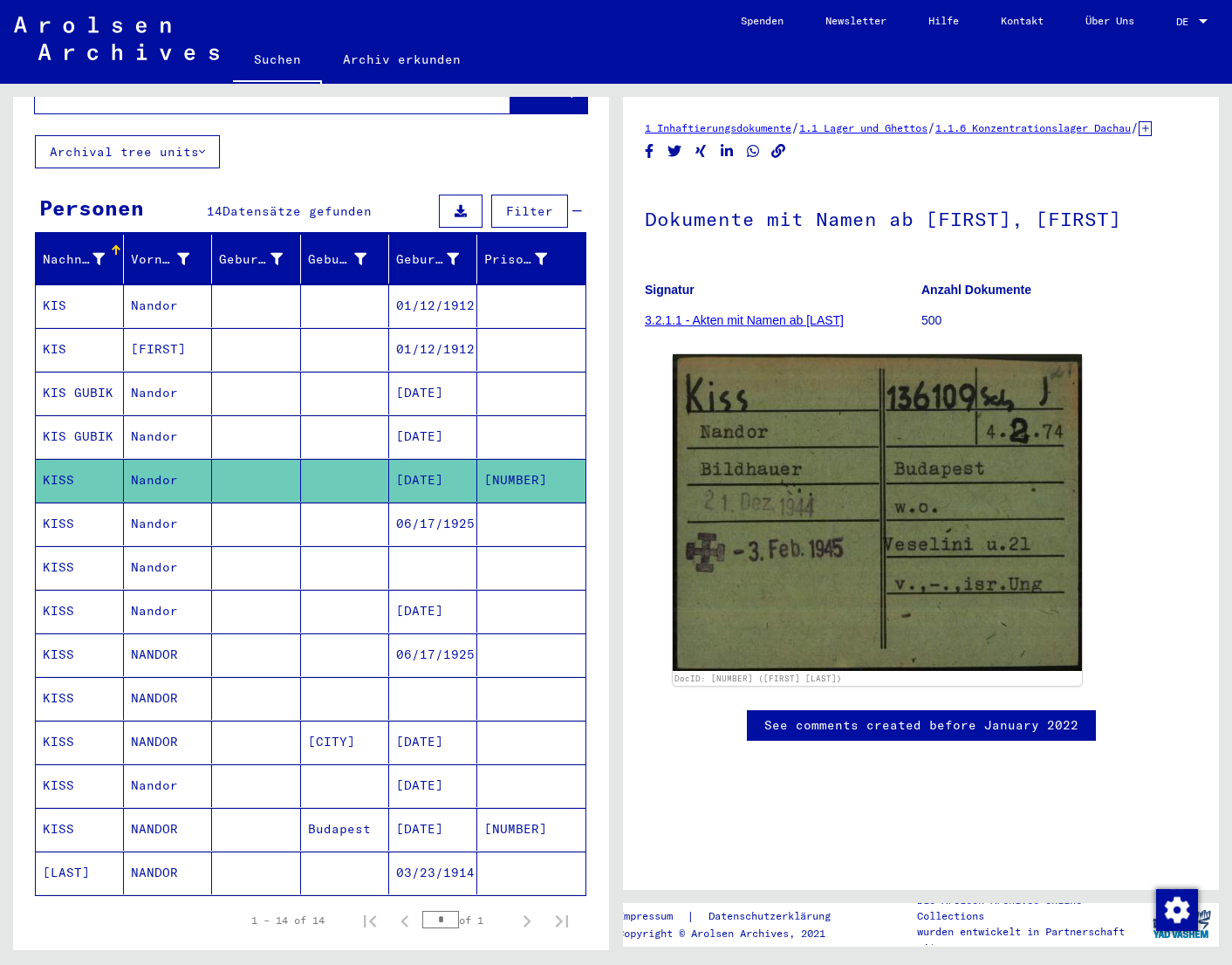 click on "Nandor" at bounding box center [168, 611] 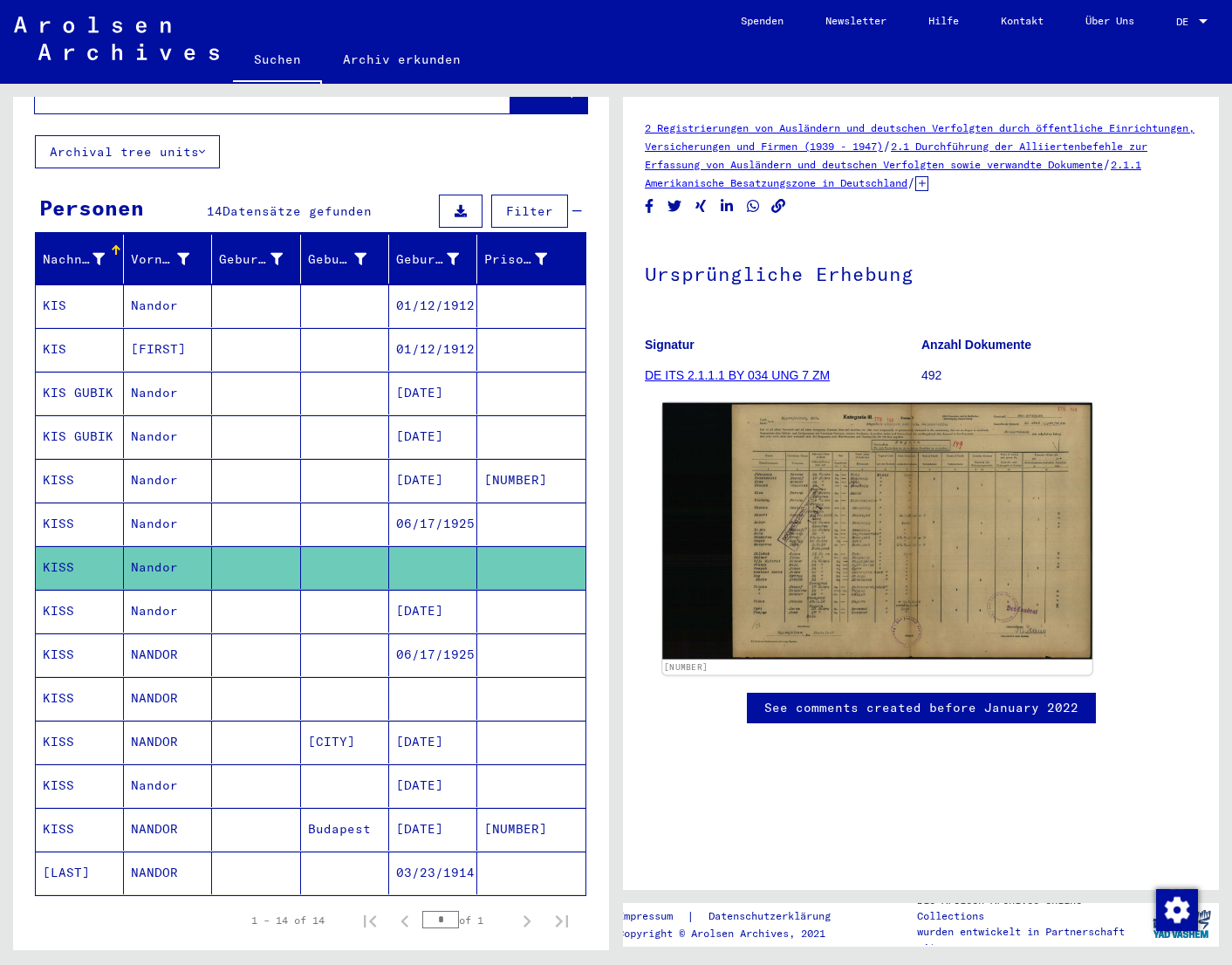 scroll, scrollTop: 0, scrollLeft: 0, axis: both 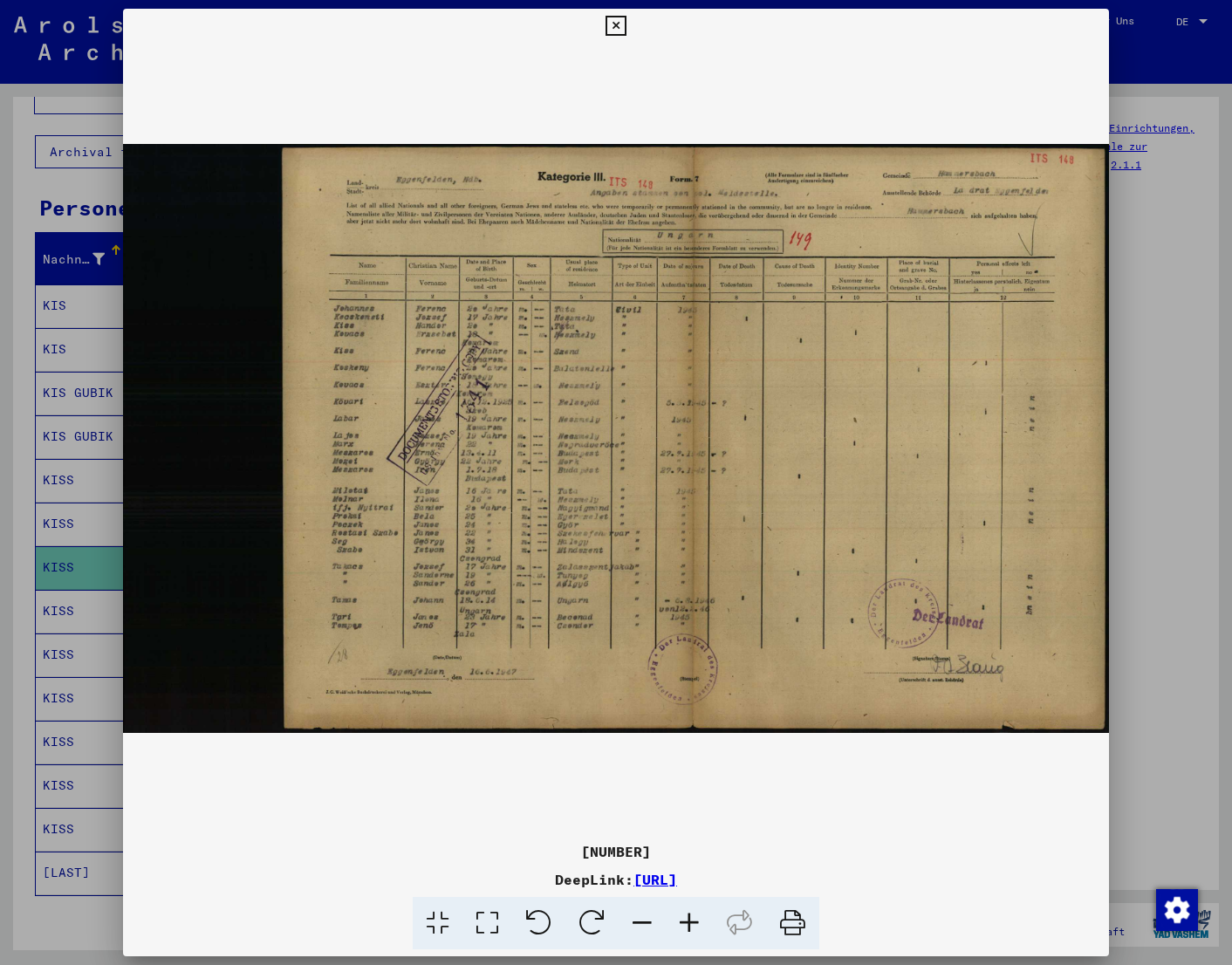 click at bounding box center [616, 482] 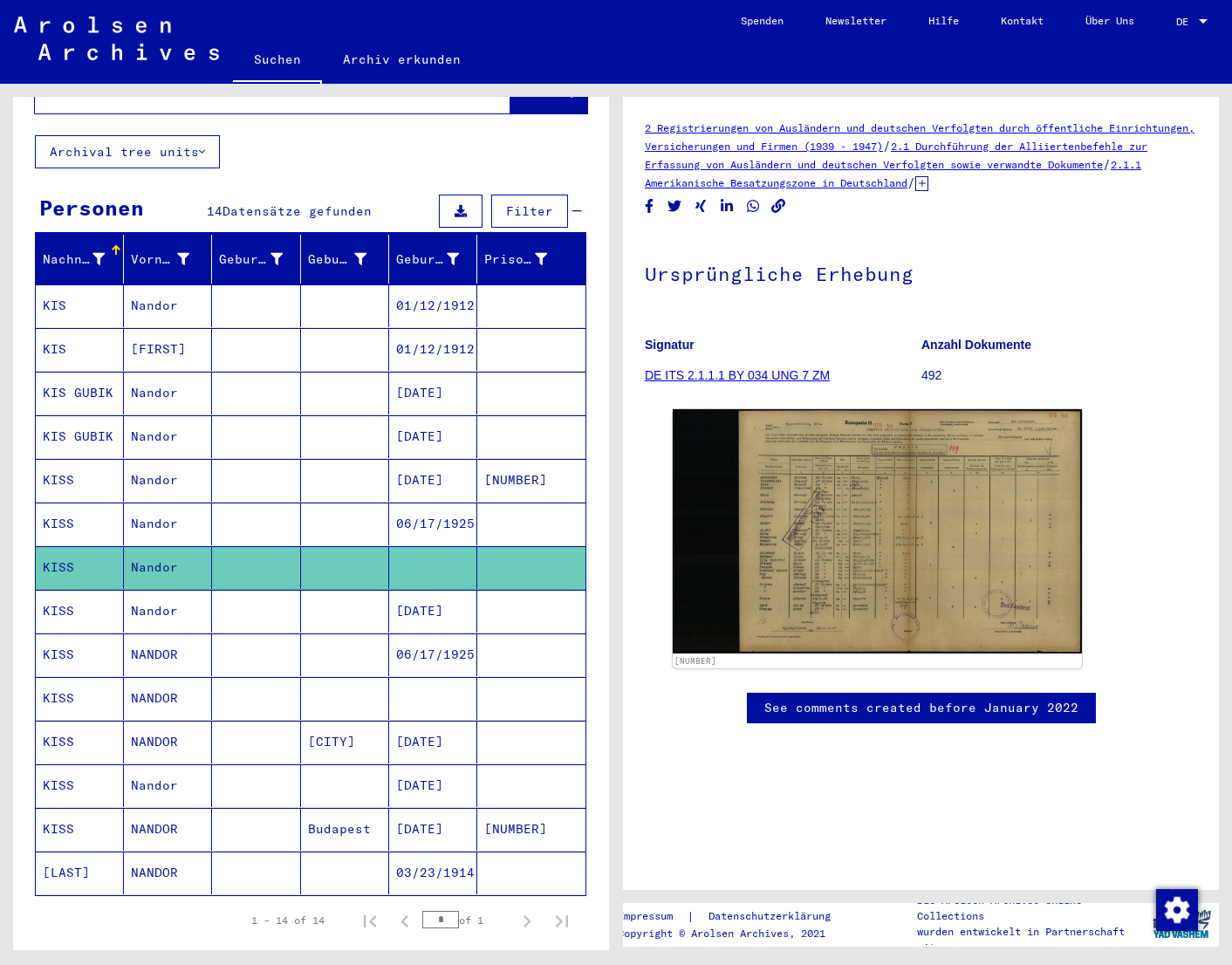 click on "KISS" at bounding box center [79, 742] 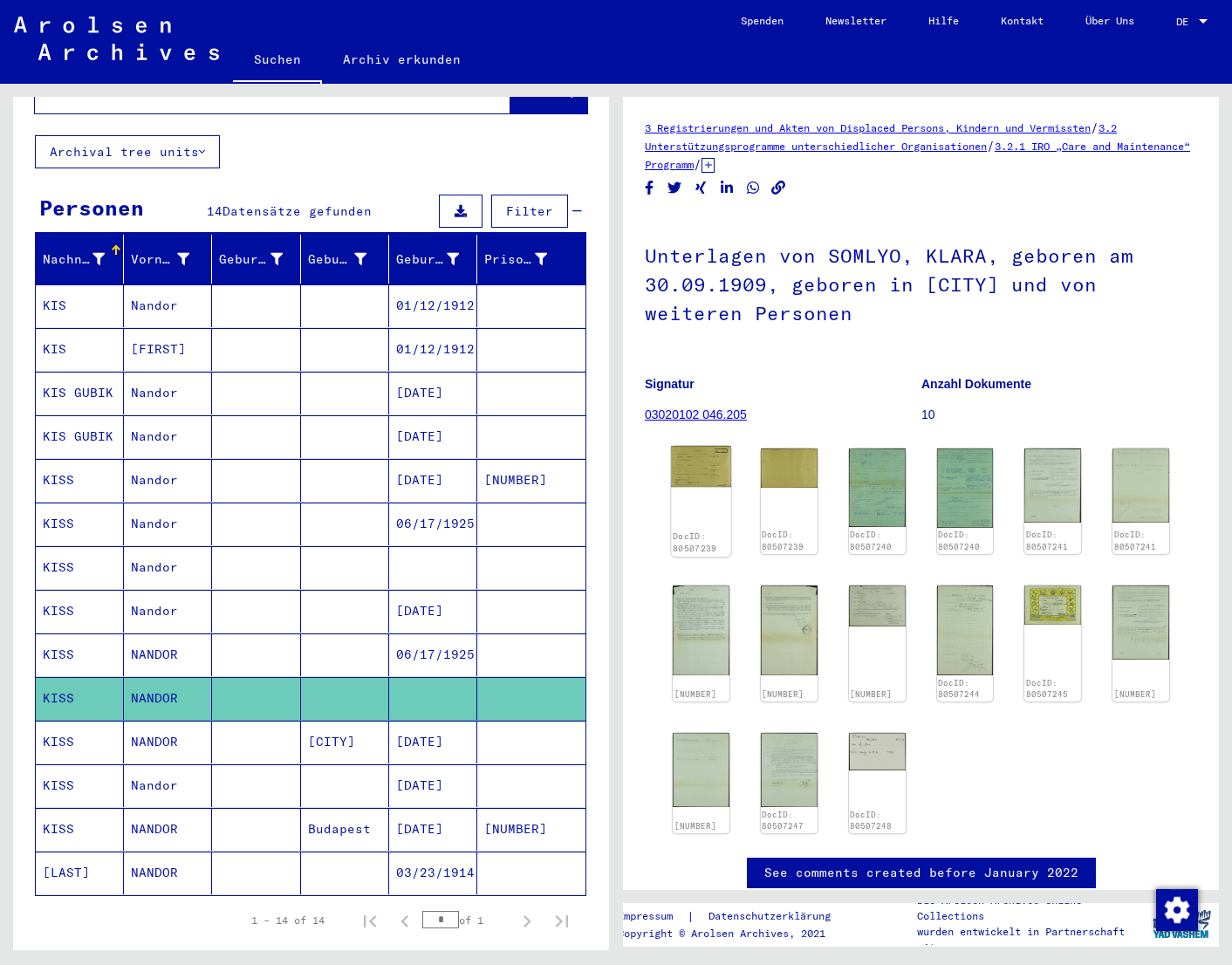 scroll, scrollTop: 0, scrollLeft: 0, axis: both 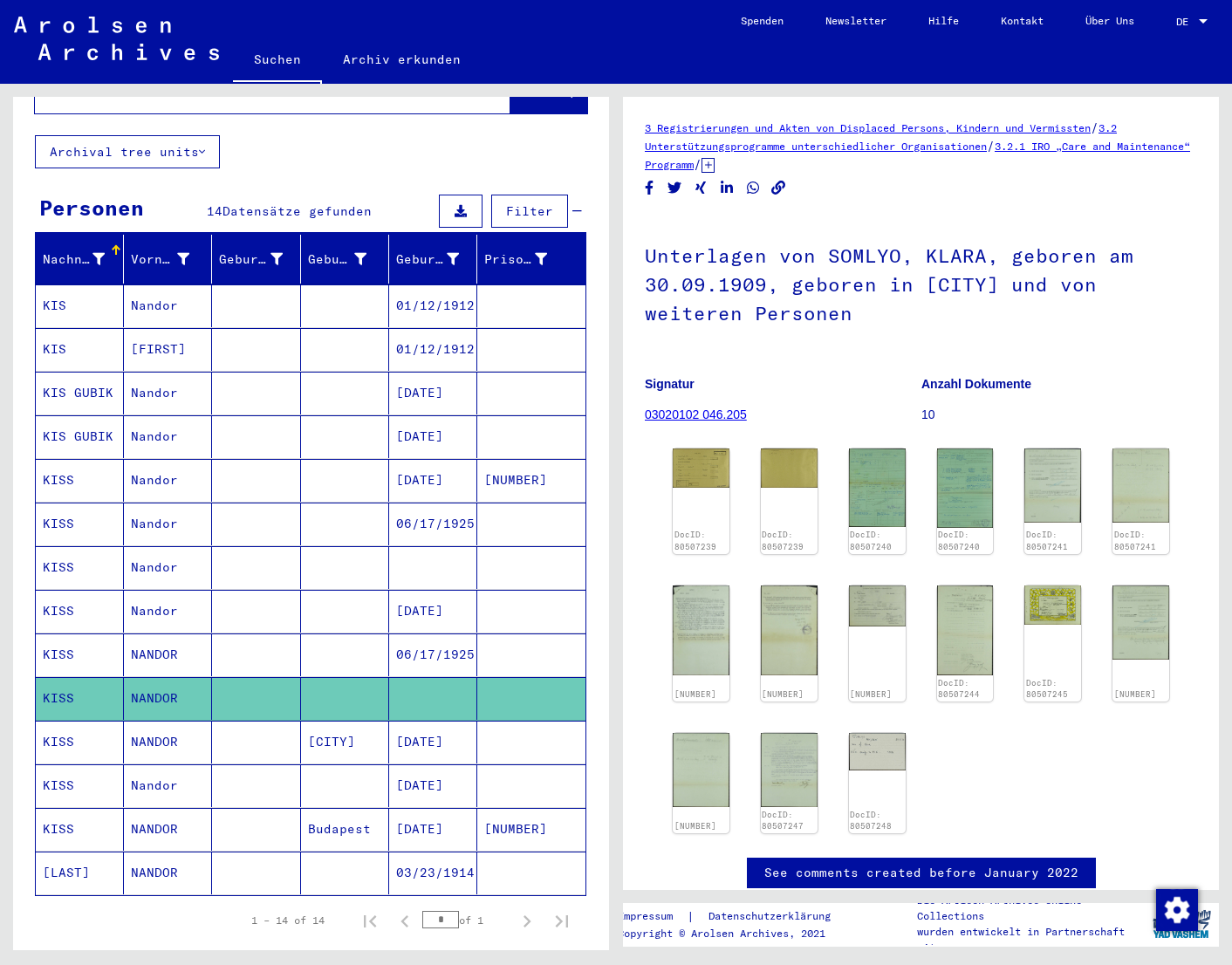 click at bounding box center [256, 873] 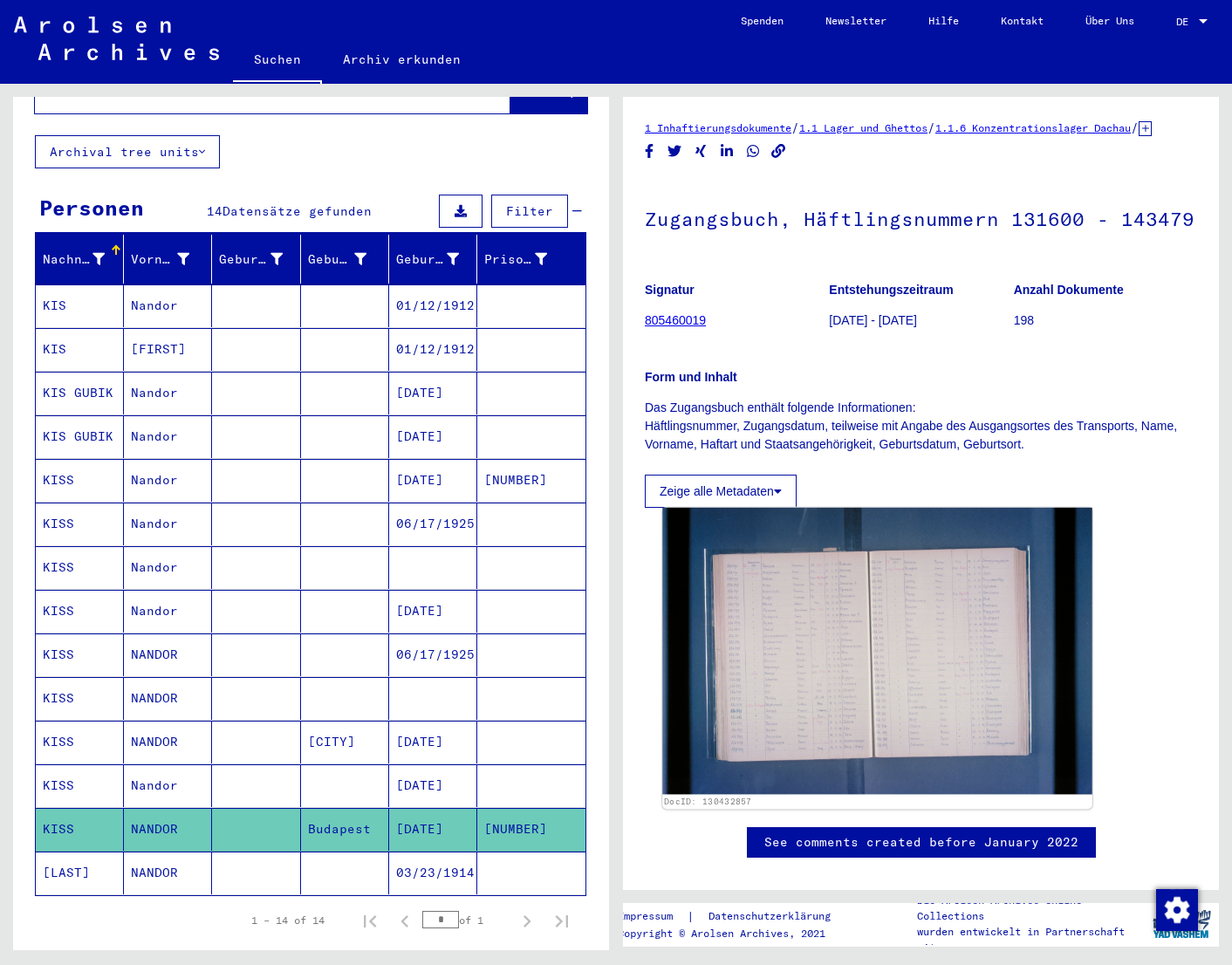 scroll, scrollTop: 0, scrollLeft: 0, axis: both 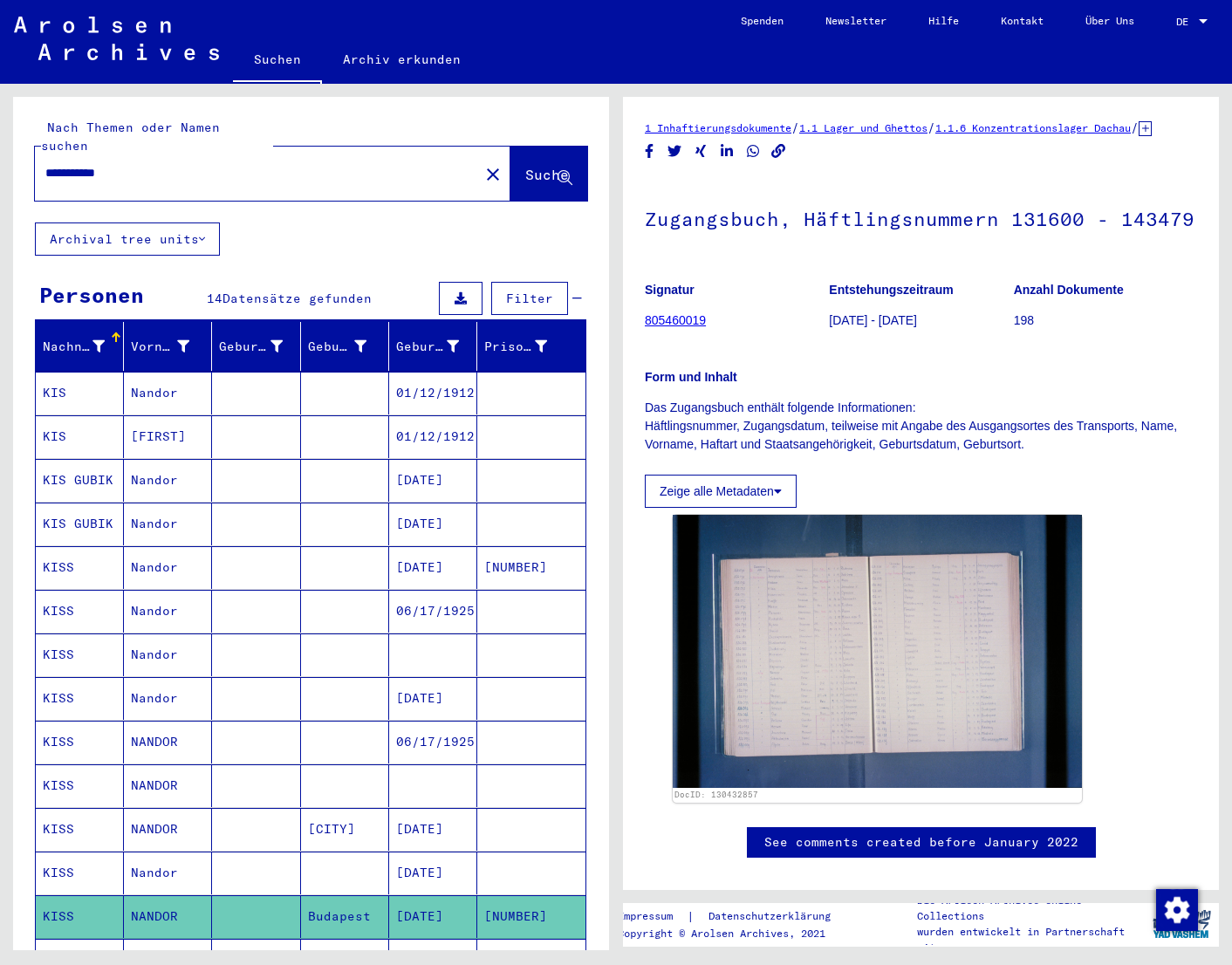 click on "**********" at bounding box center [257, 173] 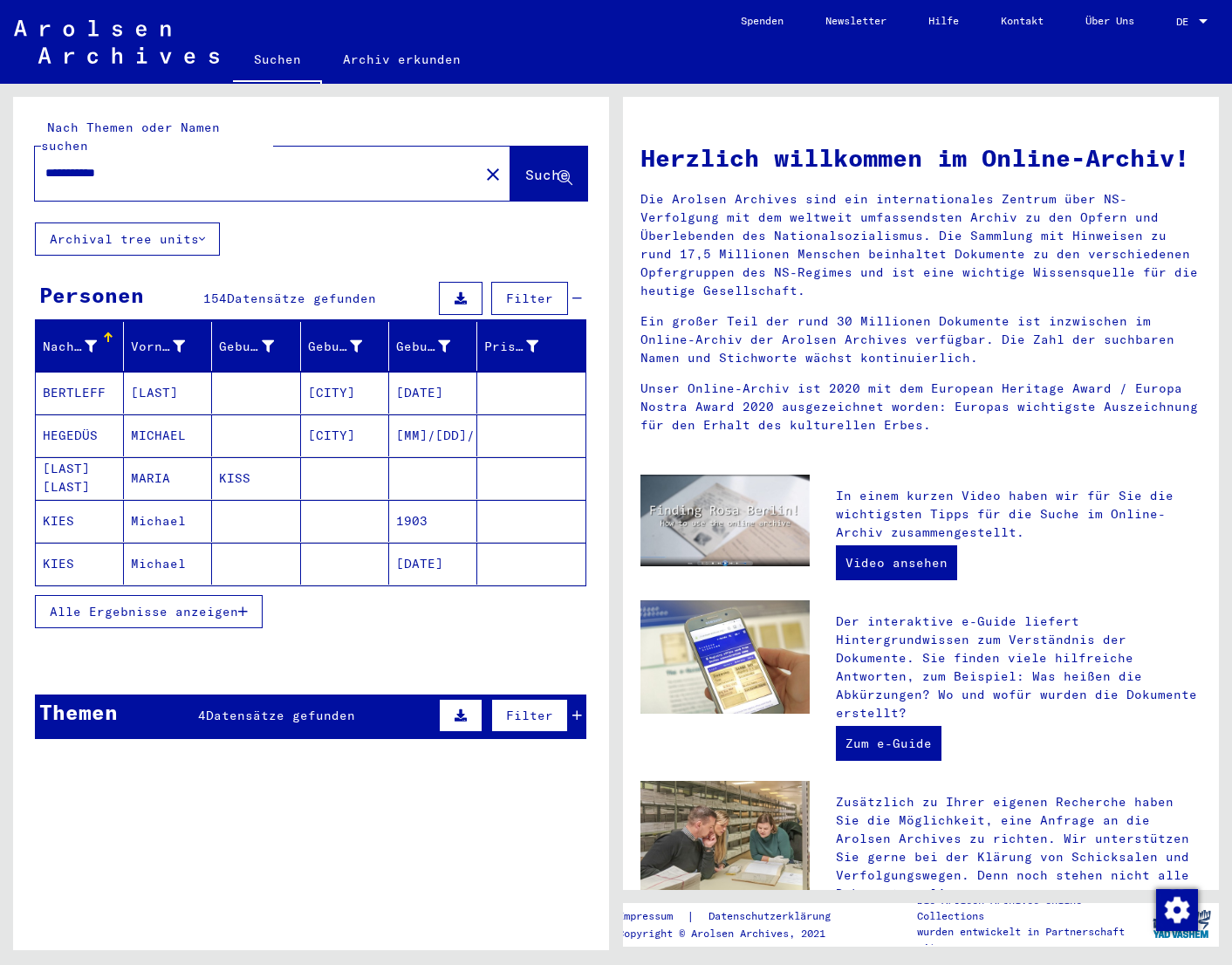 click on "**********" at bounding box center [251, 173] 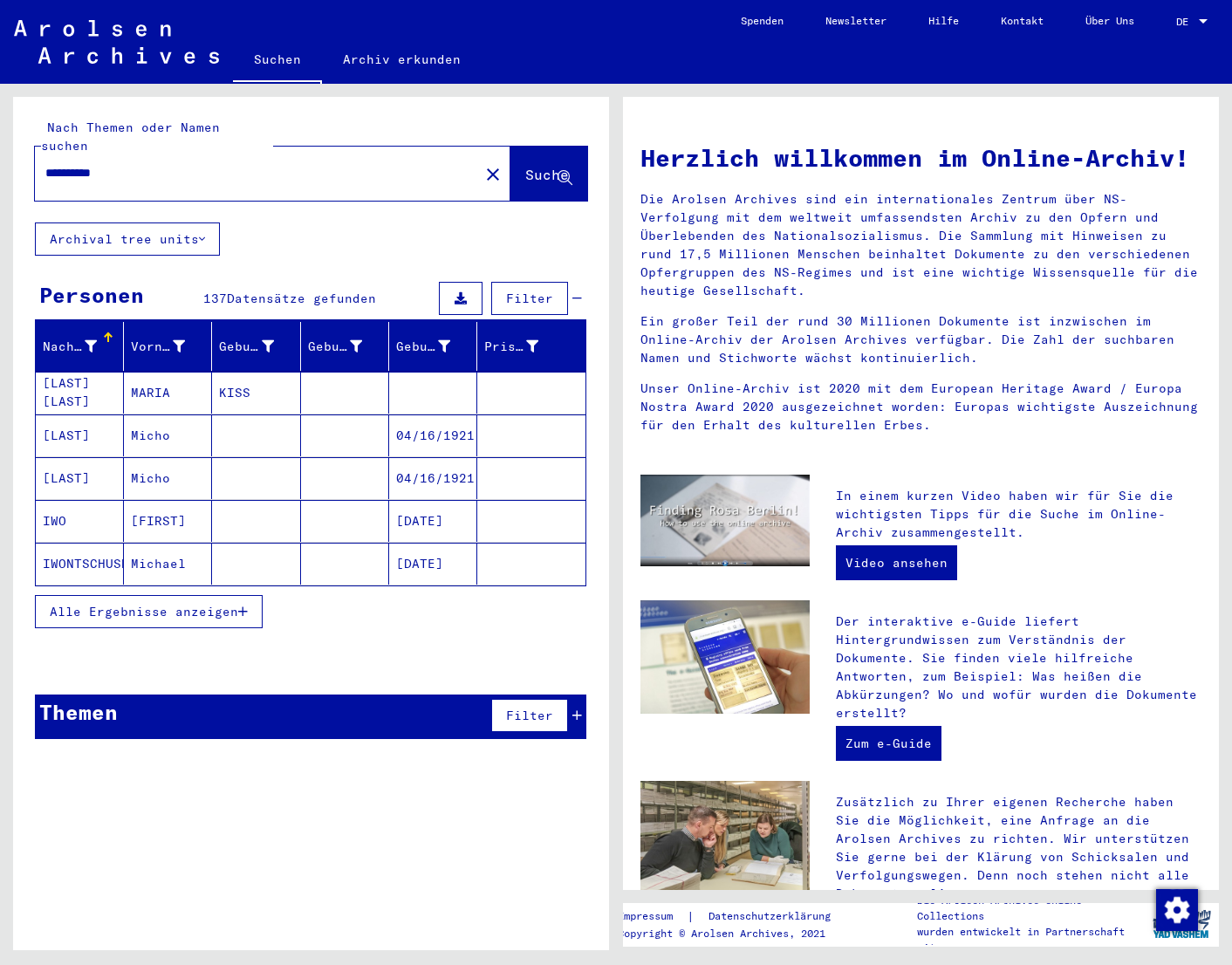 click on "**********" at bounding box center [251, 173] 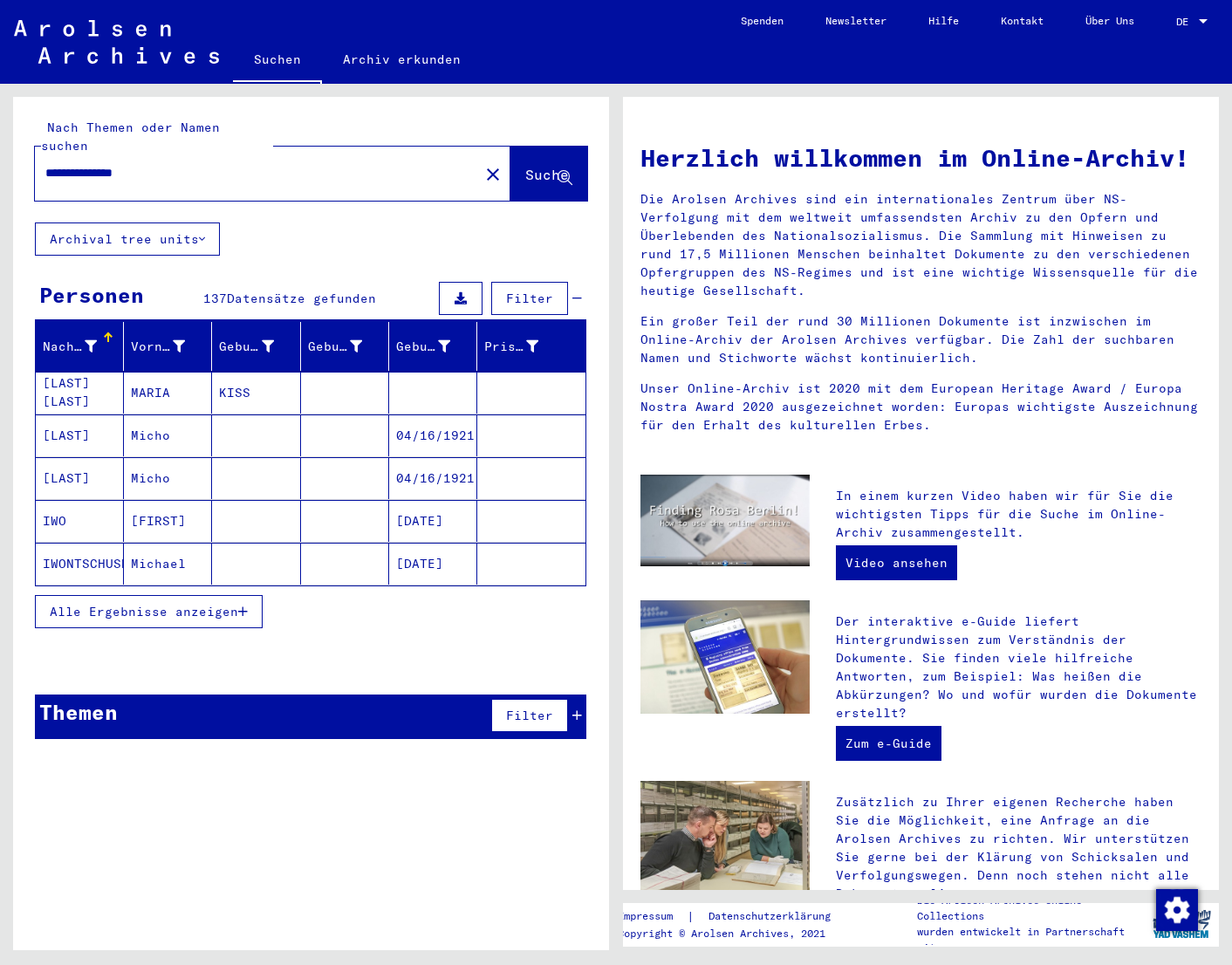 type on "**********" 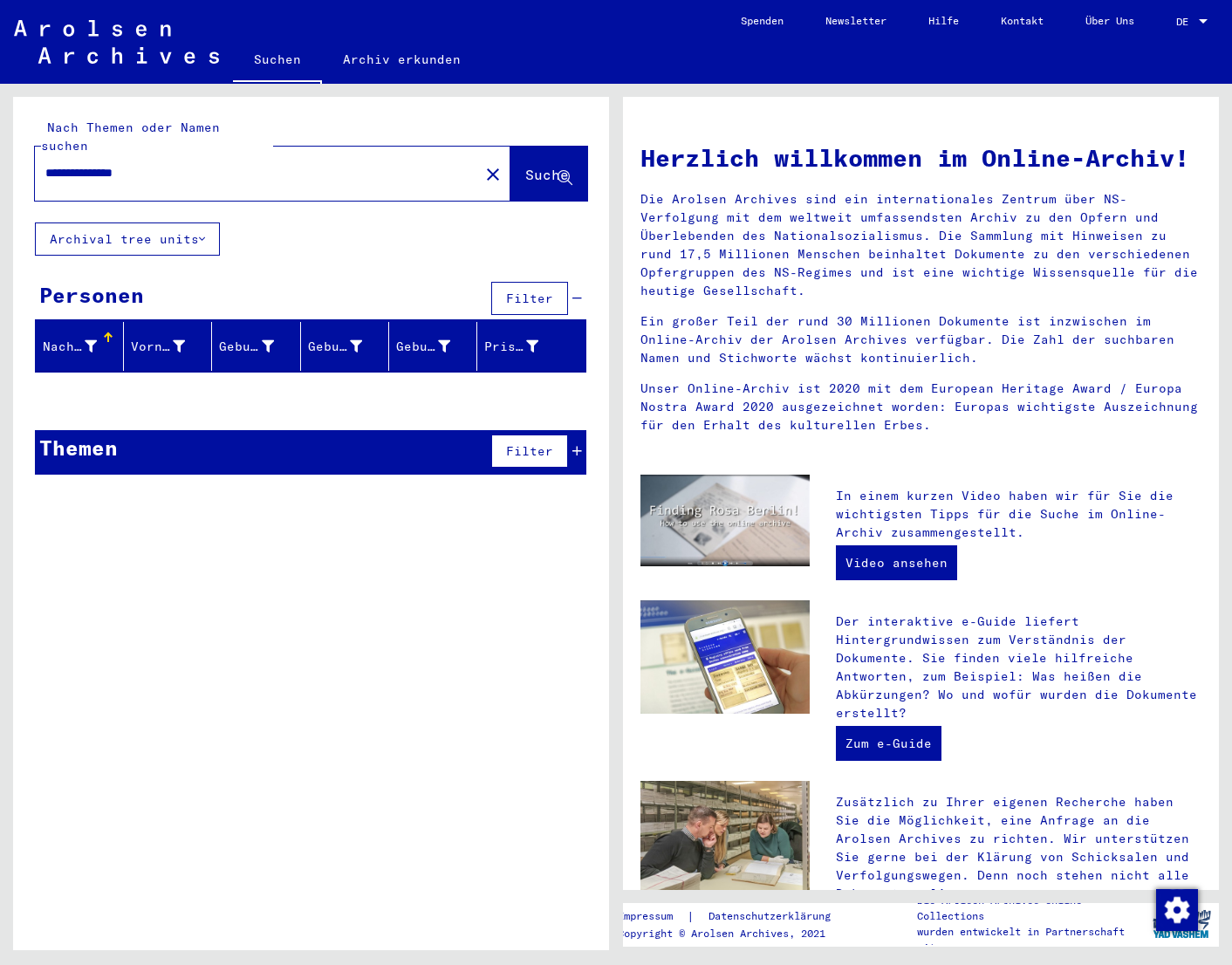 click on "**********" 